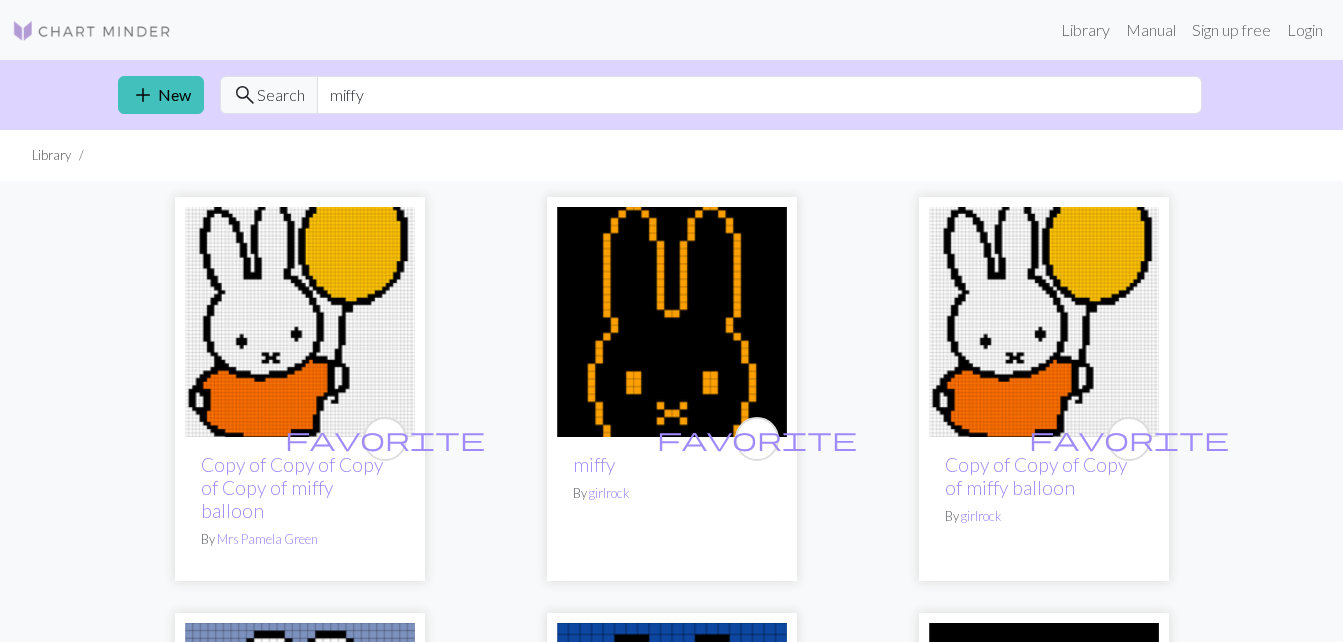 scroll, scrollTop: 0, scrollLeft: 0, axis: both 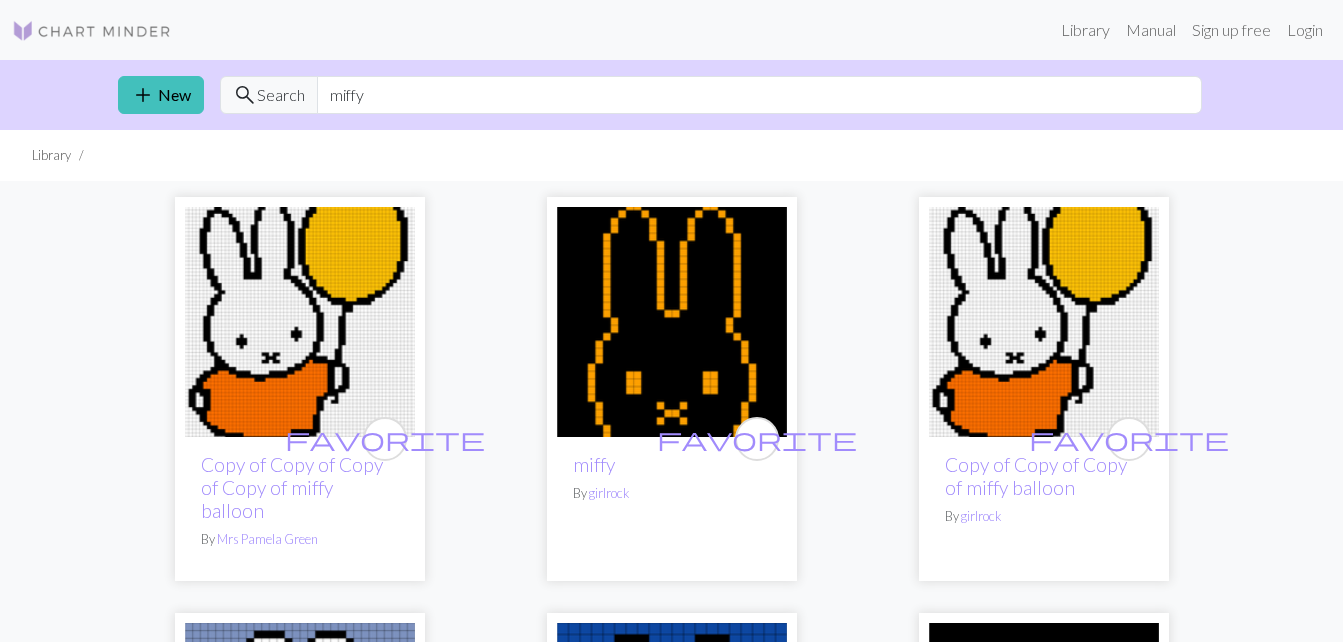 click on "favorite Copy of Copy of Copy of Copy of miffy balloon By Mrs [NAME] favorite miffy By girlrock favorite Copy of Copy of Copy of miffy balloon By girlrock favorite miffy By Sofía favorite Copy of Copy of miffy By lyd favorite Copy of miffy By kay favorite miffy By sam favorite Copy of Copy of miffy balloon By sam favorite Copy of miffy head.jpeg By Anja favorite miffy By Clownfem favorite miffy cute By leslie favorite Miffy socks By LunariaT favorite Copy of miffy balloon By Ellie Wilson favorite New MIffy By Tracy Gustad favorite miffy By FibroEntity favorite miffy By scanny favorite lapin miffy MEMO By shaun favorite miffy blanket By scanny favorite miffy head.jpeg By tin favorite Copy of nijntje/miffy By misskeddy favorite Copy of nijntje/miffy By misskeddy favorite nijntje/miffy By RAamu2 favorite miffy balloon By Louisa Lee favorite Miffy.jpg By Lizzette Rodriguez favorite Miffy By t favorite miffy By romla By" at bounding box center [671, 2877] 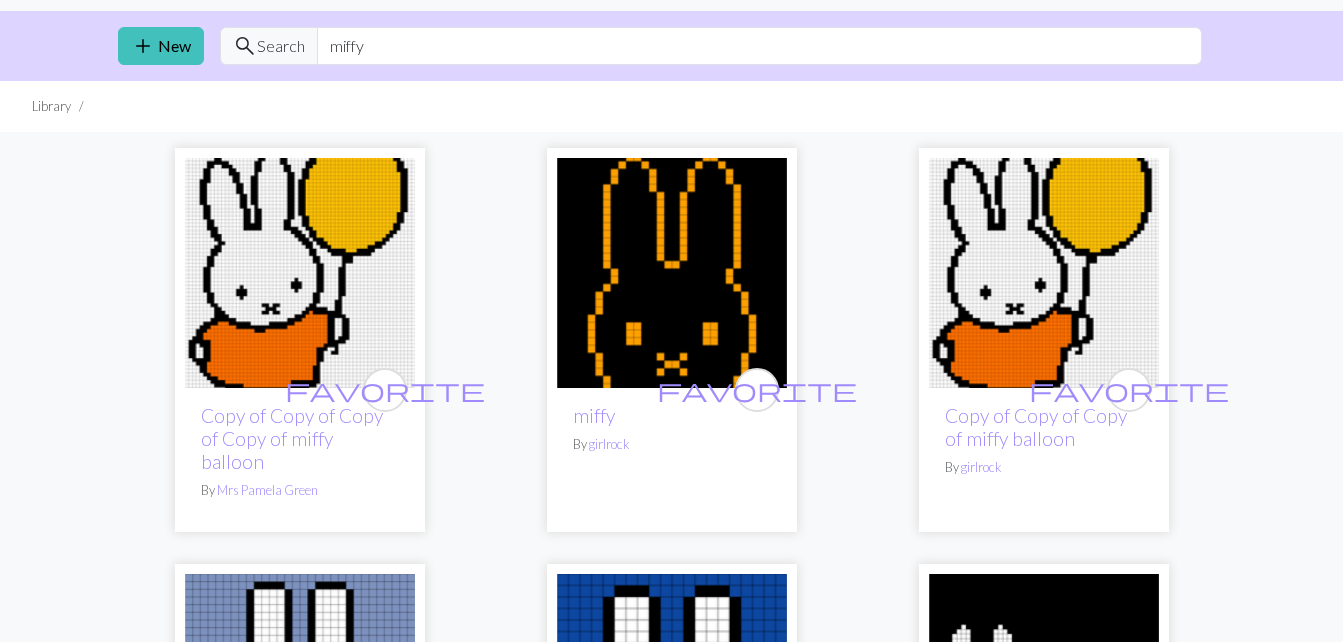 scroll, scrollTop: 0, scrollLeft: 0, axis: both 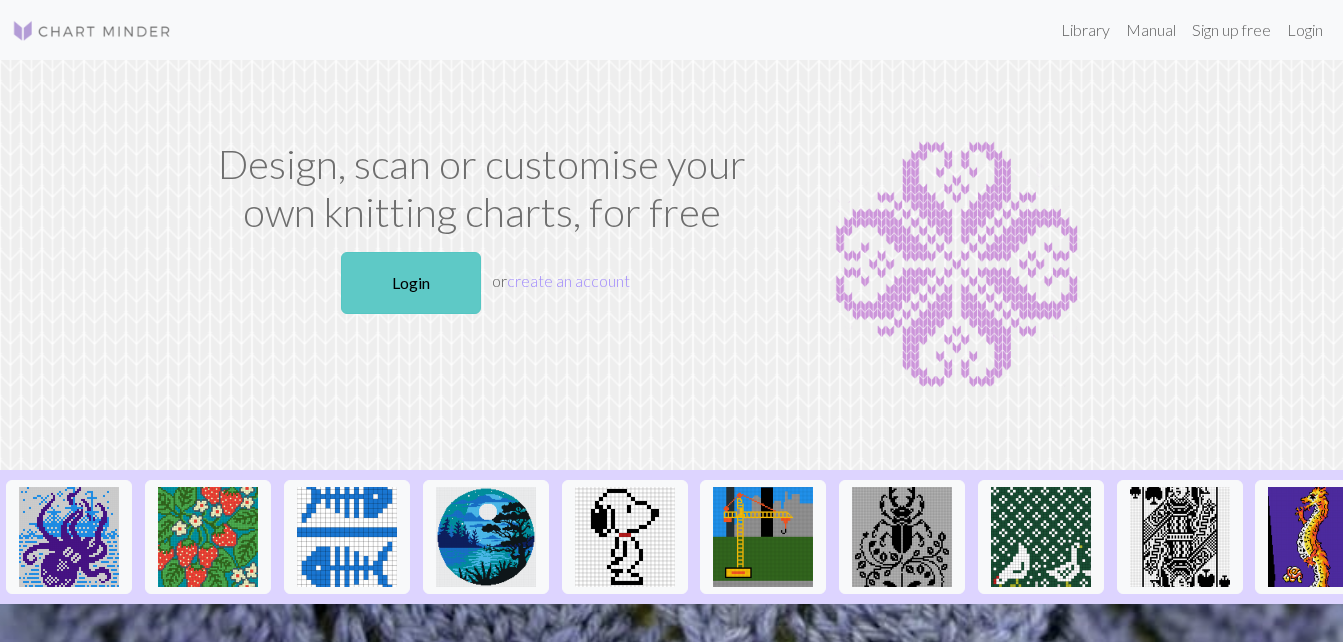 click on "Login" at bounding box center (411, 283) 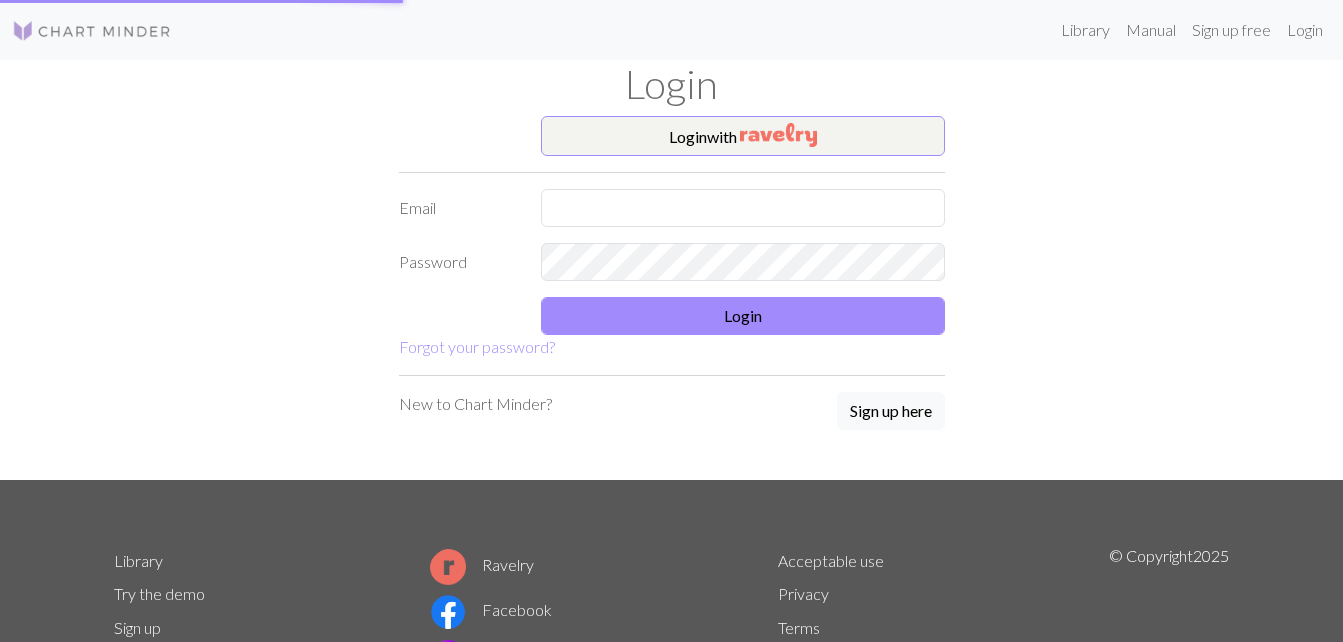 scroll, scrollTop: 0, scrollLeft: 0, axis: both 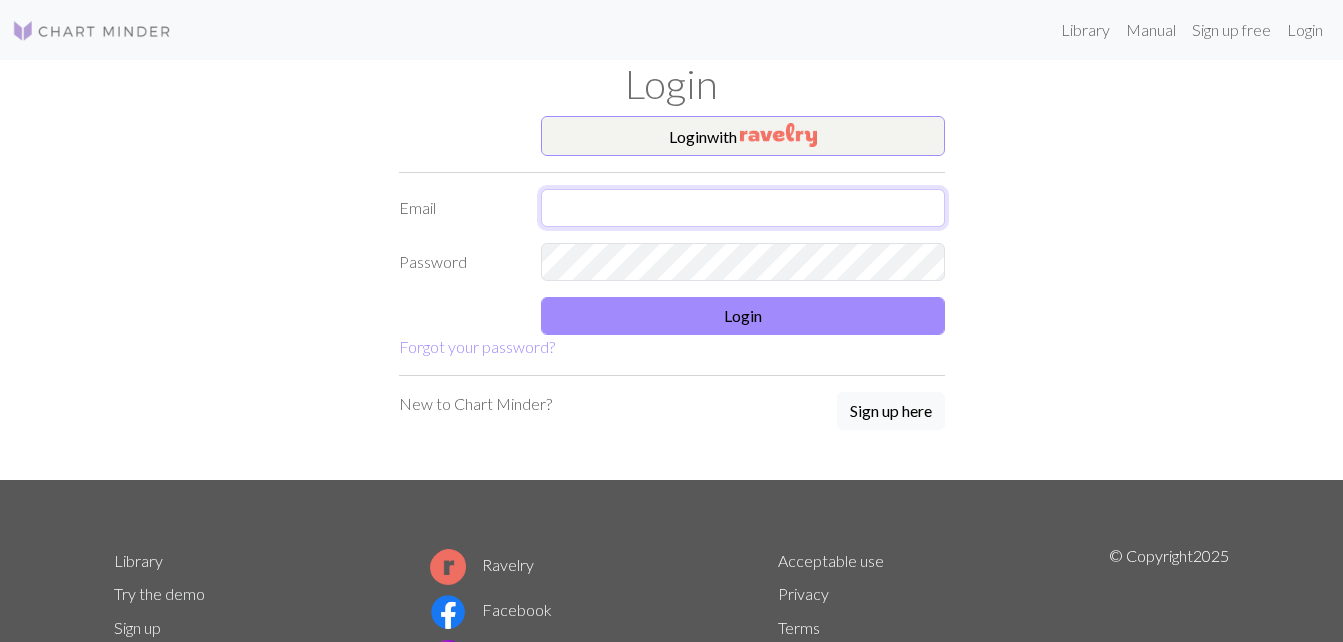 type on "pammy.dev@btinternet.com" 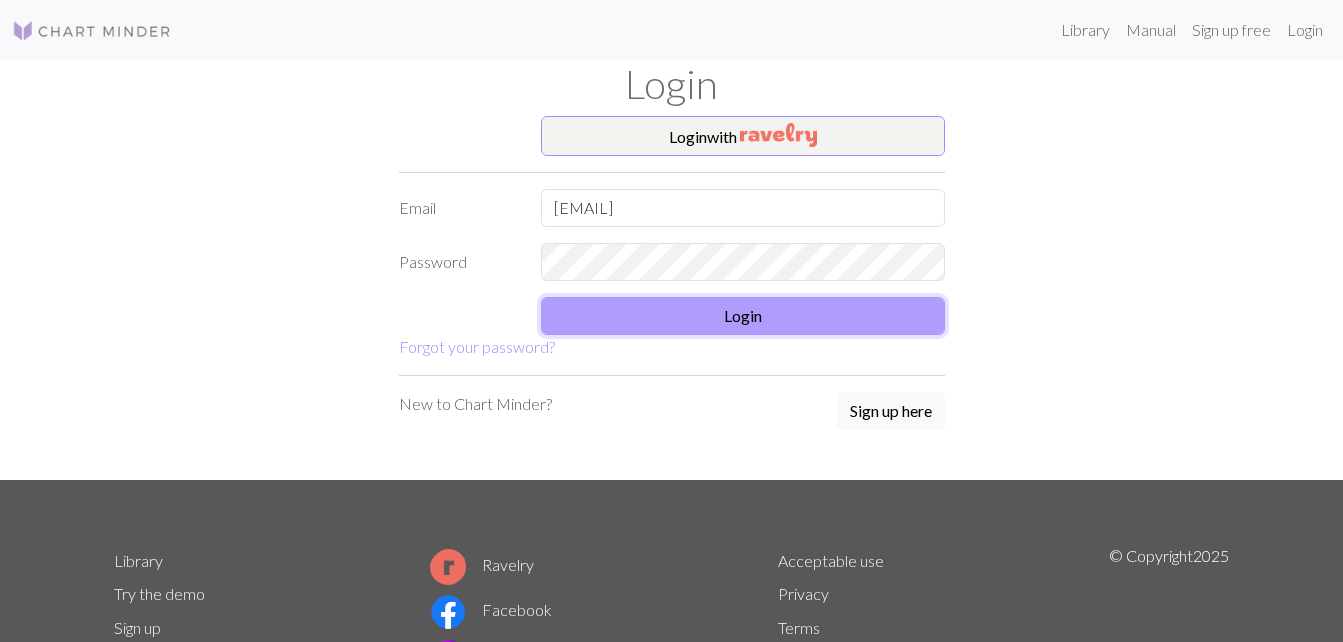 click on "Login" at bounding box center (743, 316) 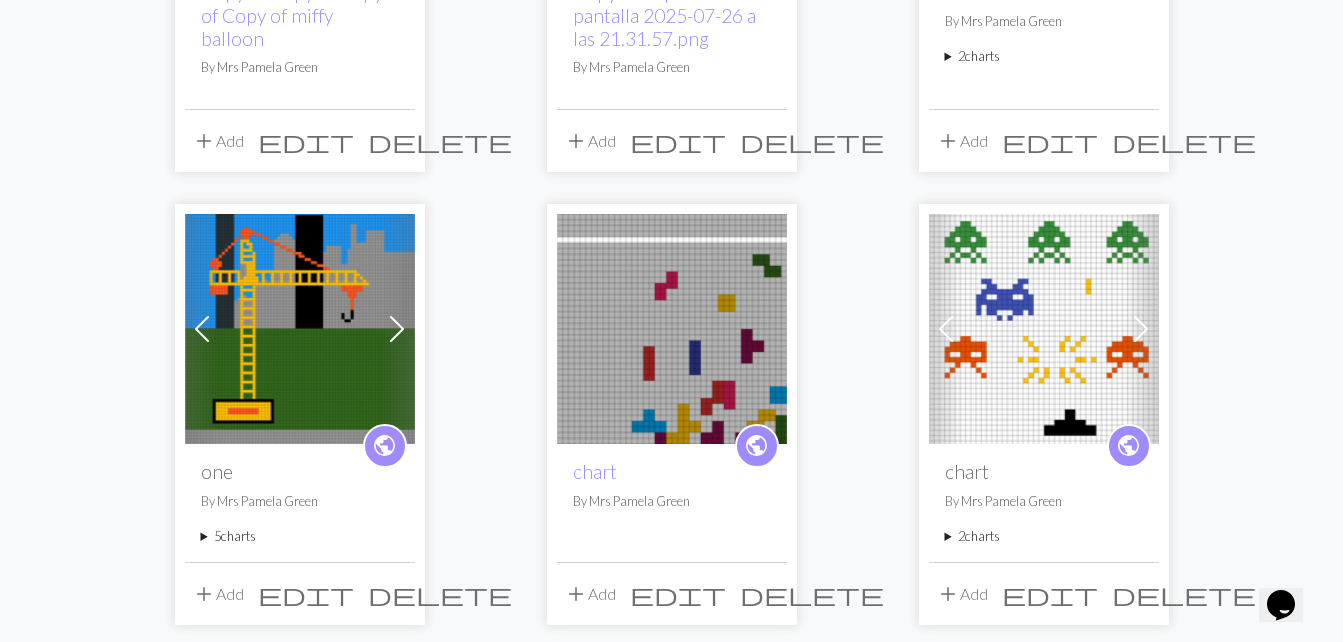 scroll, scrollTop: 560, scrollLeft: 0, axis: vertical 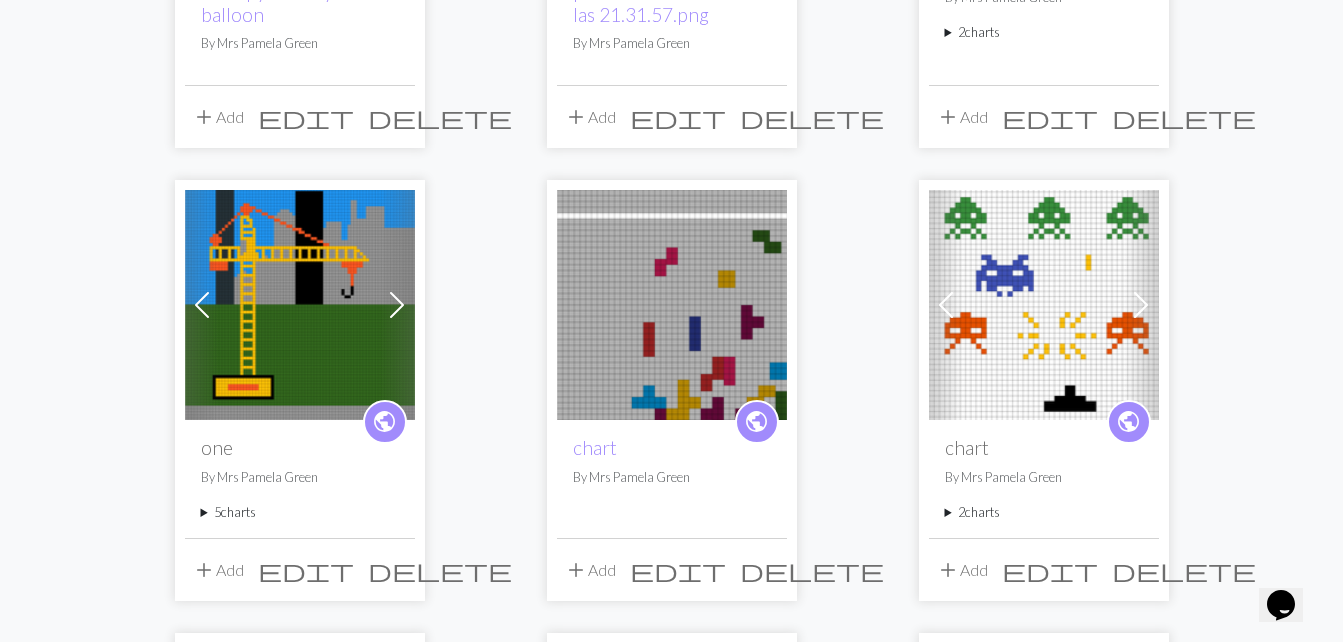 click at bounding box center (300, 305) 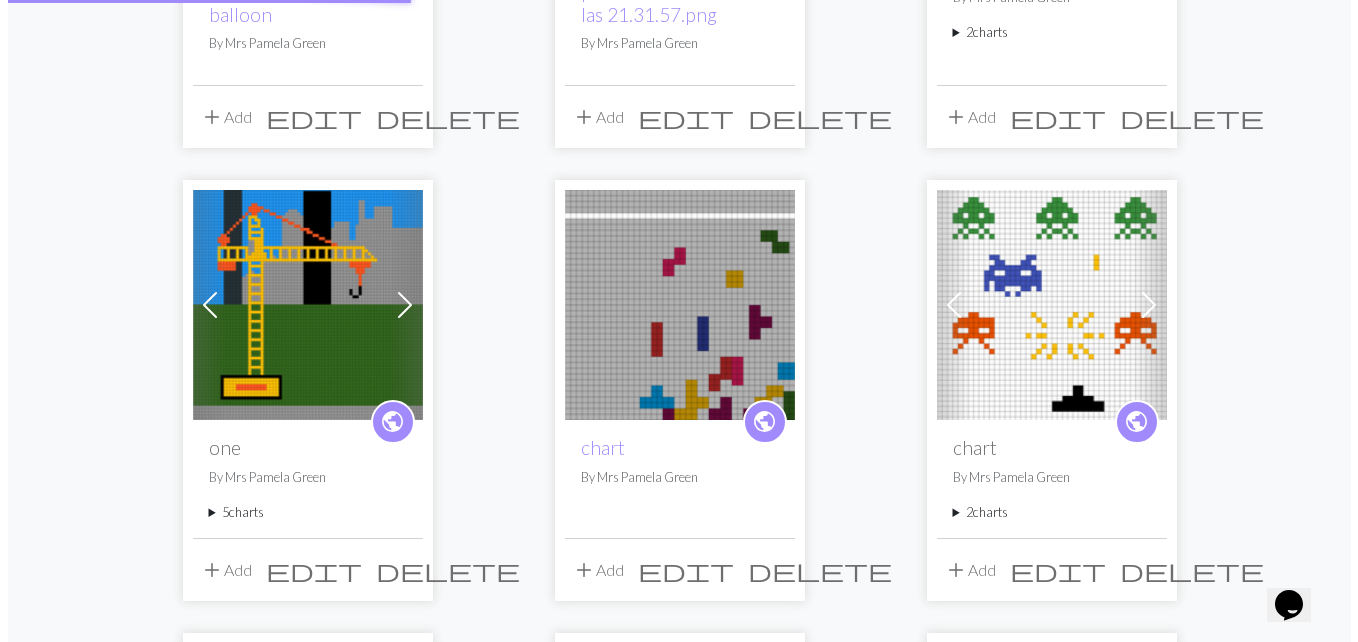 scroll, scrollTop: 0, scrollLeft: 0, axis: both 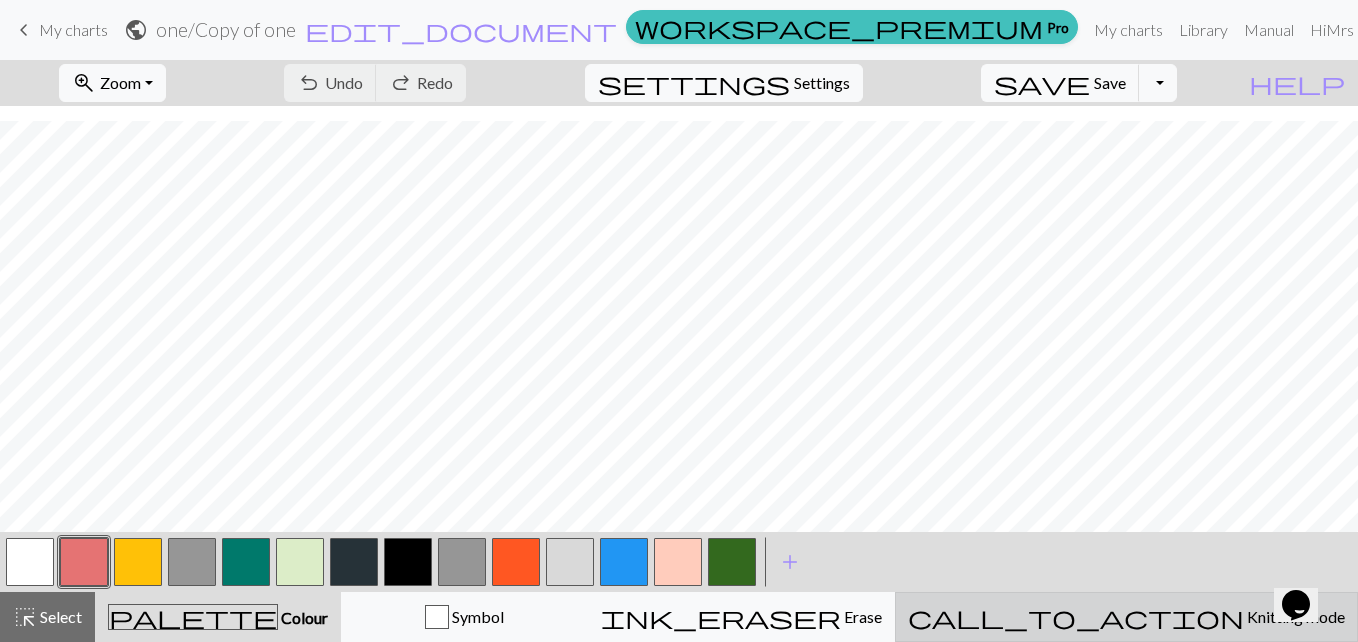 click on "Knitting mode" at bounding box center [1294, 616] 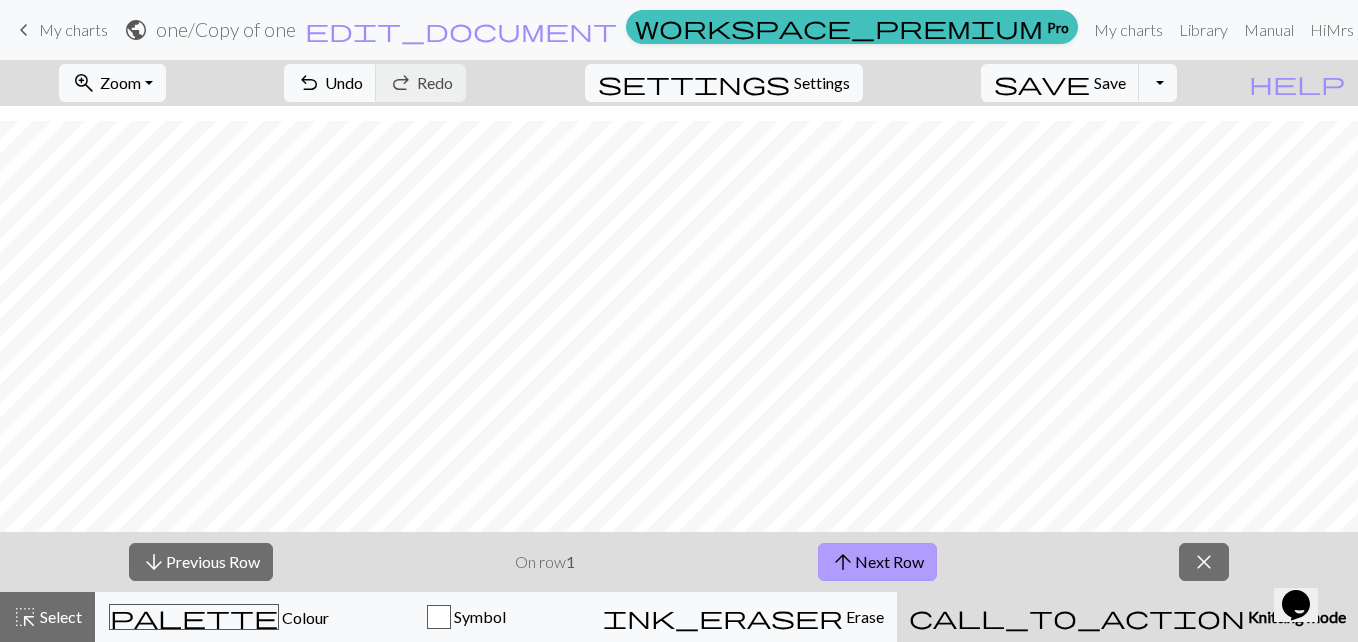 click on "arrow_upward  Next Row" at bounding box center (877, 562) 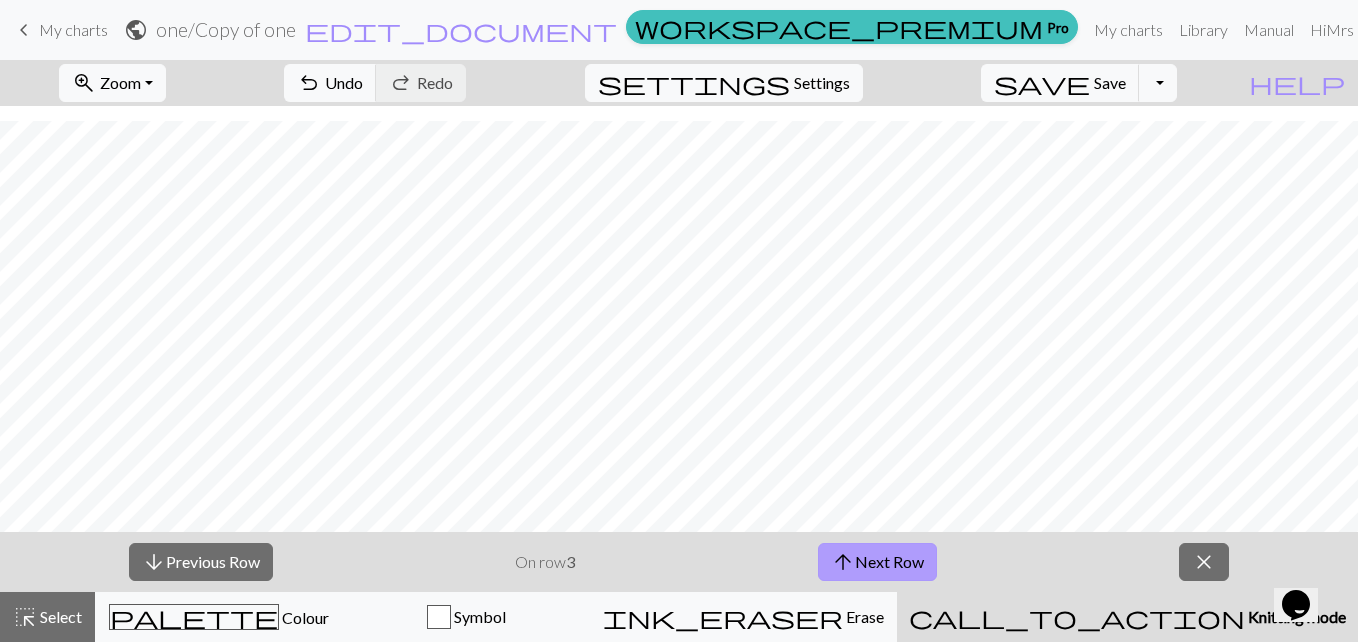 click on "arrow_upward  Next Row" at bounding box center [877, 562] 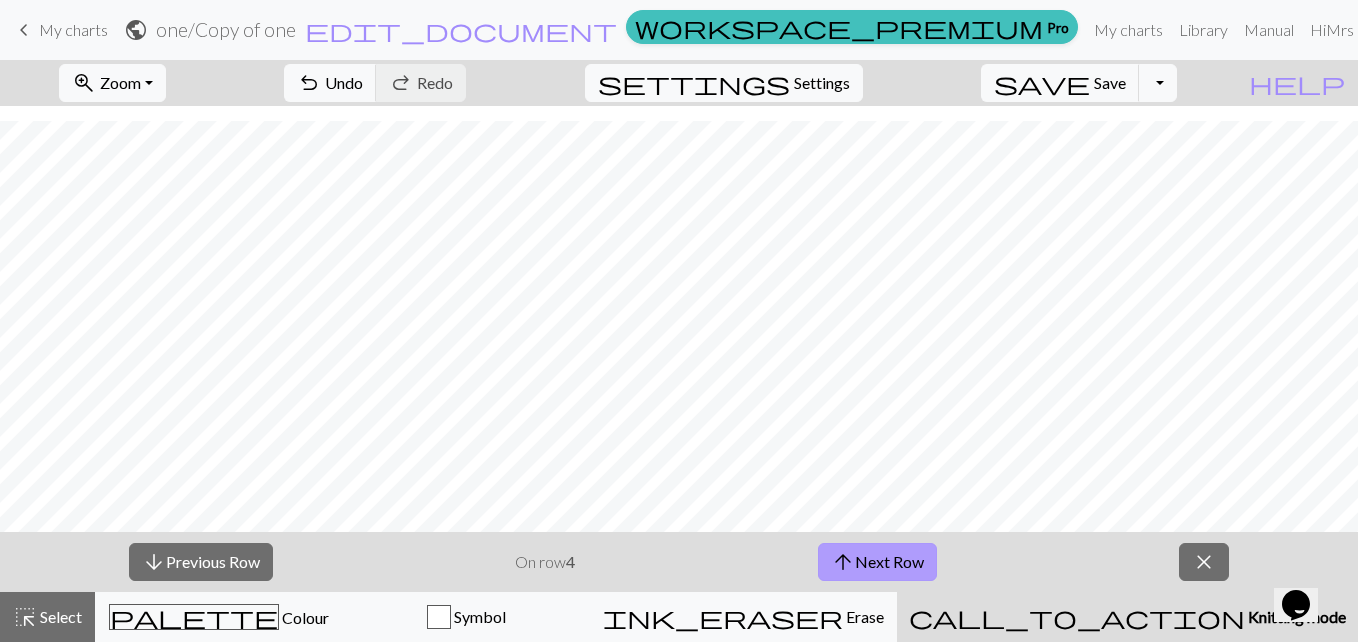 click on "arrow_upward  Next Row" at bounding box center [877, 562] 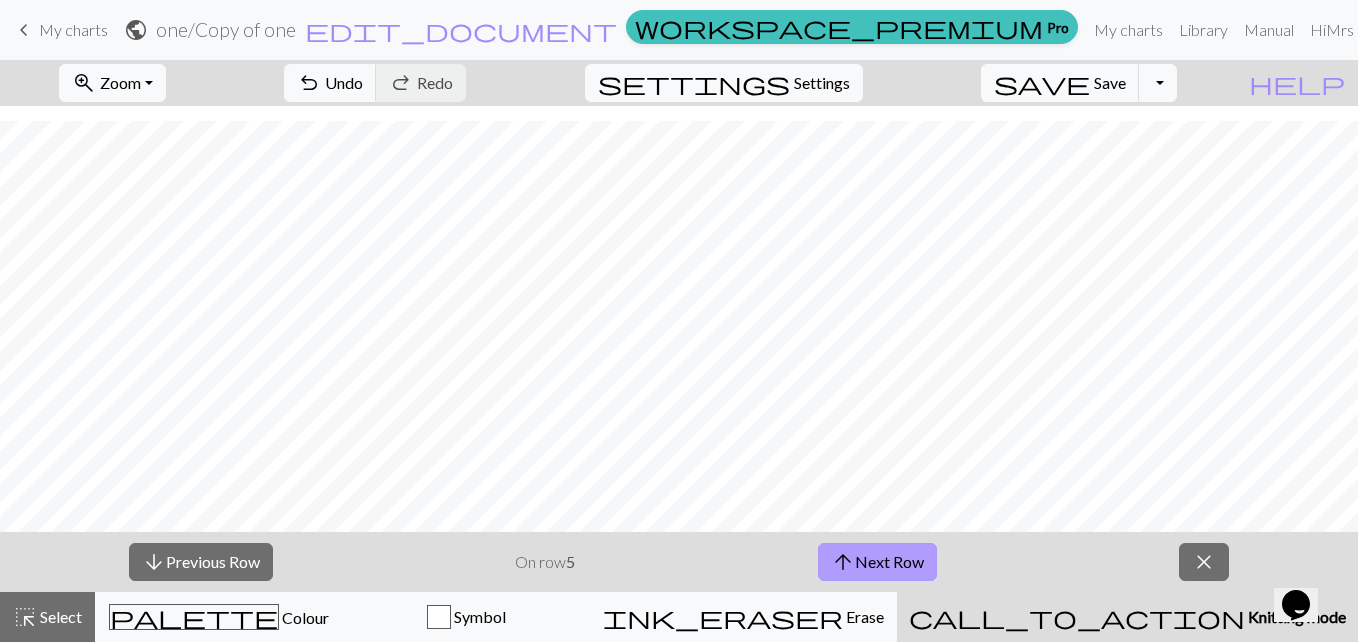 click on "arrow_upward  Next Row" at bounding box center (877, 562) 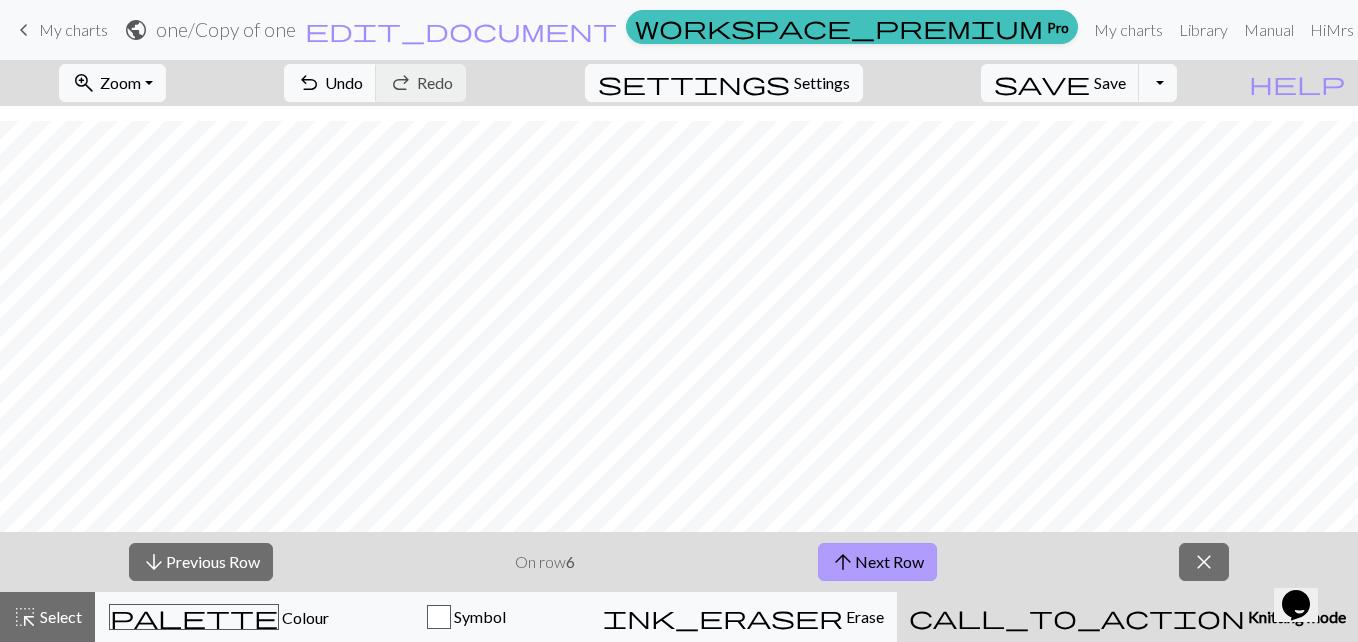 click on "arrow_upward  Next Row" at bounding box center (877, 562) 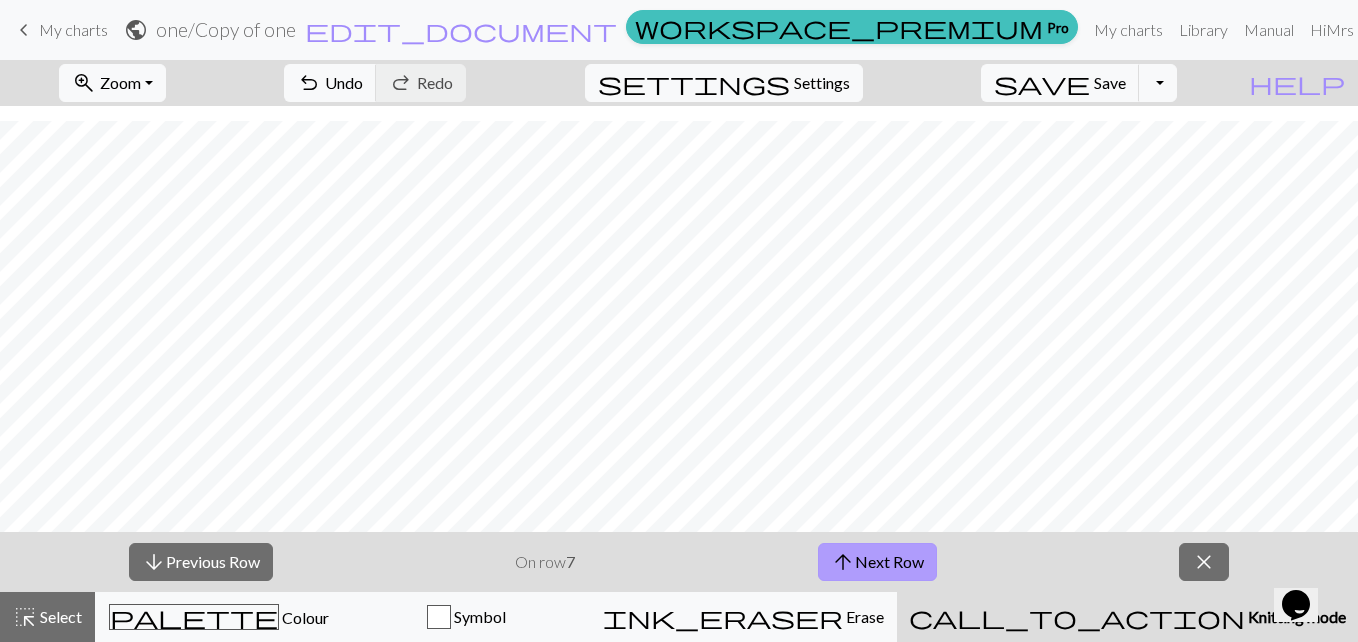 click on "arrow_upward  Next Row" at bounding box center (877, 562) 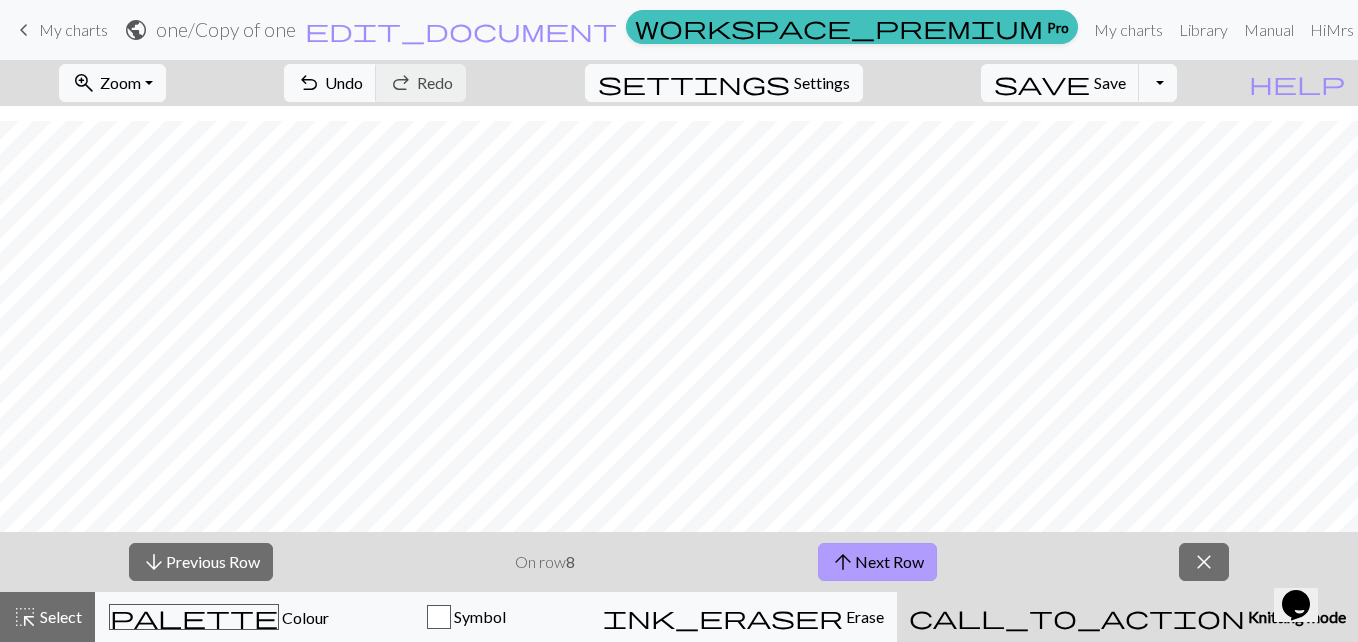 click on "arrow_upward  Next Row" at bounding box center (877, 562) 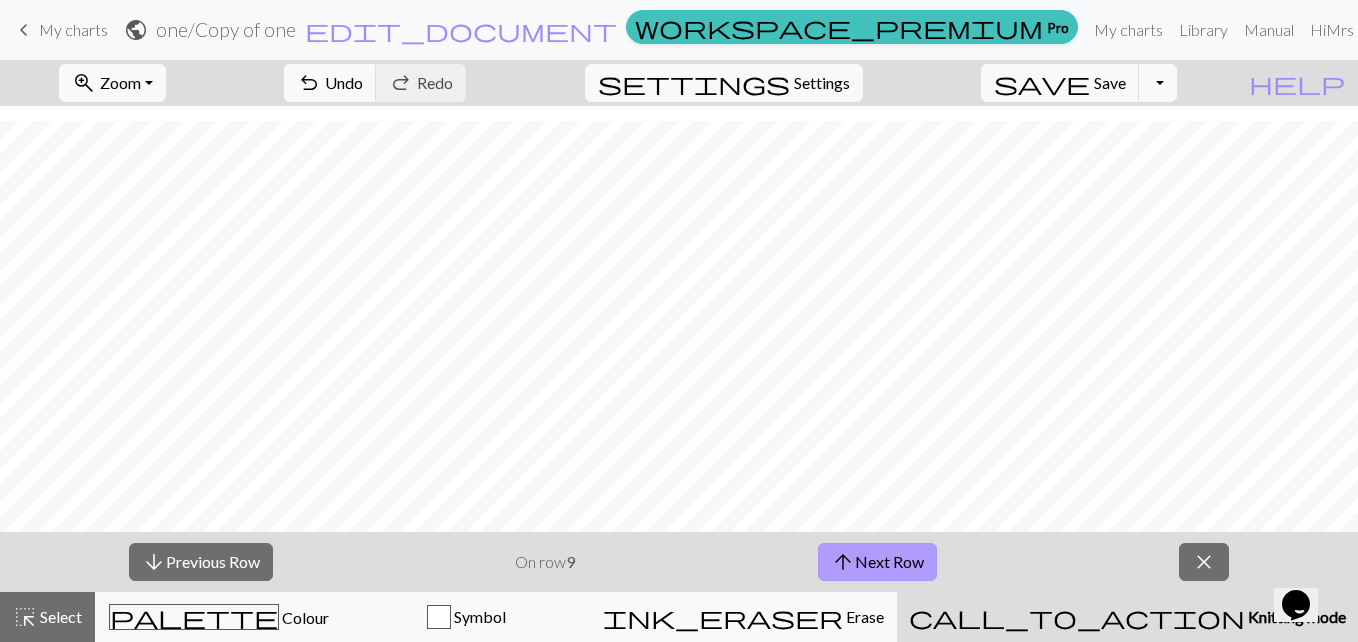 click on "arrow_upward  Next Row" at bounding box center [877, 562] 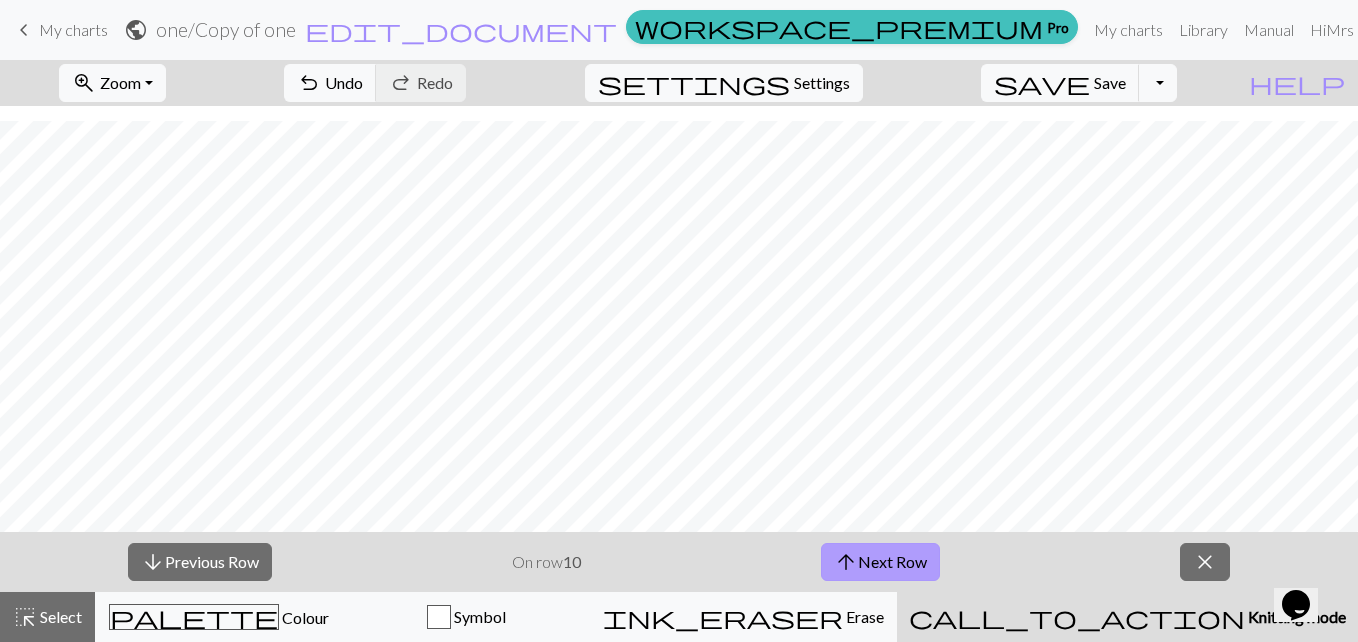 click on "arrow_upward  Next Row" at bounding box center (880, 562) 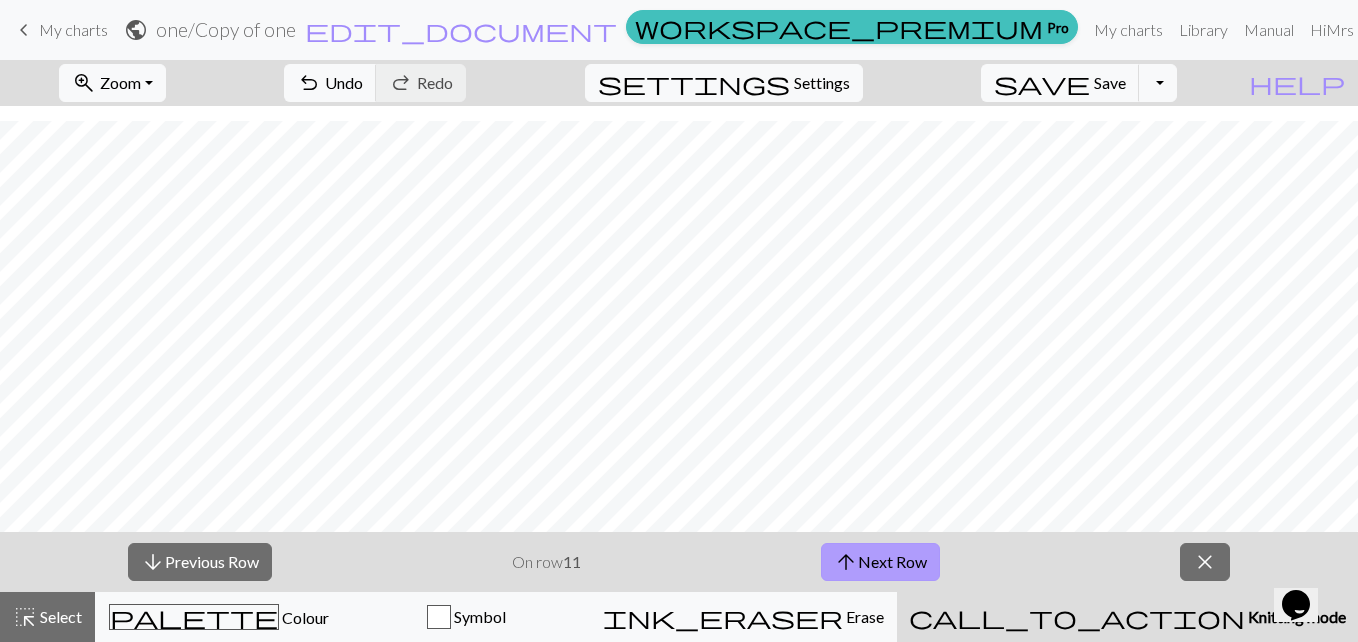 click on "arrow_upward  Next Row" at bounding box center (880, 562) 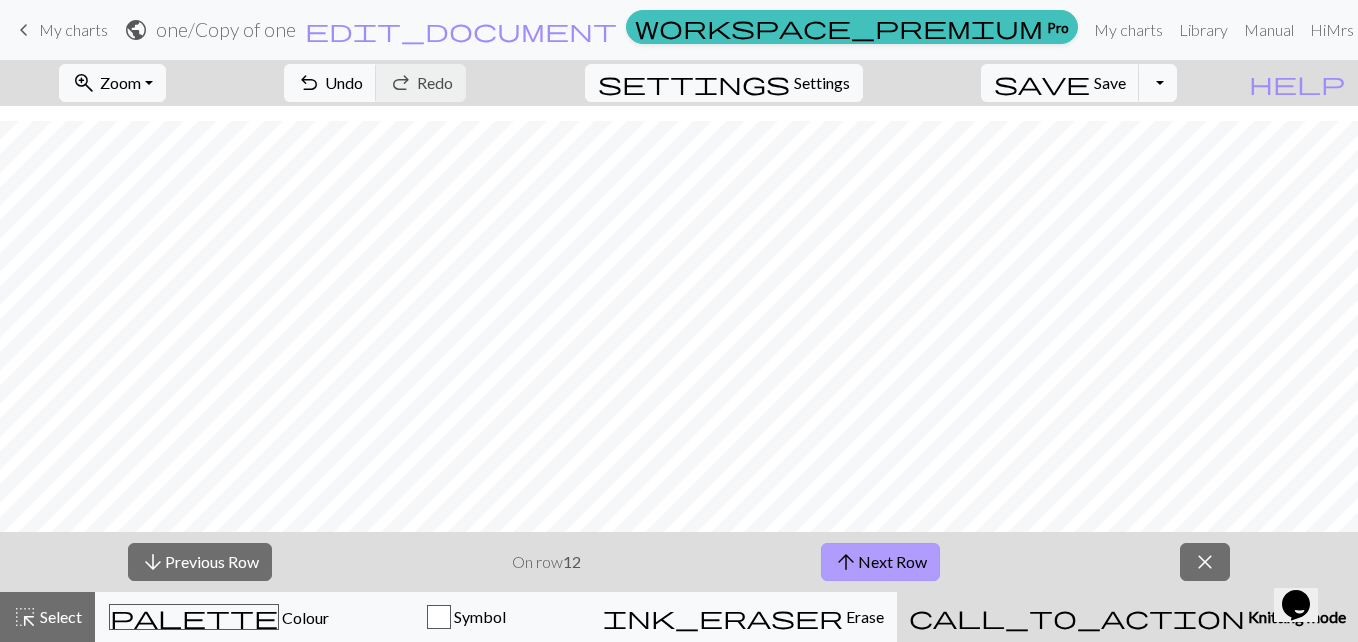 click on "arrow_upward  Next Row" at bounding box center (880, 562) 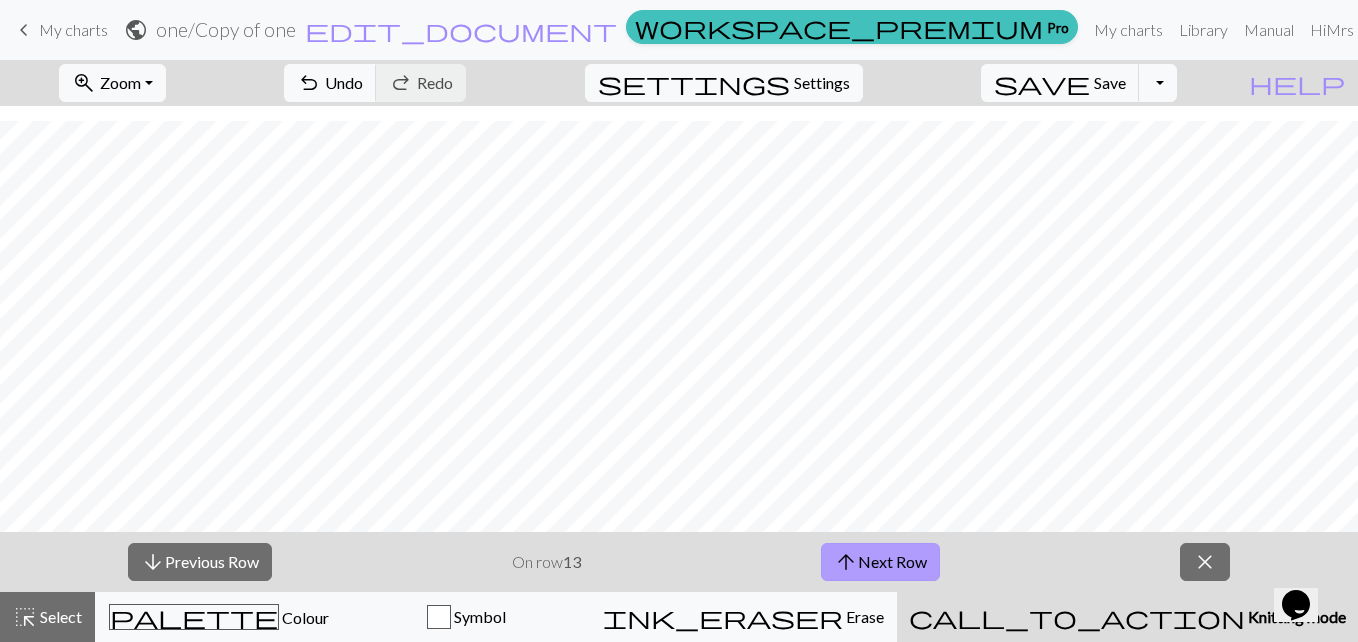 click on "arrow_upward  Next Row" at bounding box center [880, 562] 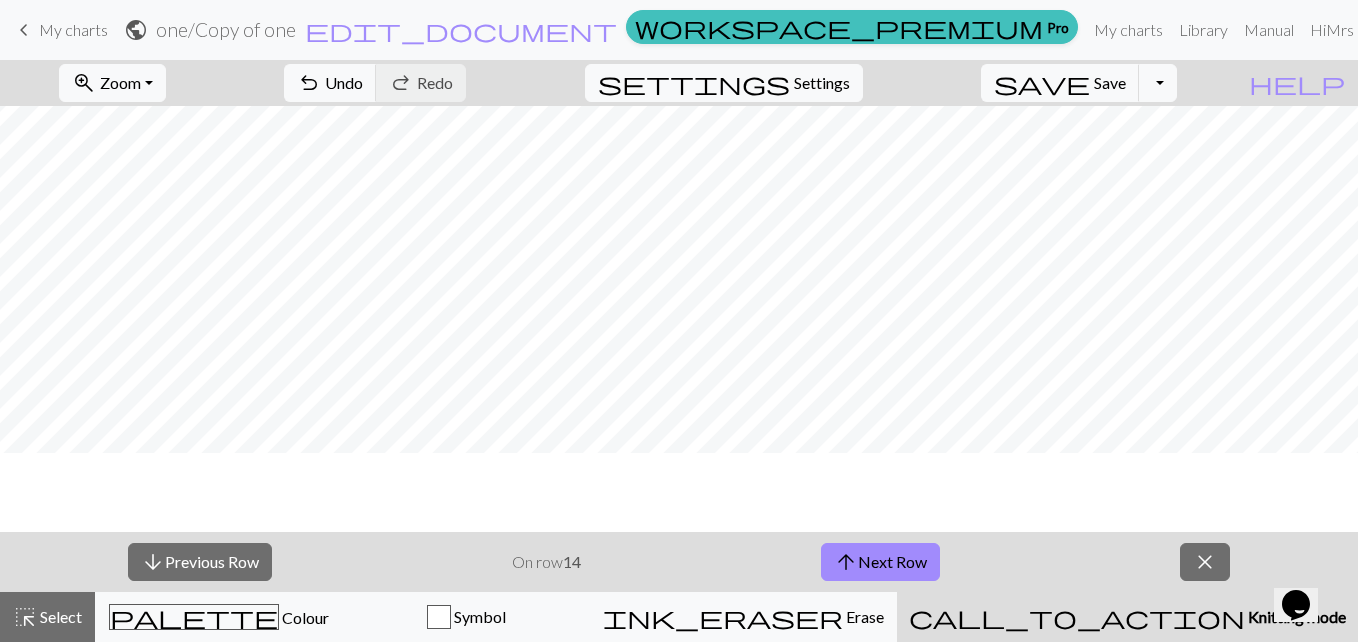 scroll, scrollTop: 1479, scrollLeft: 0, axis: vertical 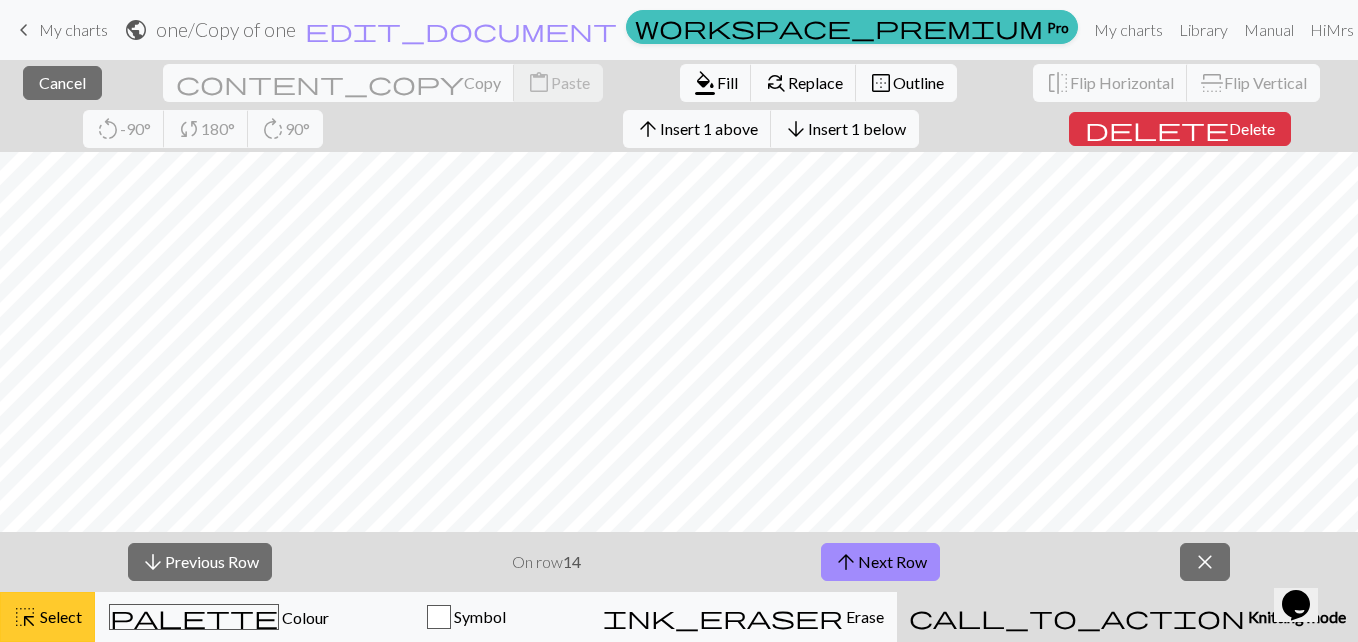 click on "Select" at bounding box center [59, 616] 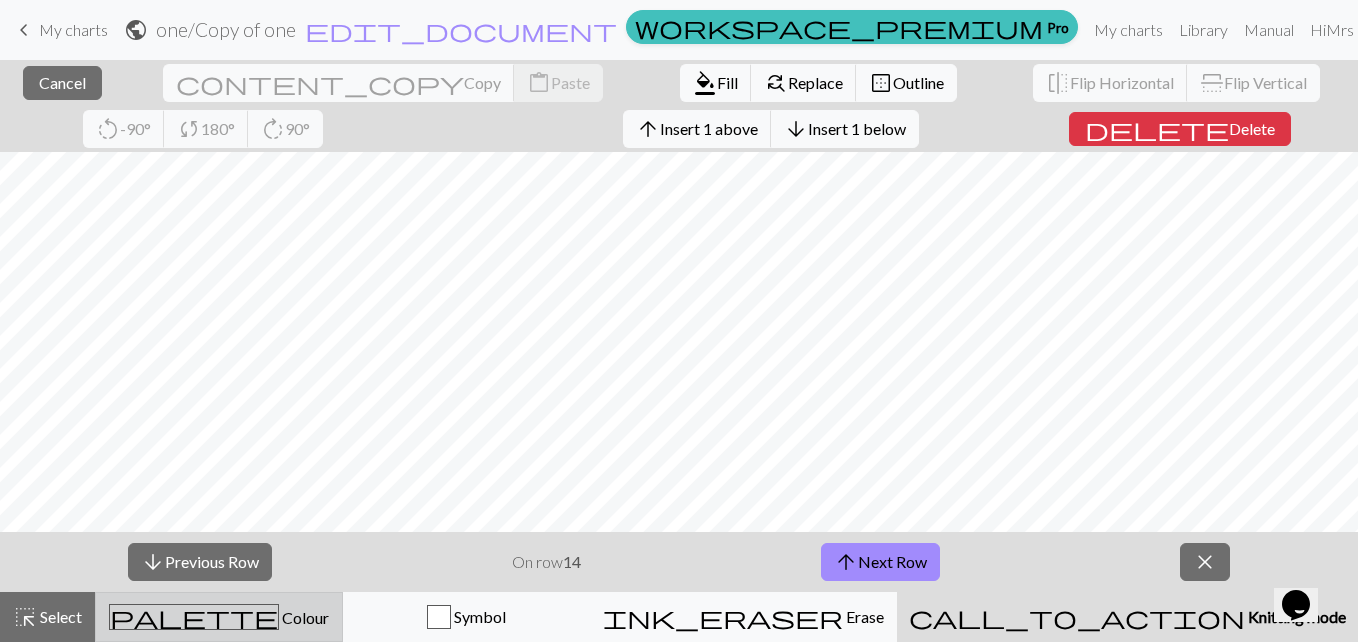 click on "palette   Colour   Colour" at bounding box center [219, 617] 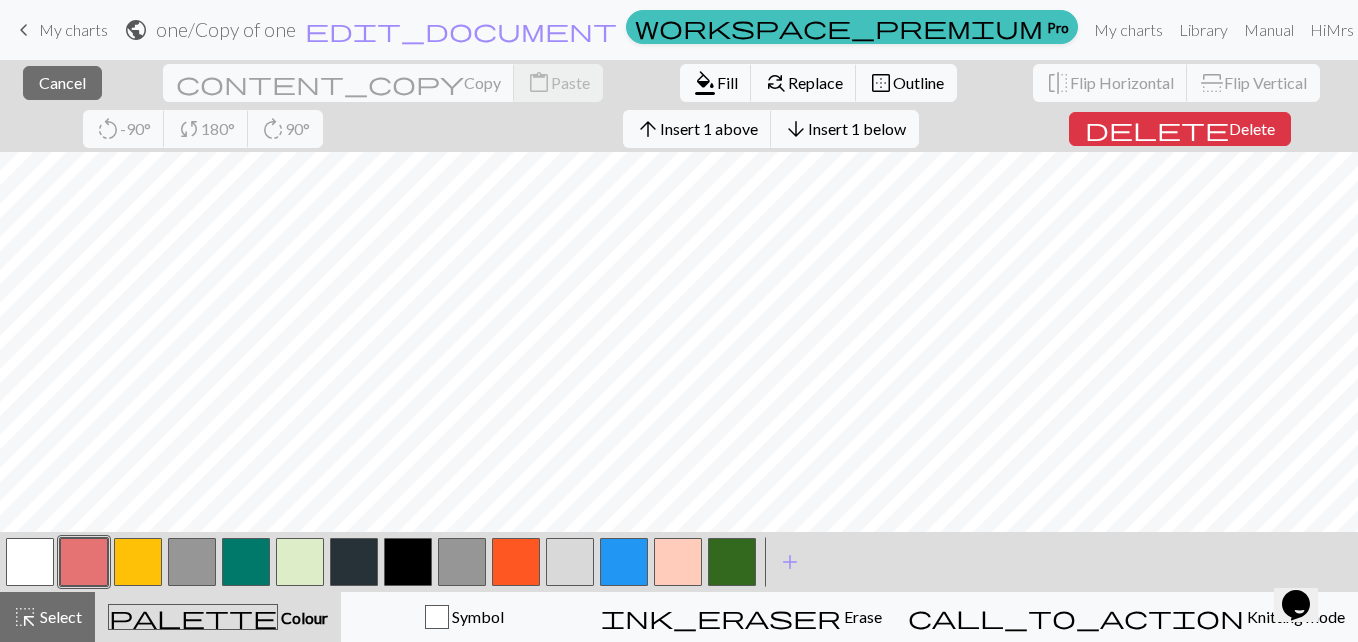 click on "close Cancel content_copy  Copy content_paste  Paste format_color_fill  Fill find_replace  Replace border_outer  Outline flip  Flip Horizontal flip  Flip Vertical rotate_left  -90° sync  180° rotate_right  90° arrow_upward  Insert 1 above arrow_downward Insert 1 below delete  Delete" at bounding box center (679, 106) 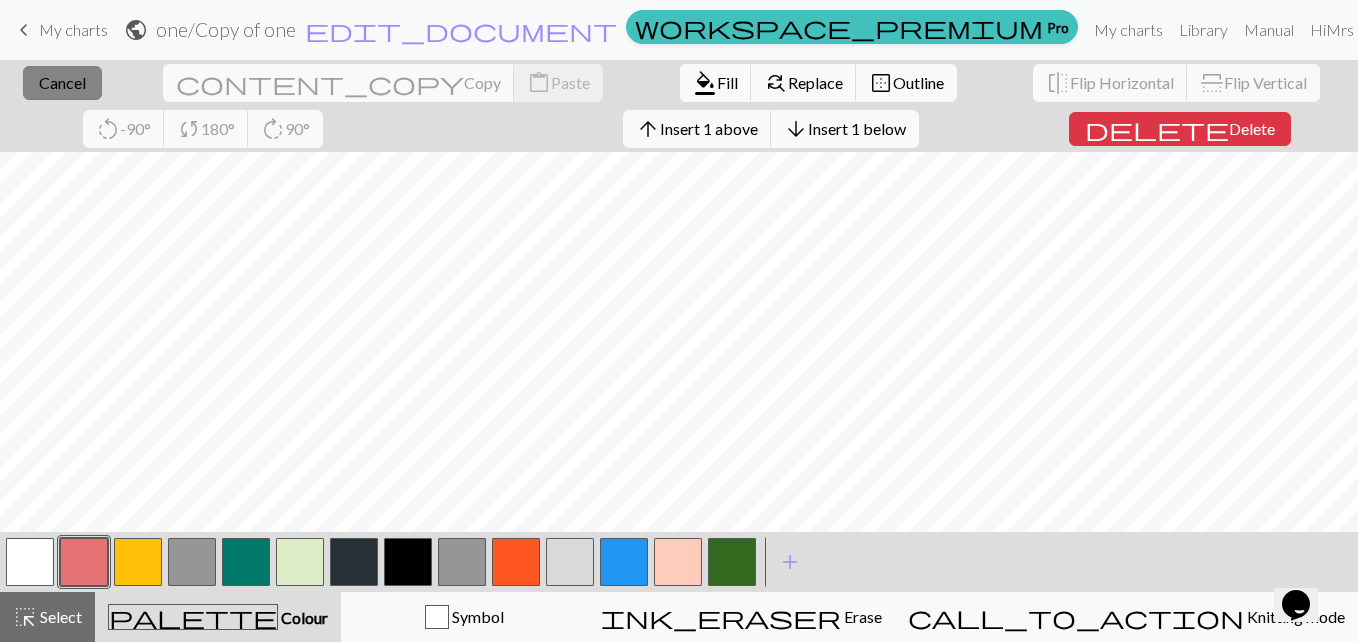 click on "close Cancel" at bounding box center [62, 83] 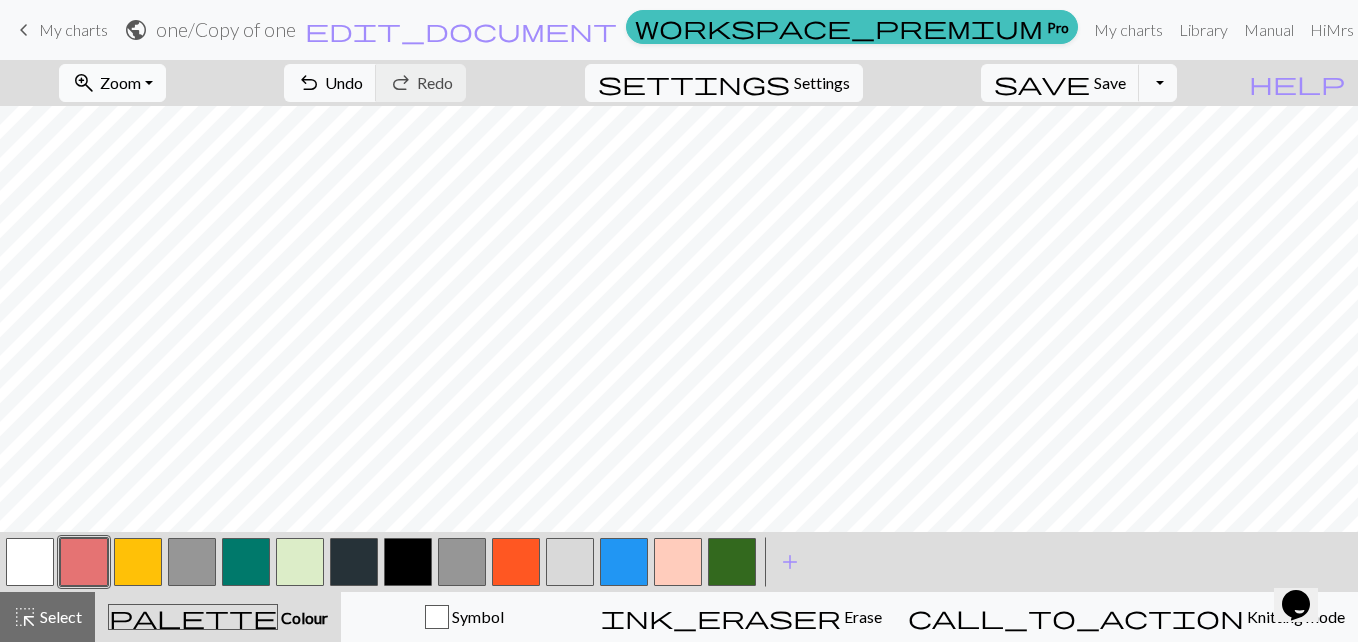 click on "zoom_in Zoom Zoom" at bounding box center [112, 83] 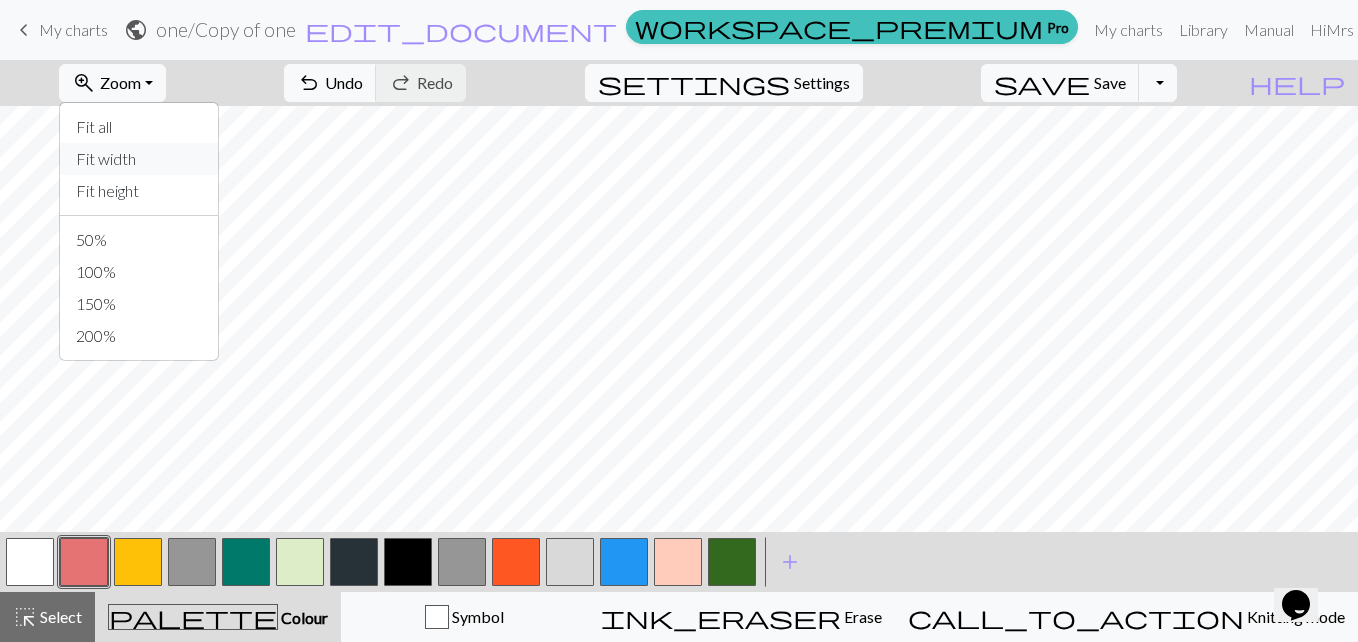 click on "Fit width" at bounding box center (139, 159) 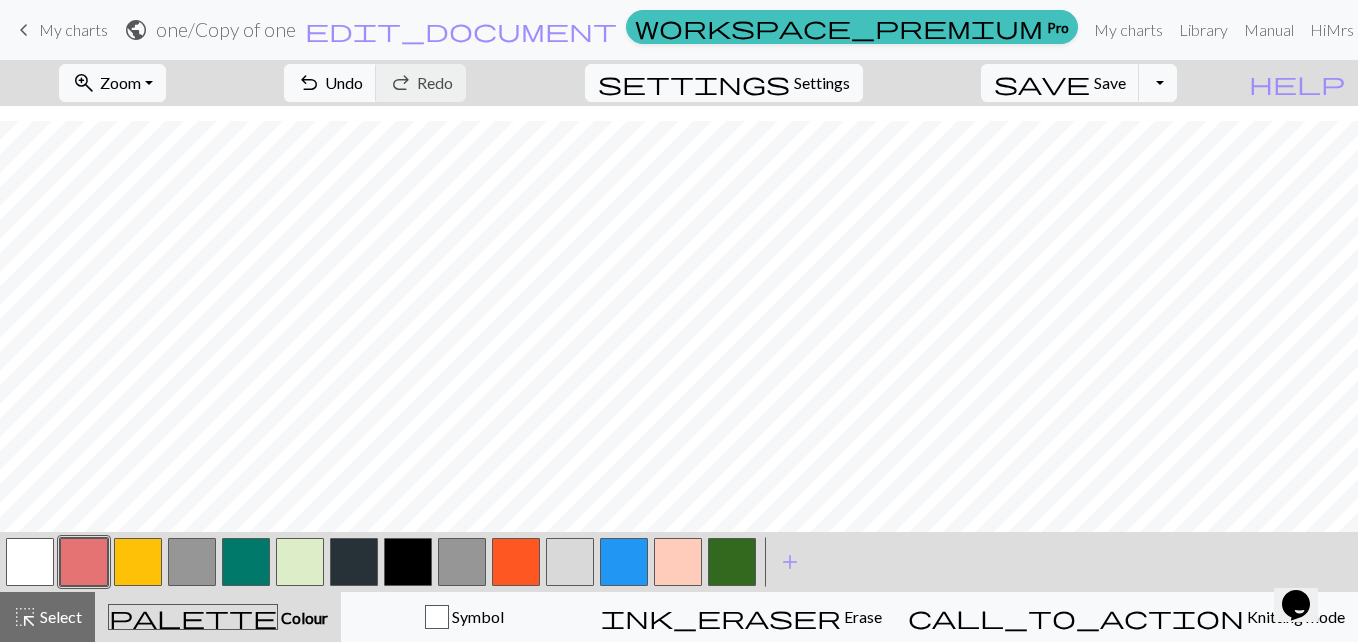scroll, scrollTop: 939, scrollLeft: 0, axis: vertical 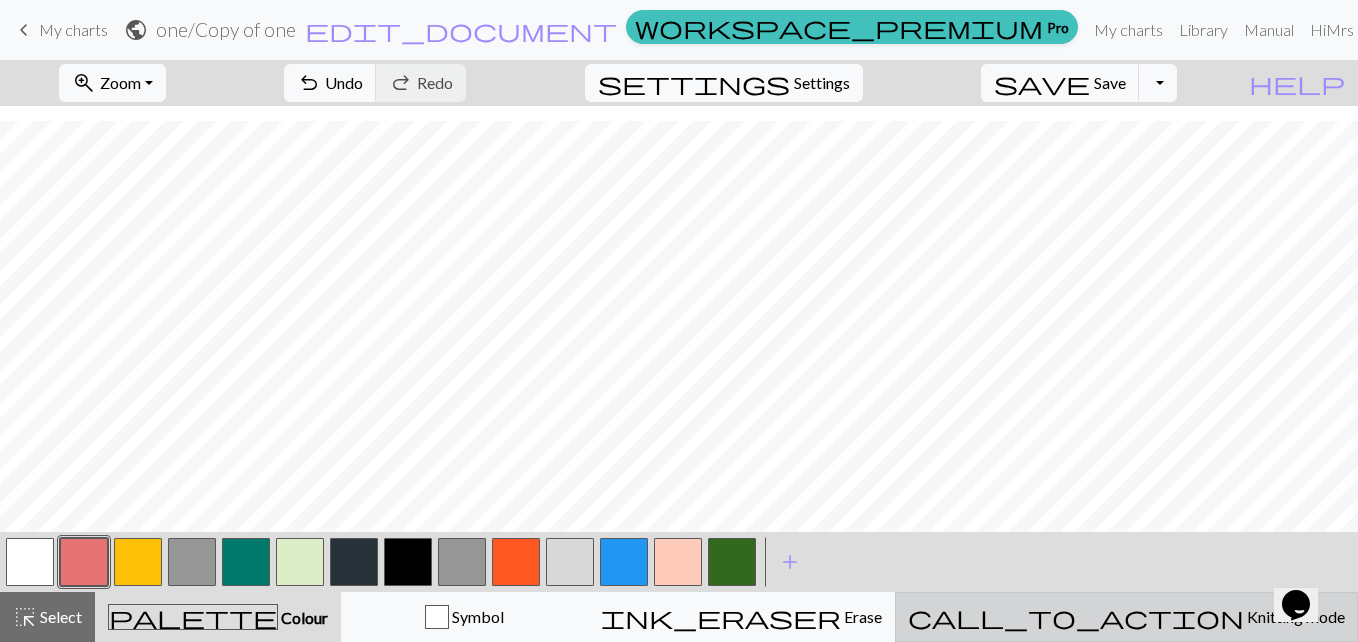 click on "call_to_action" at bounding box center [1076, 617] 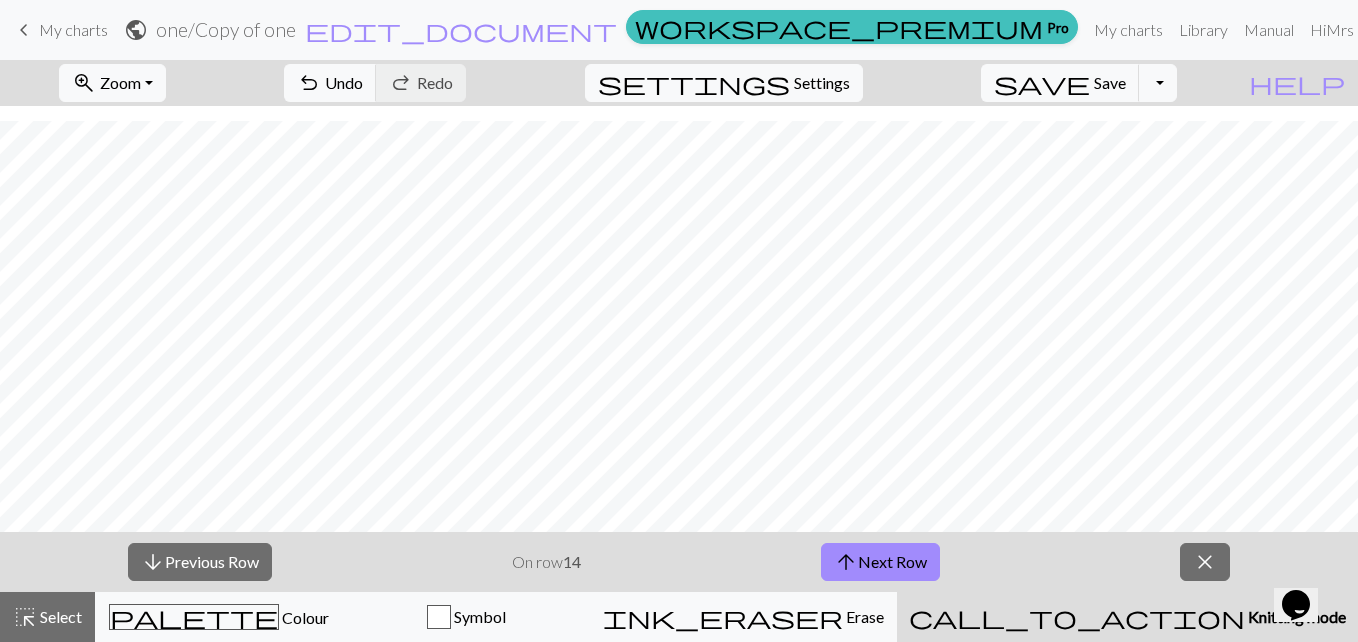 type 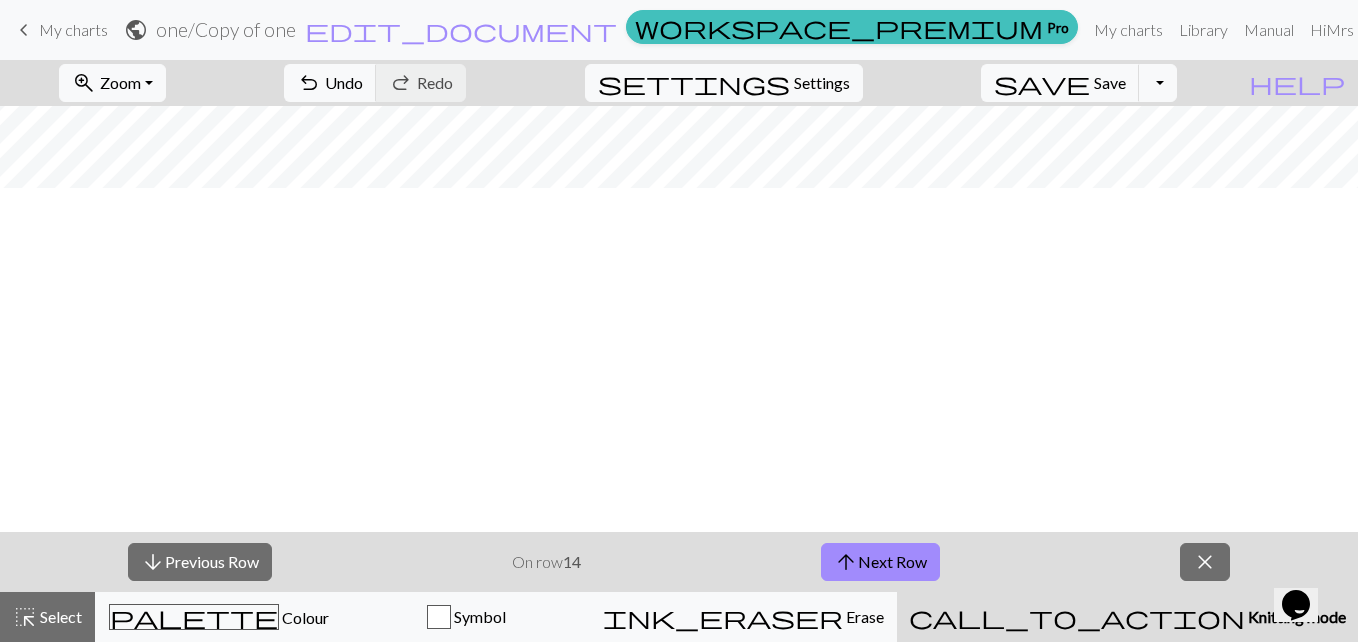 scroll, scrollTop: 580, scrollLeft: 0, axis: vertical 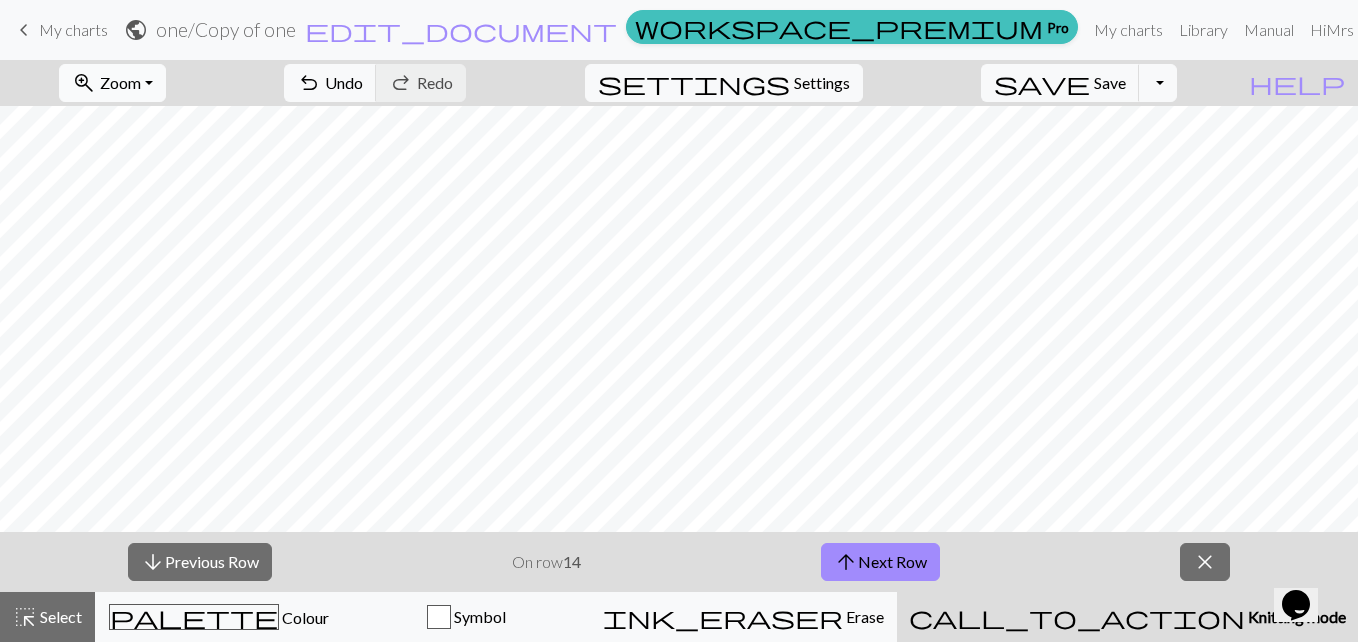 click on "zoom_in Zoom Zoom" at bounding box center [112, 83] 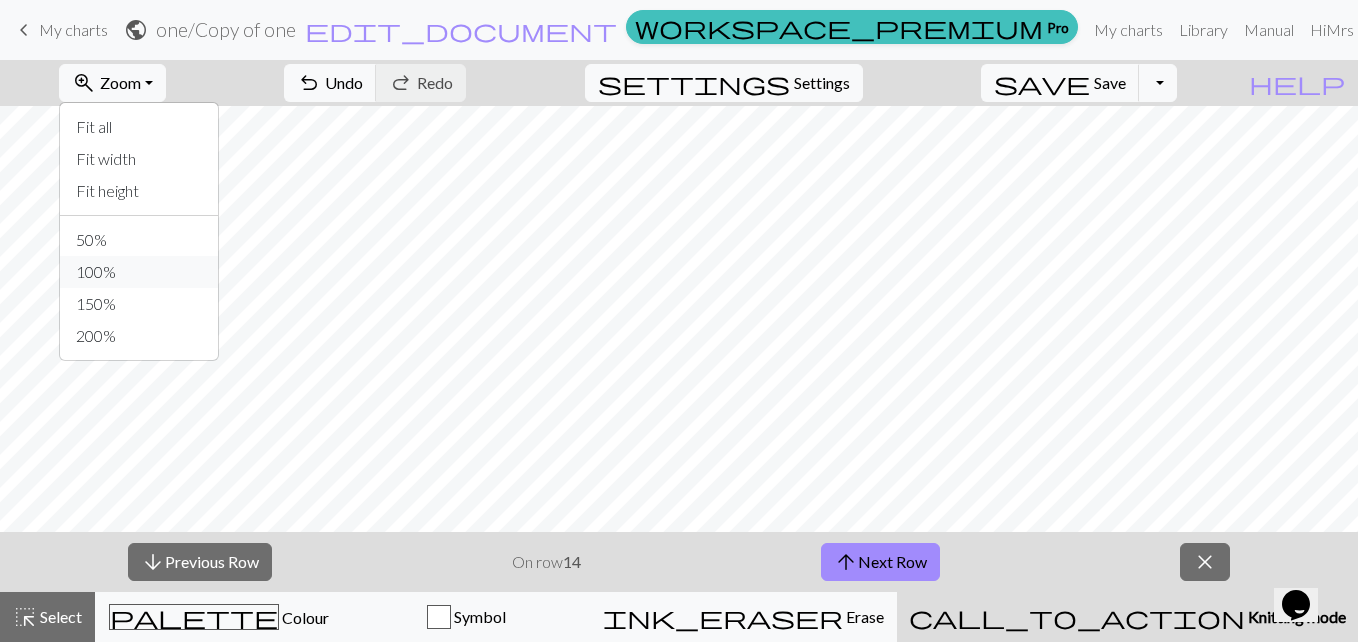 click on "100%" at bounding box center (139, 272) 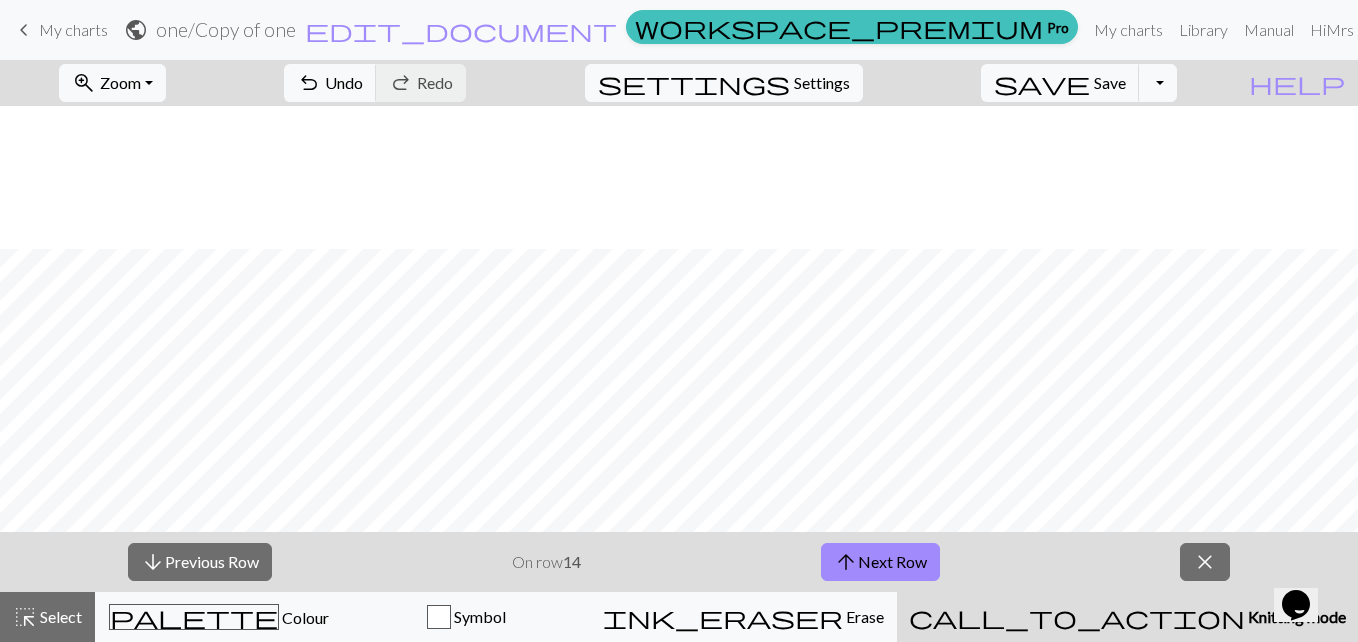 scroll, scrollTop: 896, scrollLeft: 0, axis: vertical 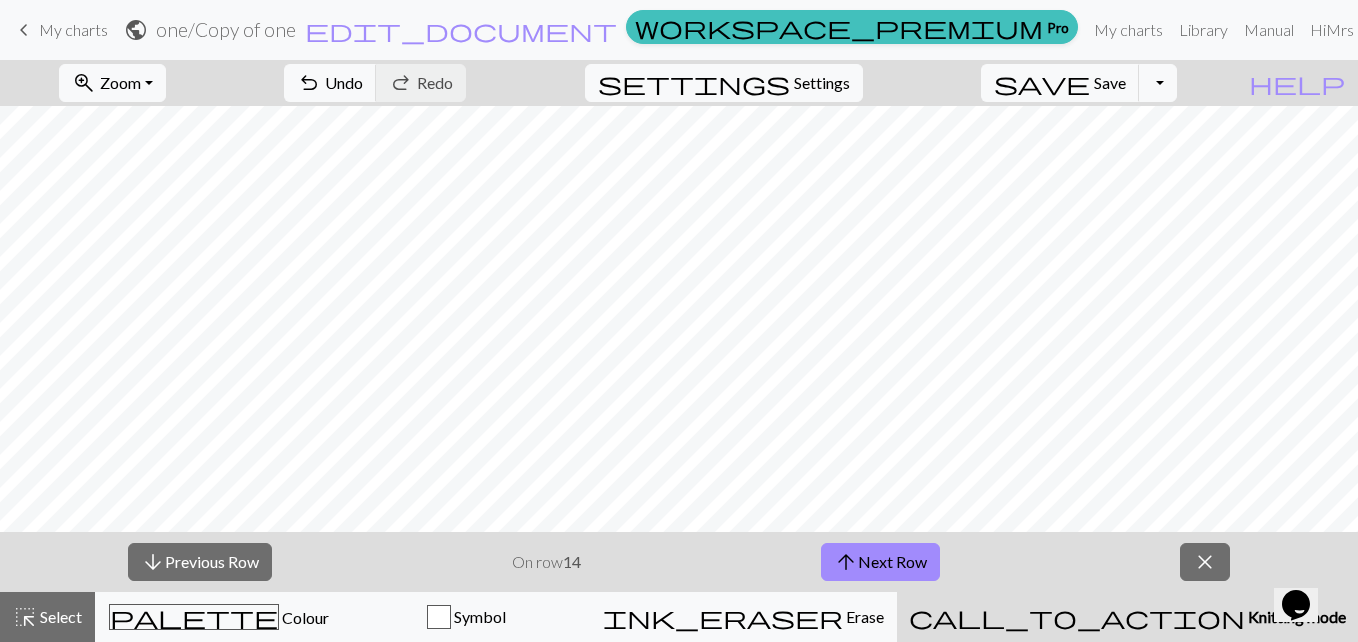 click on "call_to_action   Knitting mode   Knitting mode" at bounding box center [1127, 617] 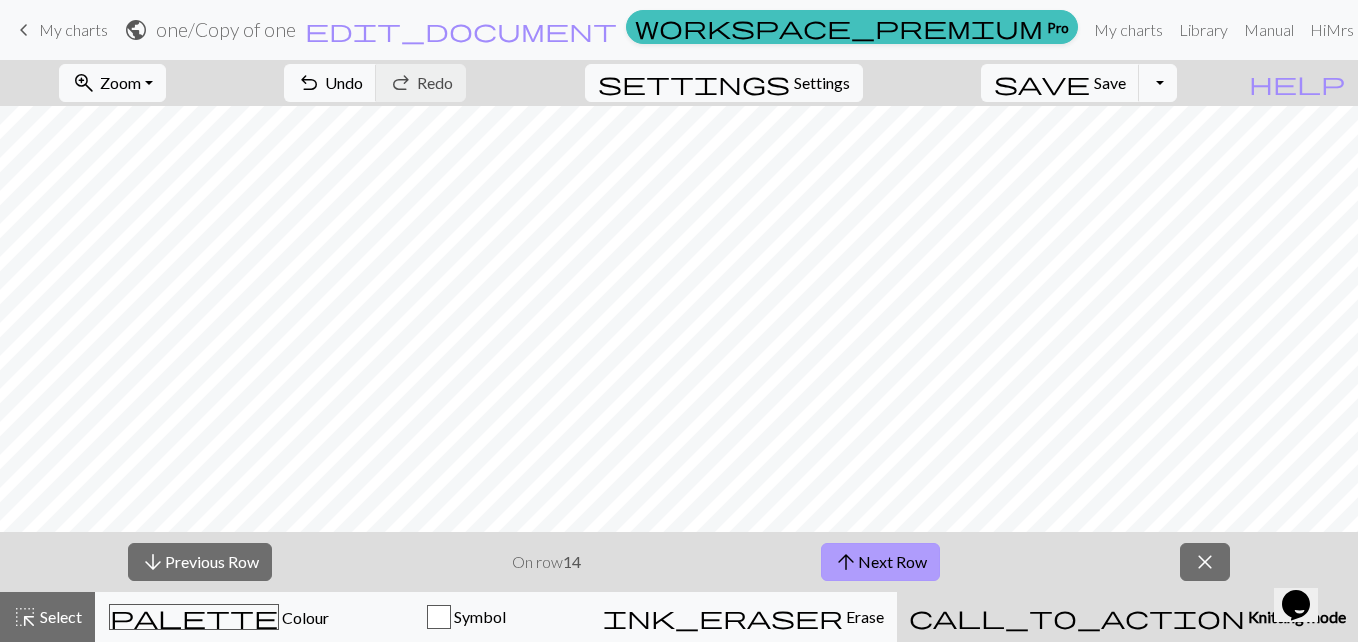 click on "arrow_upward  Next Row" at bounding box center [880, 562] 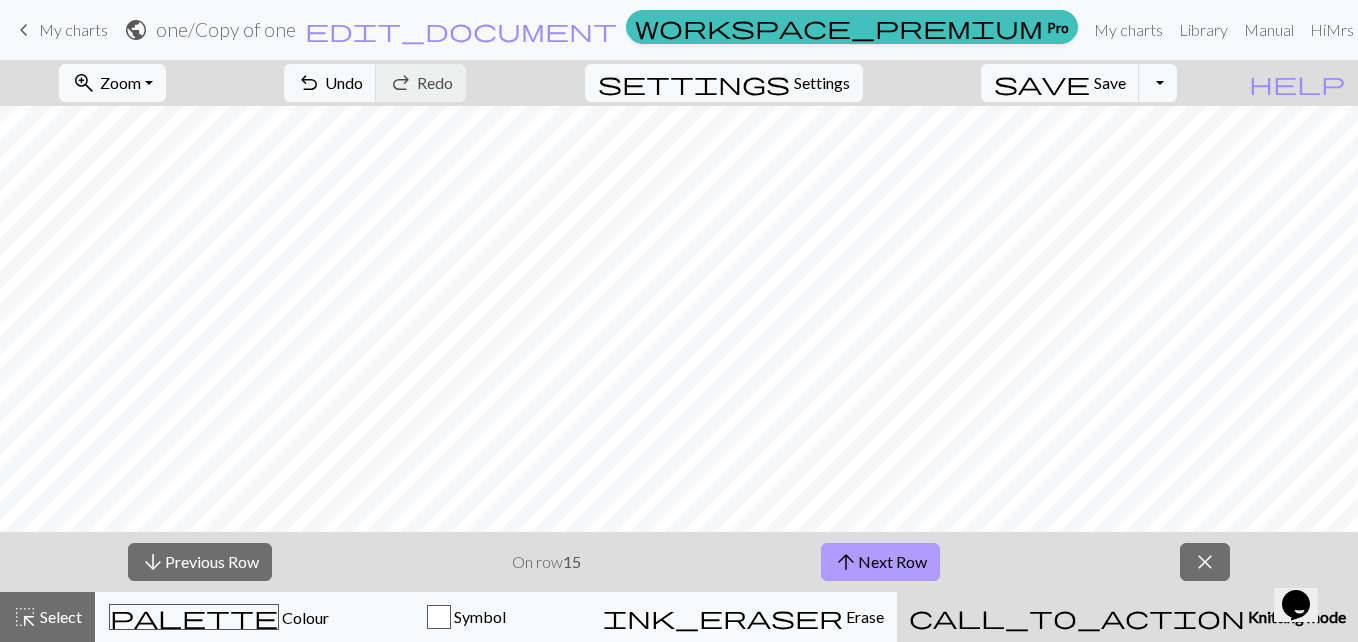 click on "arrow_upward  Next Row" at bounding box center (880, 562) 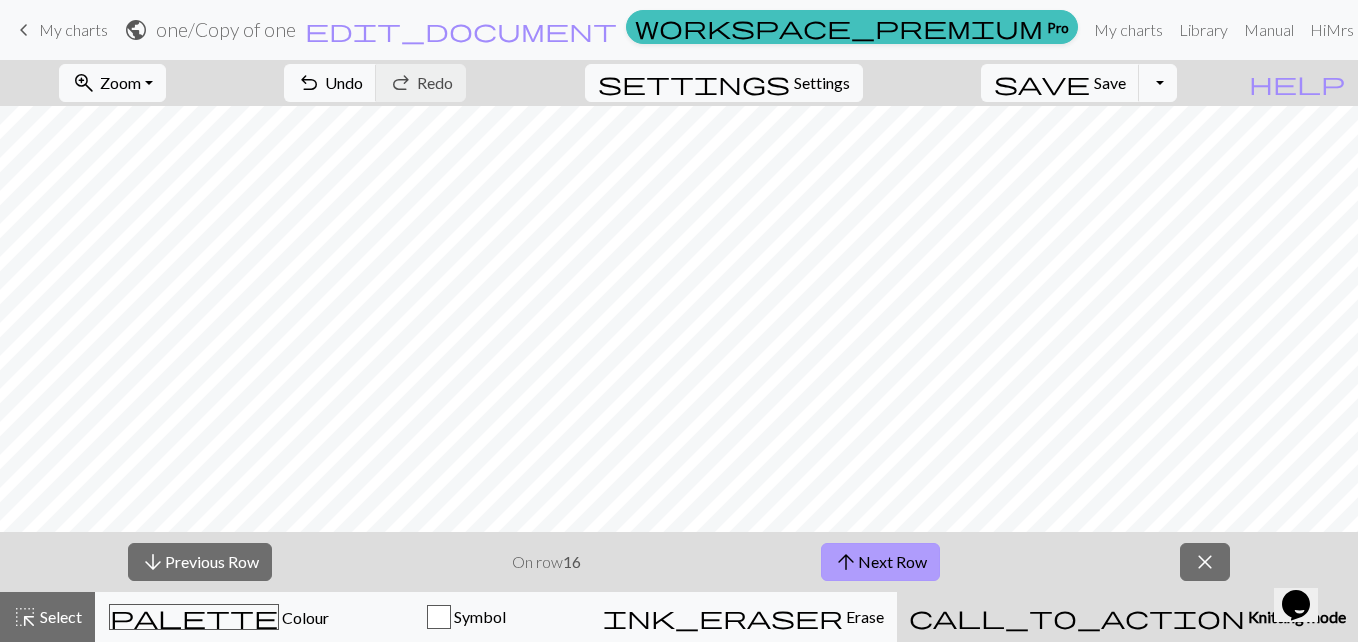 click on "arrow_upward  Next Row" at bounding box center [880, 562] 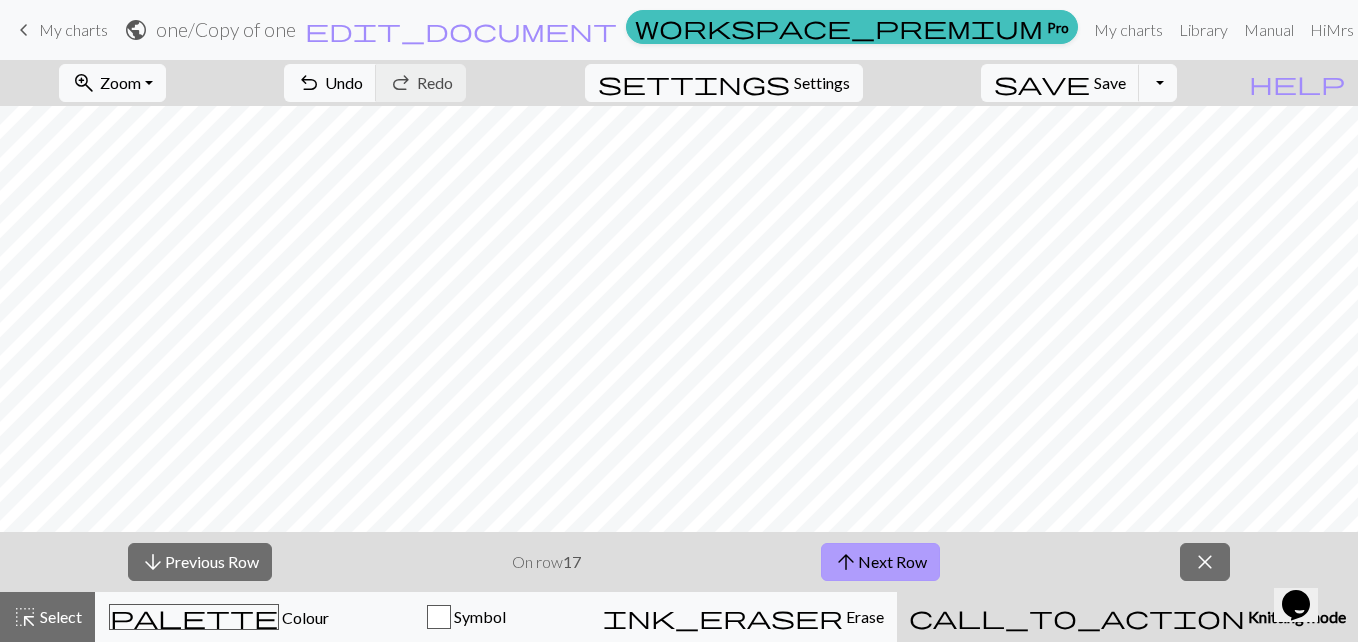 click on "arrow_upward  Next Row" at bounding box center [880, 562] 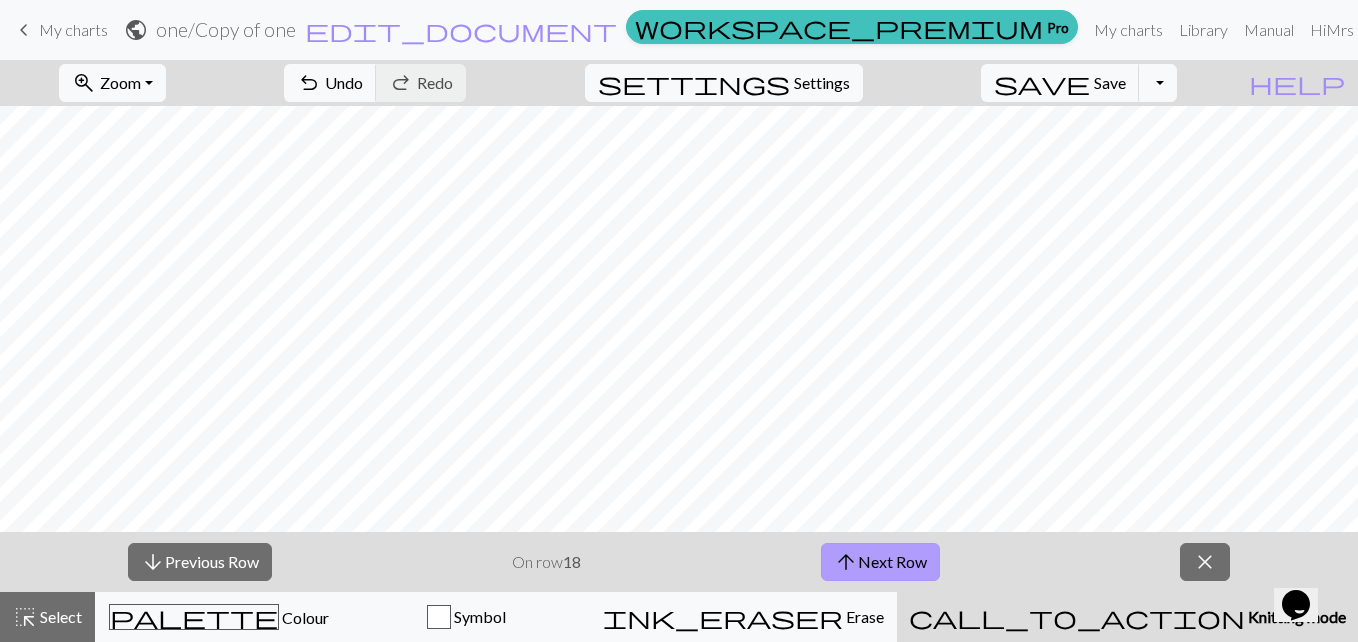 click on "arrow_upward  Next Row" at bounding box center [880, 562] 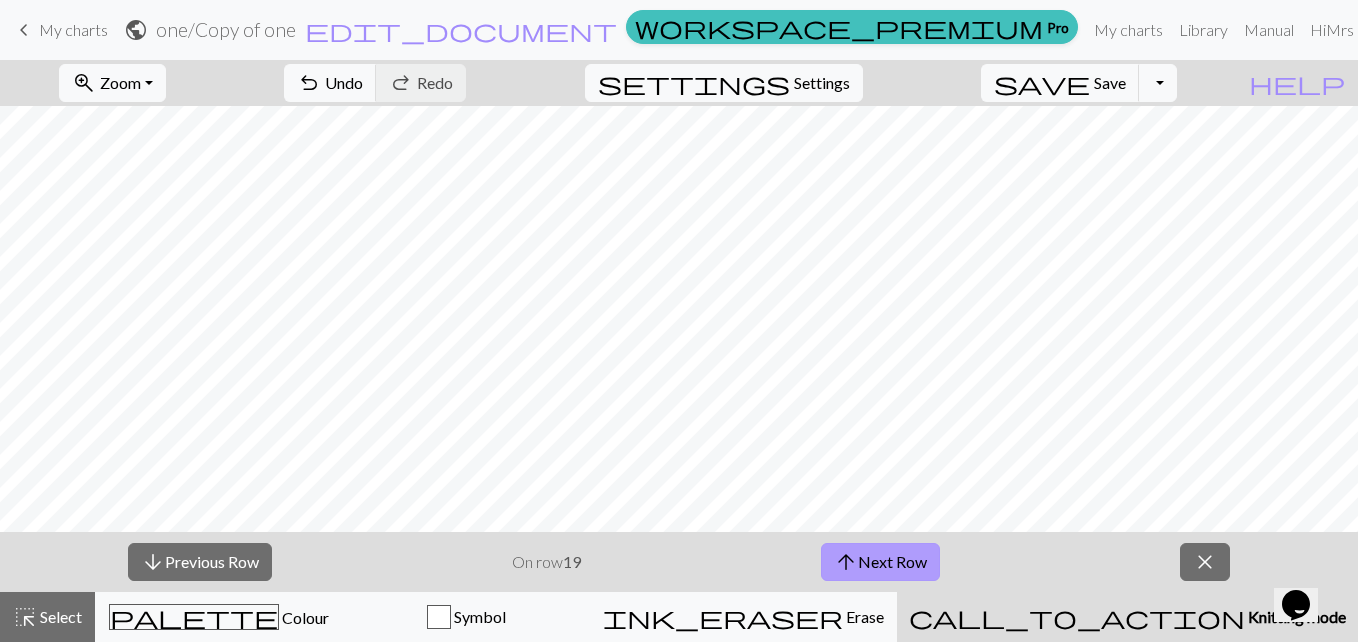click on "arrow_upward  Next Row" at bounding box center (880, 562) 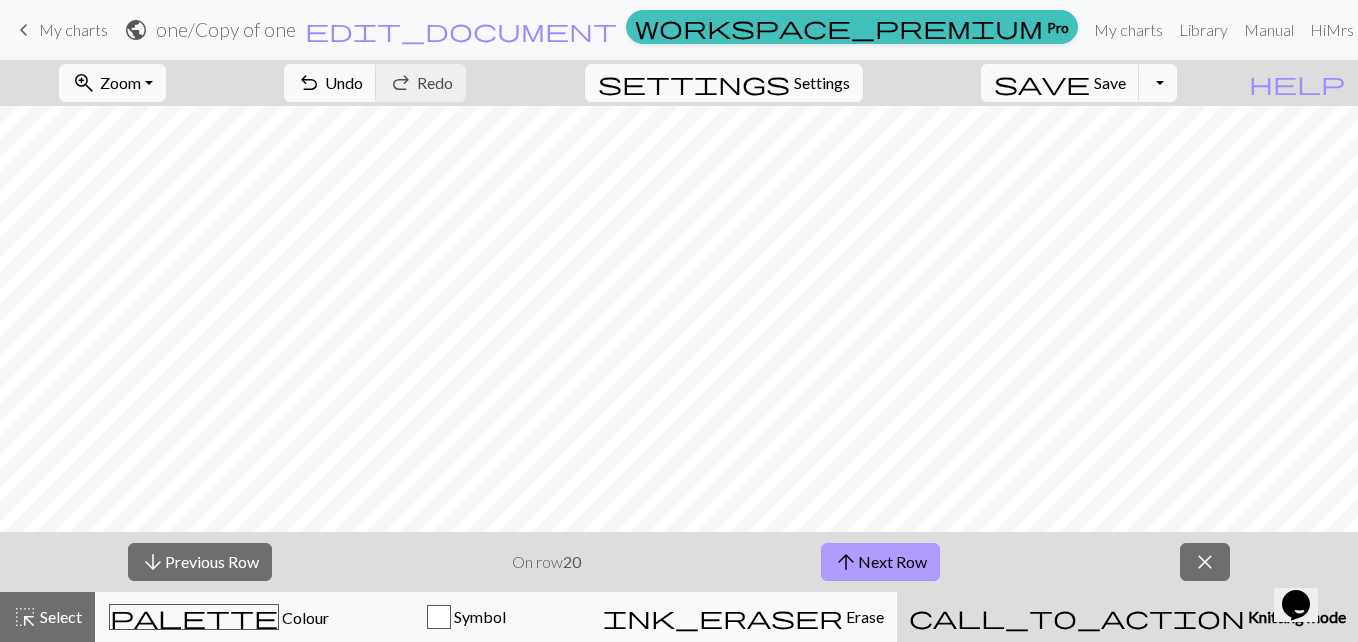 click on "arrow_upward  Next Row" at bounding box center [880, 562] 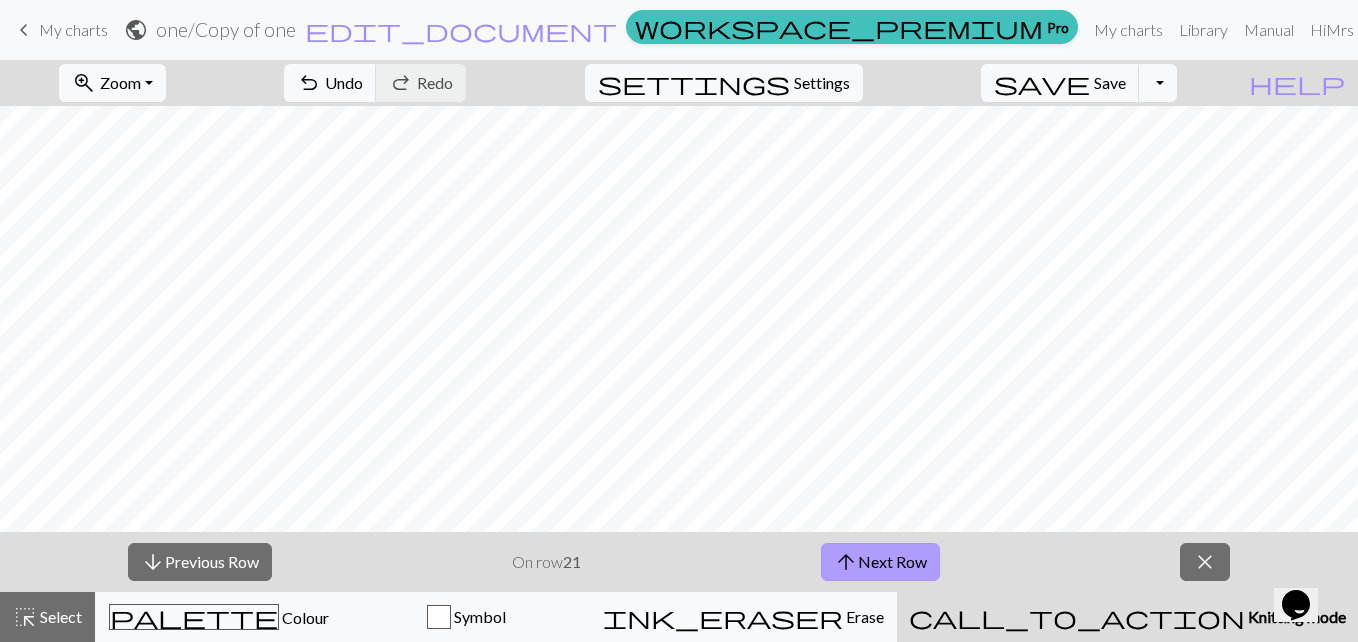 click on "arrow_upward  Next Row" at bounding box center (880, 562) 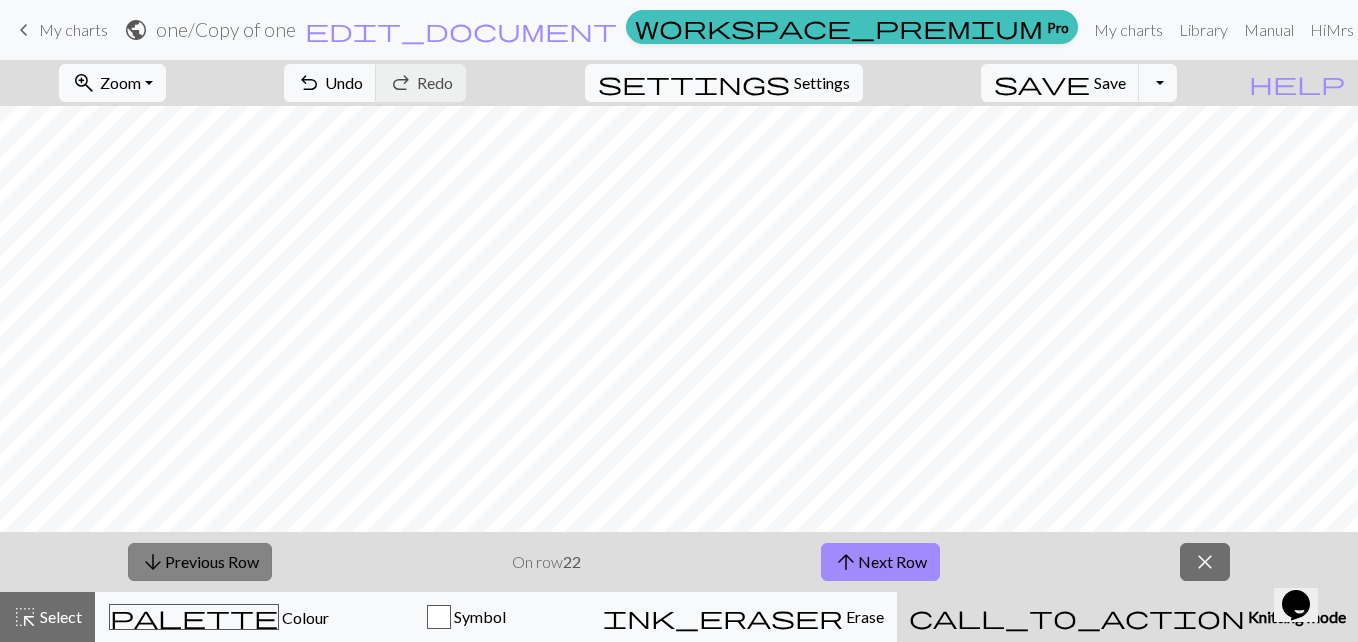 click on "arrow_downward Previous Row" at bounding box center [200, 562] 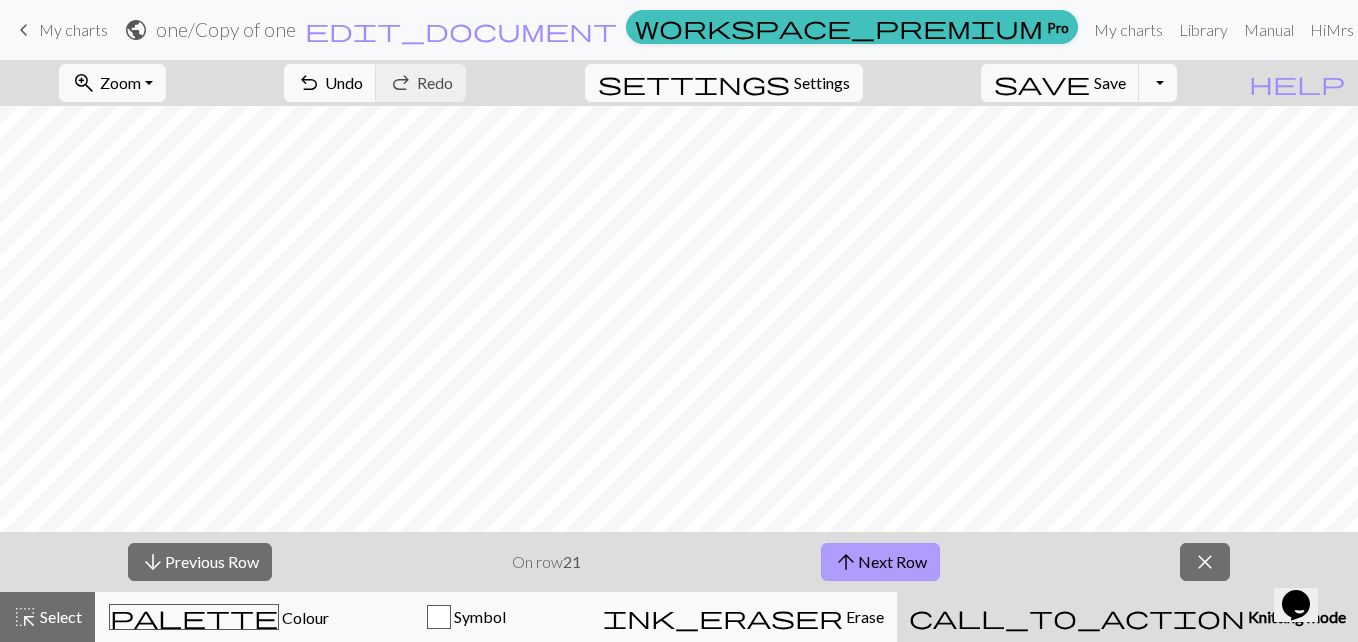 click on "arrow_upward  Next Row" at bounding box center (880, 562) 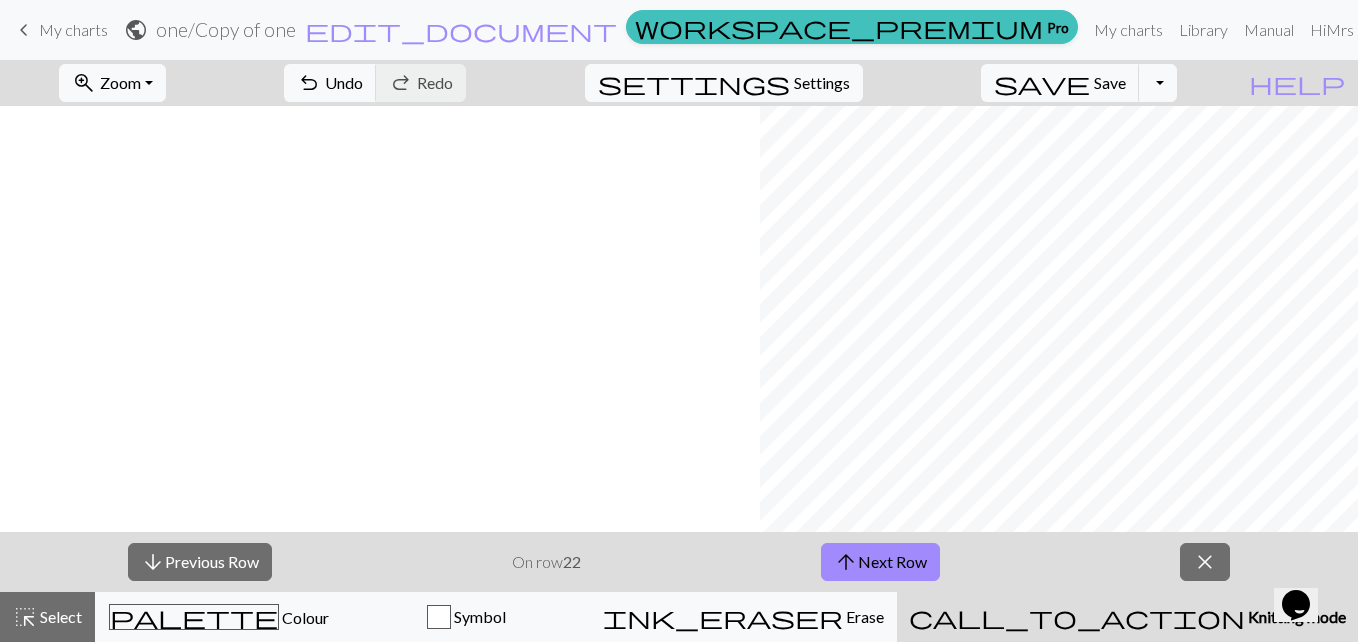 scroll, scrollTop: 1370, scrollLeft: 760, axis: both 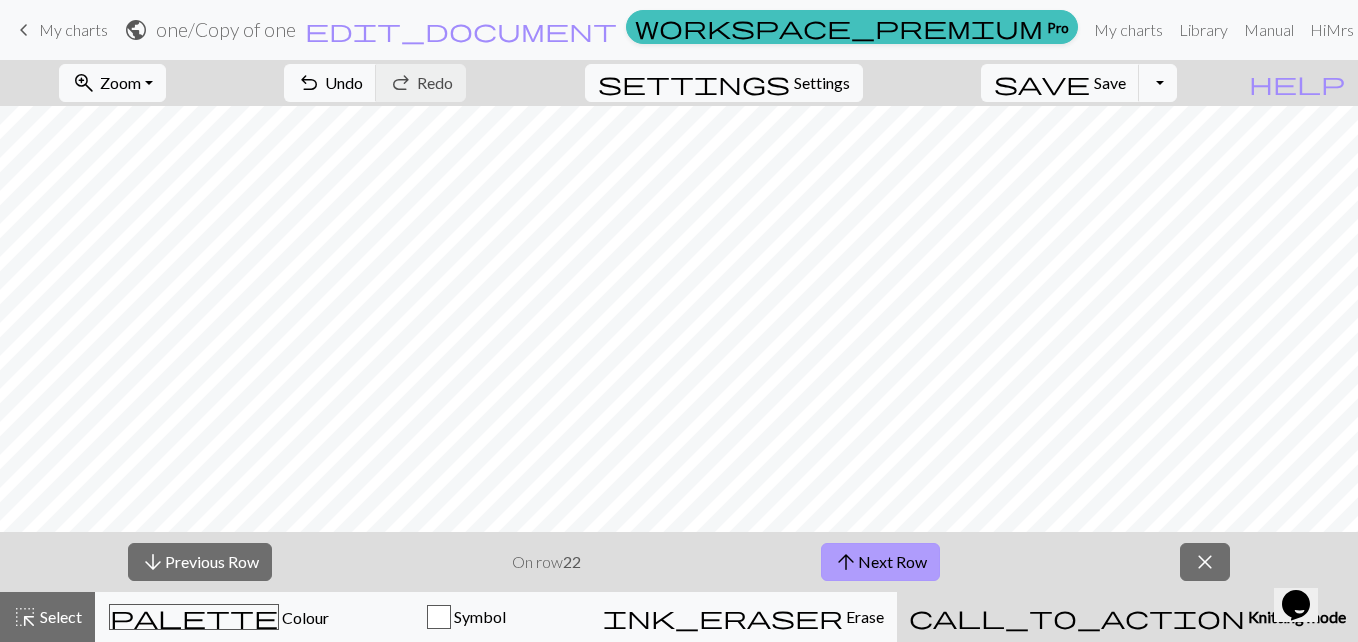 click on "arrow_upward  Next Row" at bounding box center [880, 562] 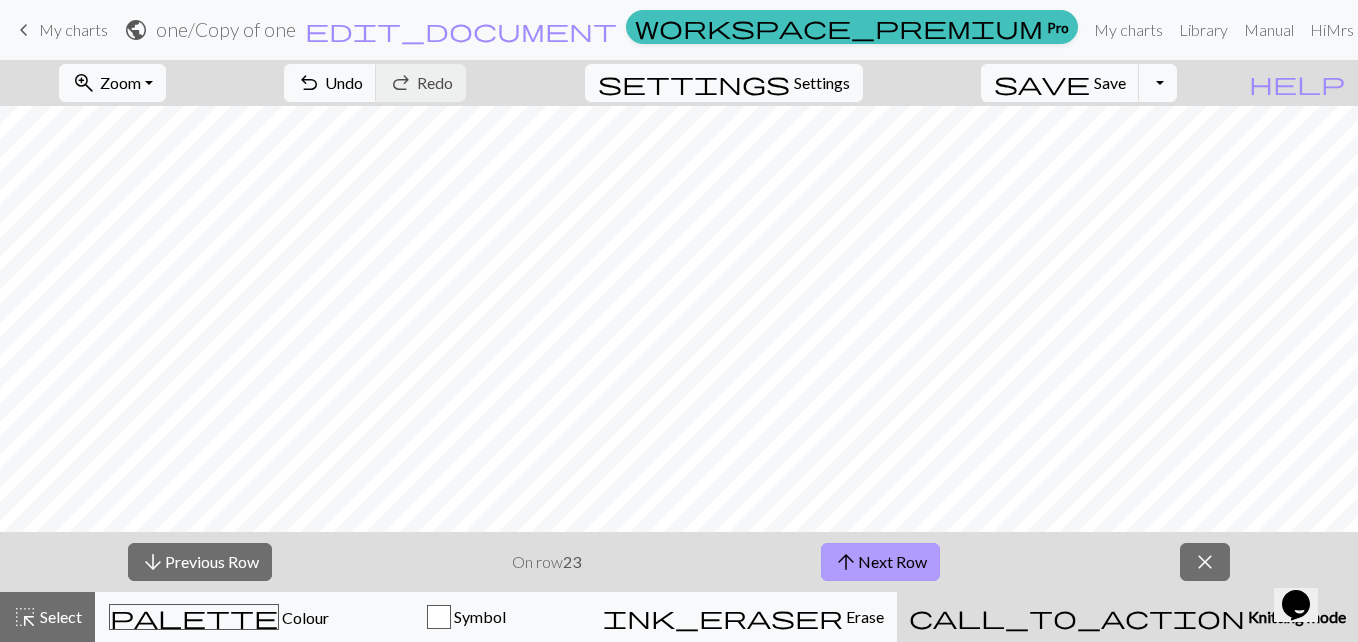 click on "arrow_upward  Next Row" at bounding box center [880, 562] 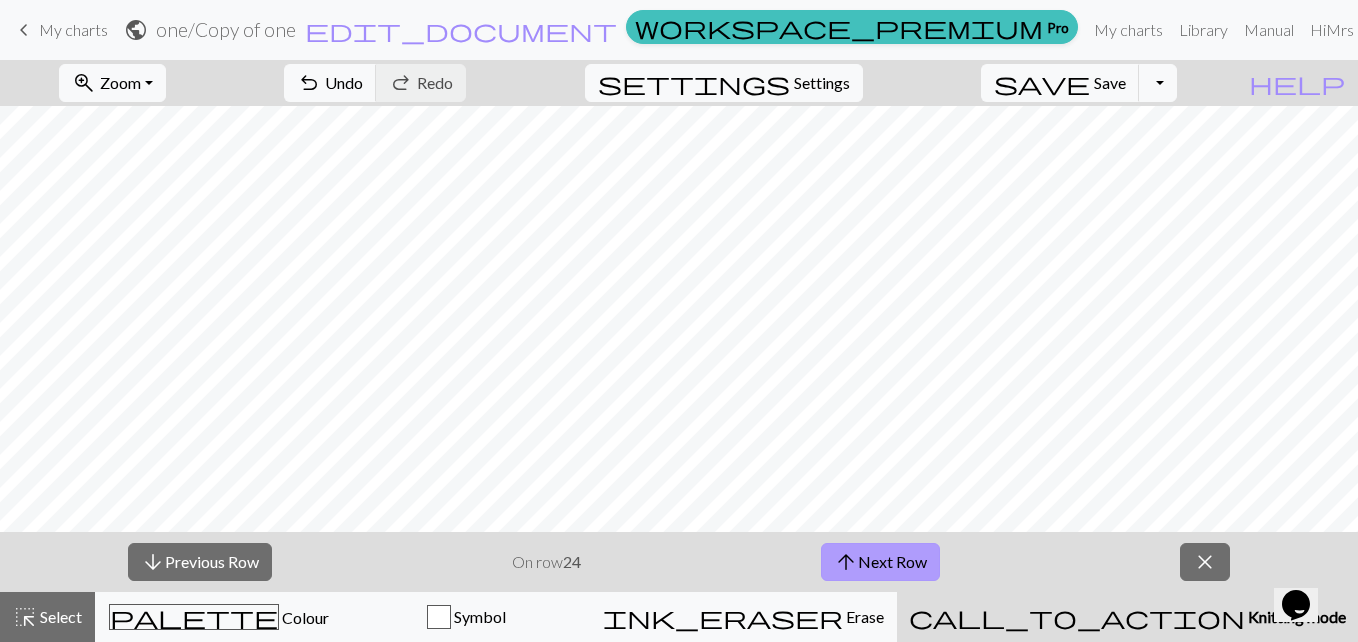 click on "arrow_upward  Next Row" at bounding box center [880, 562] 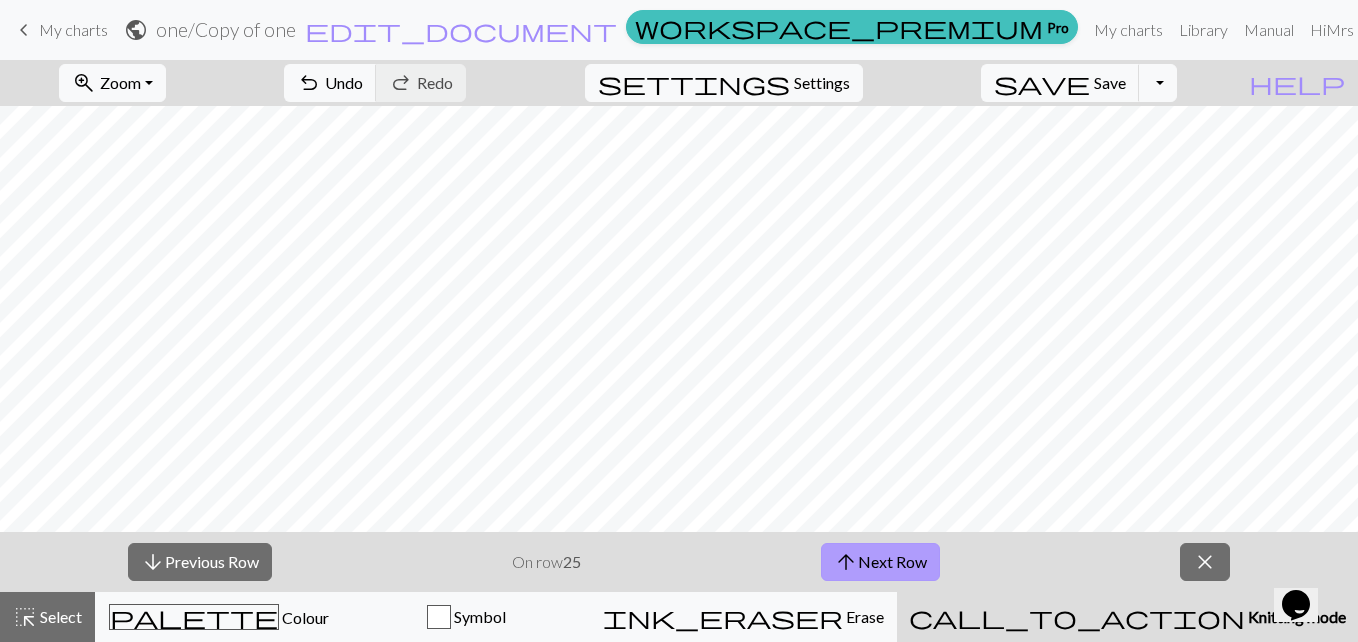 click on "arrow_upward  Next Row" at bounding box center [880, 562] 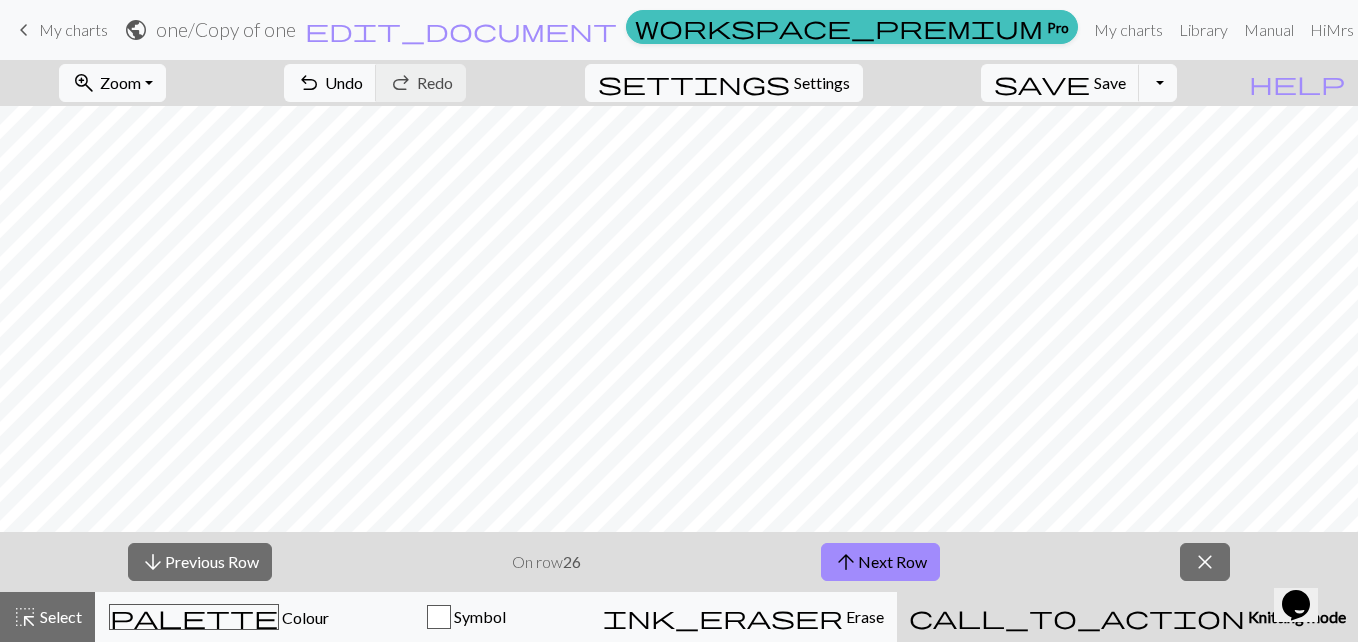 click on "arrow_downward Previous Row On row  26 arrow_upward  Next Row close" at bounding box center [679, 562] 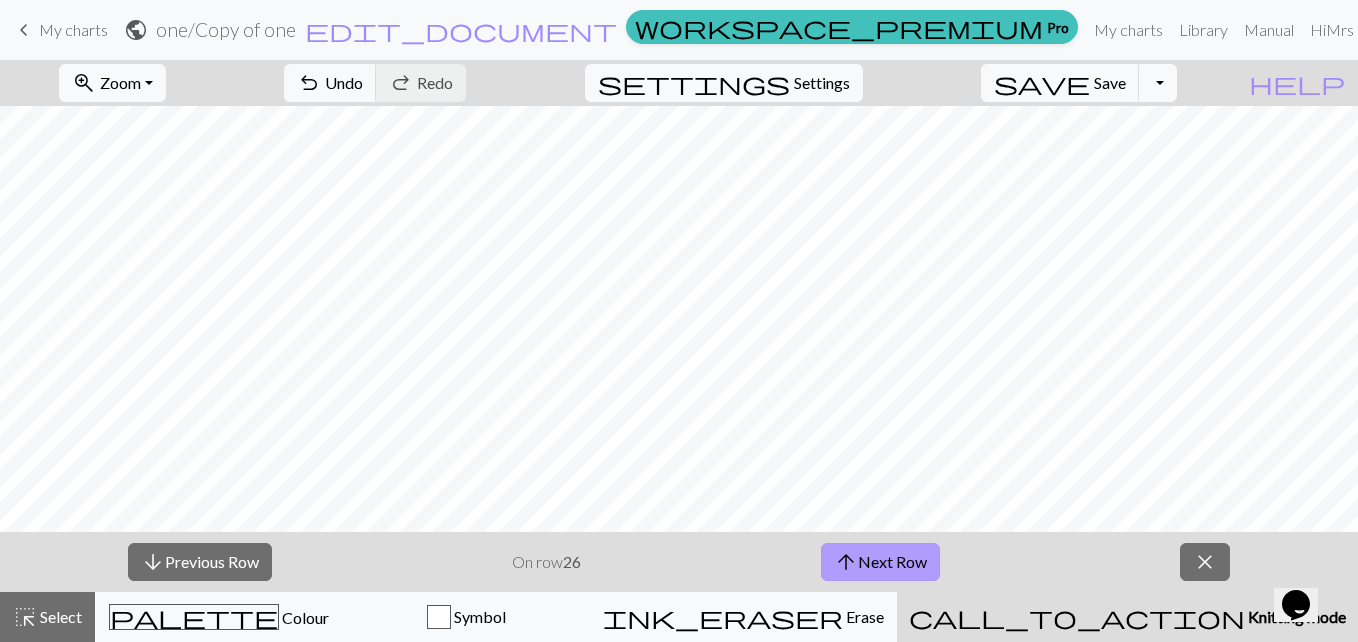 click on "arrow_upward  Next Row" at bounding box center [880, 562] 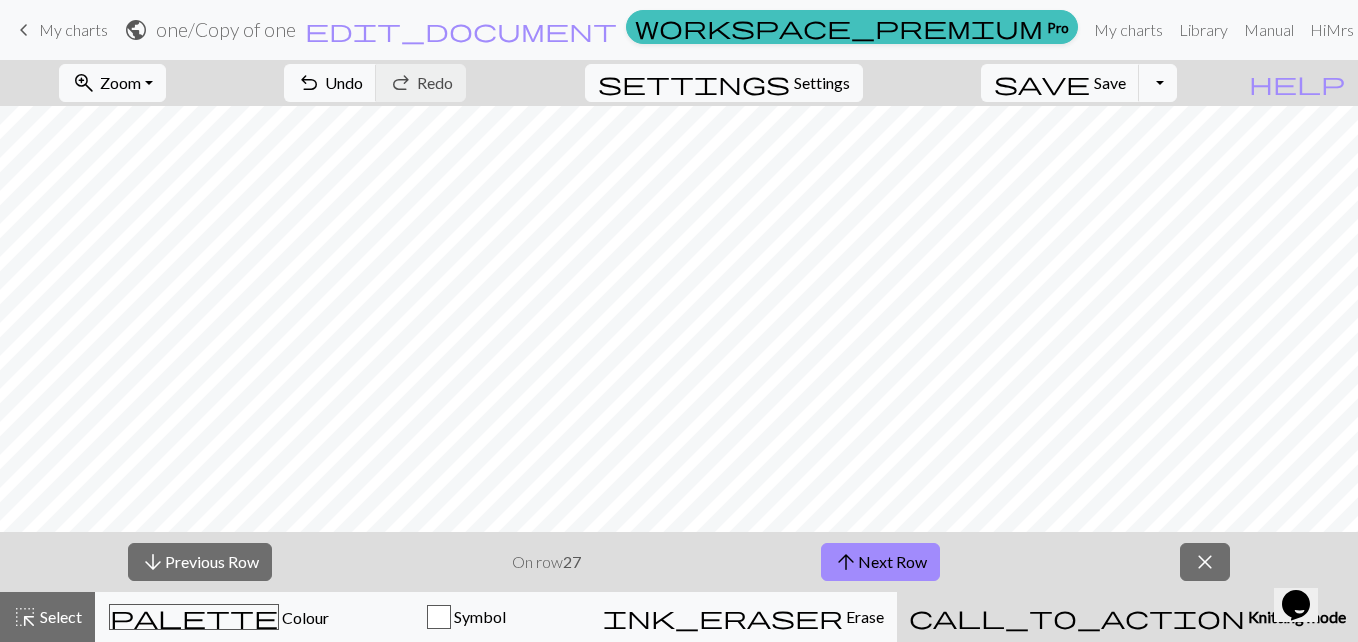 click on "arrow_downward Previous Row On row  27 arrow_upward  Next Row close" at bounding box center (679, 562) 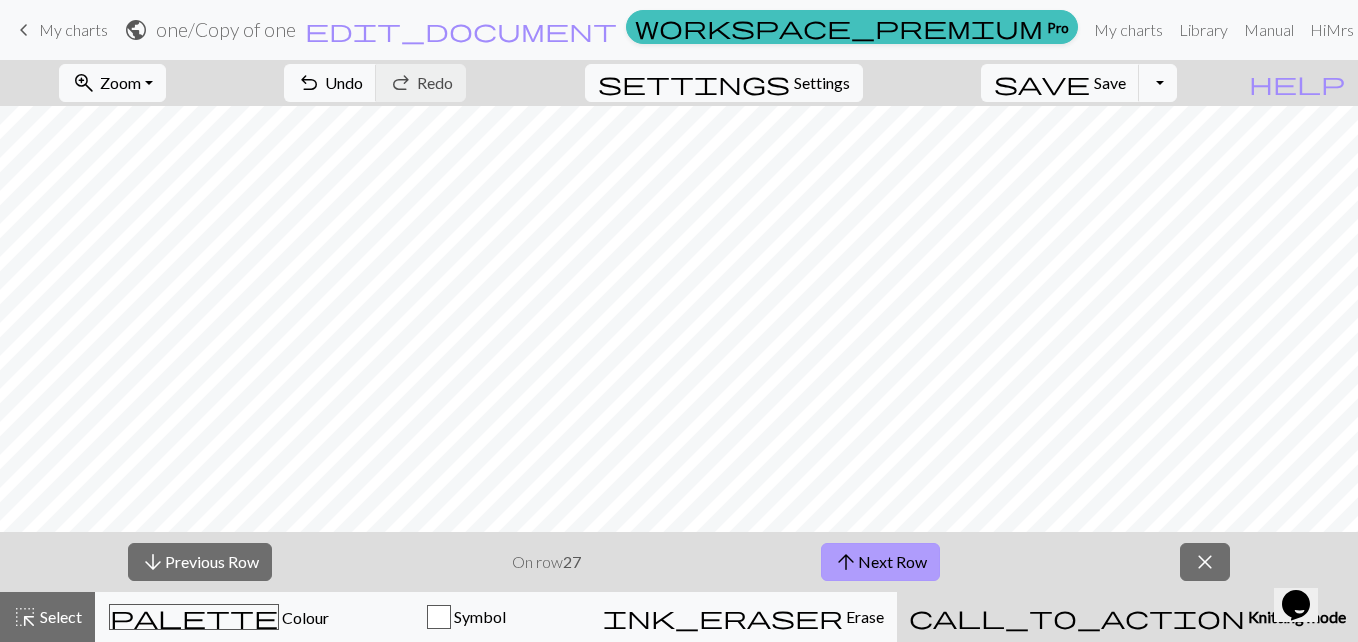 click on "arrow_upward  Next Row" at bounding box center (880, 562) 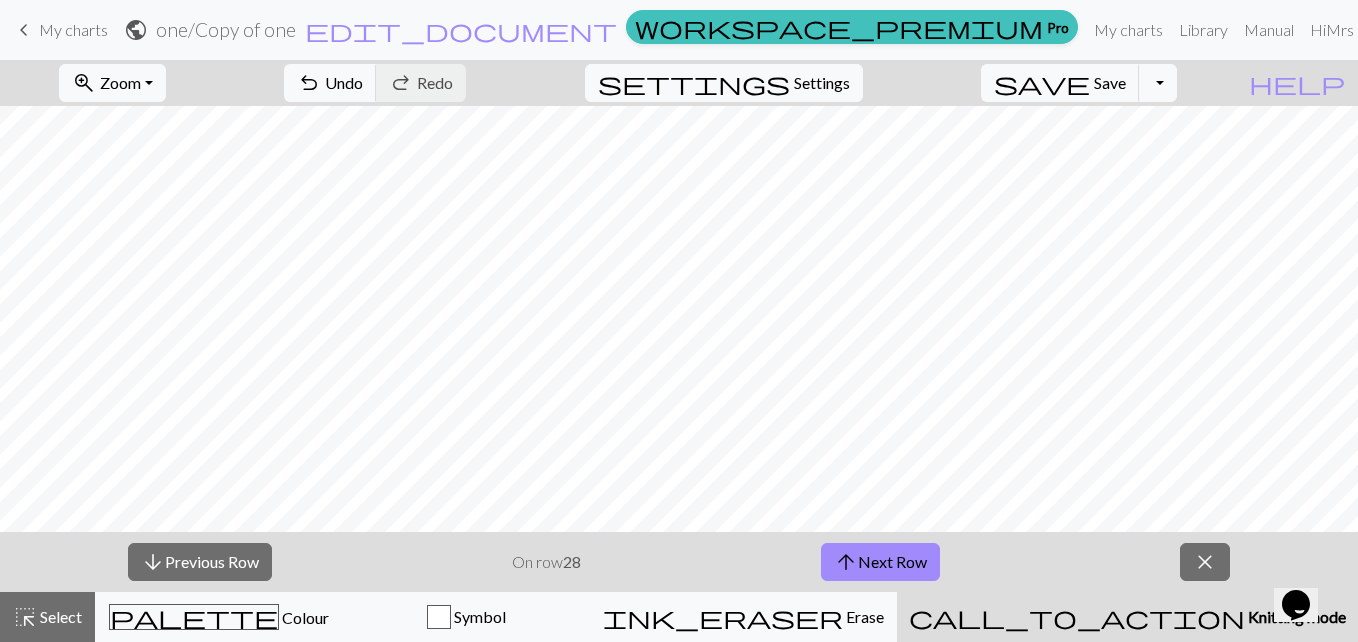 click on "arrow_downward Previous Row On row  28 arrow_upward  Next Row close" at bounding box center [679, 562] 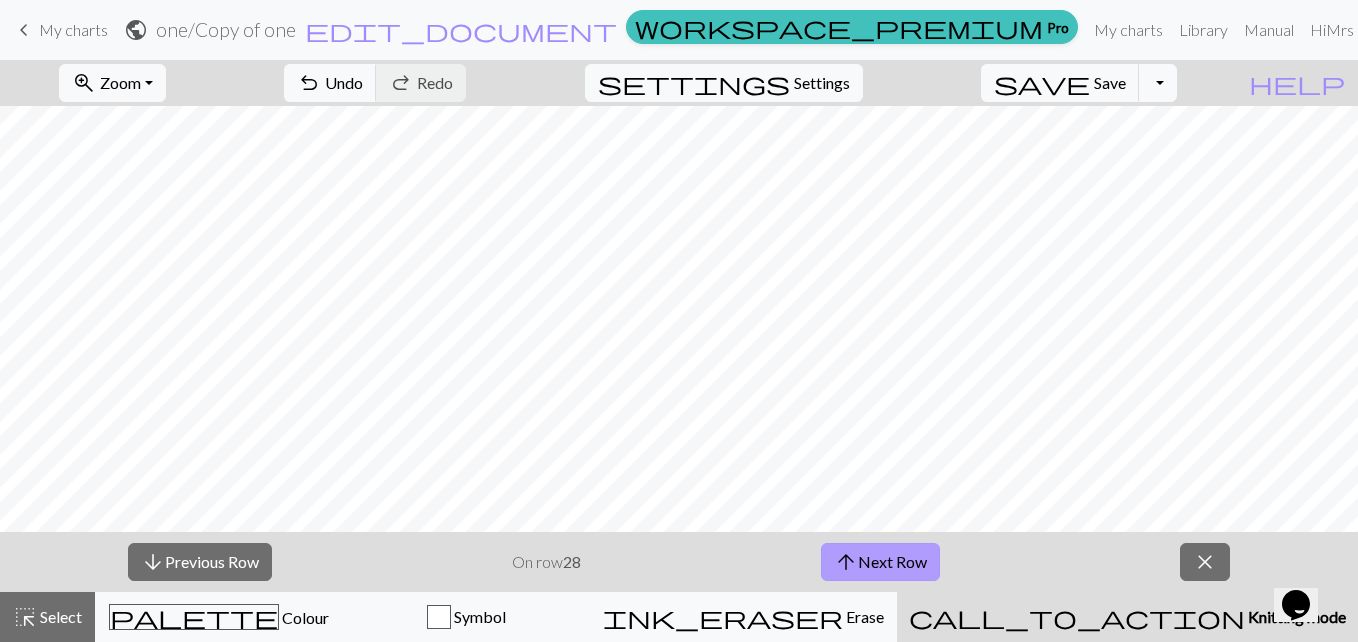 click on "arrow_upward  Next Row" at bounding box center (880, 562) 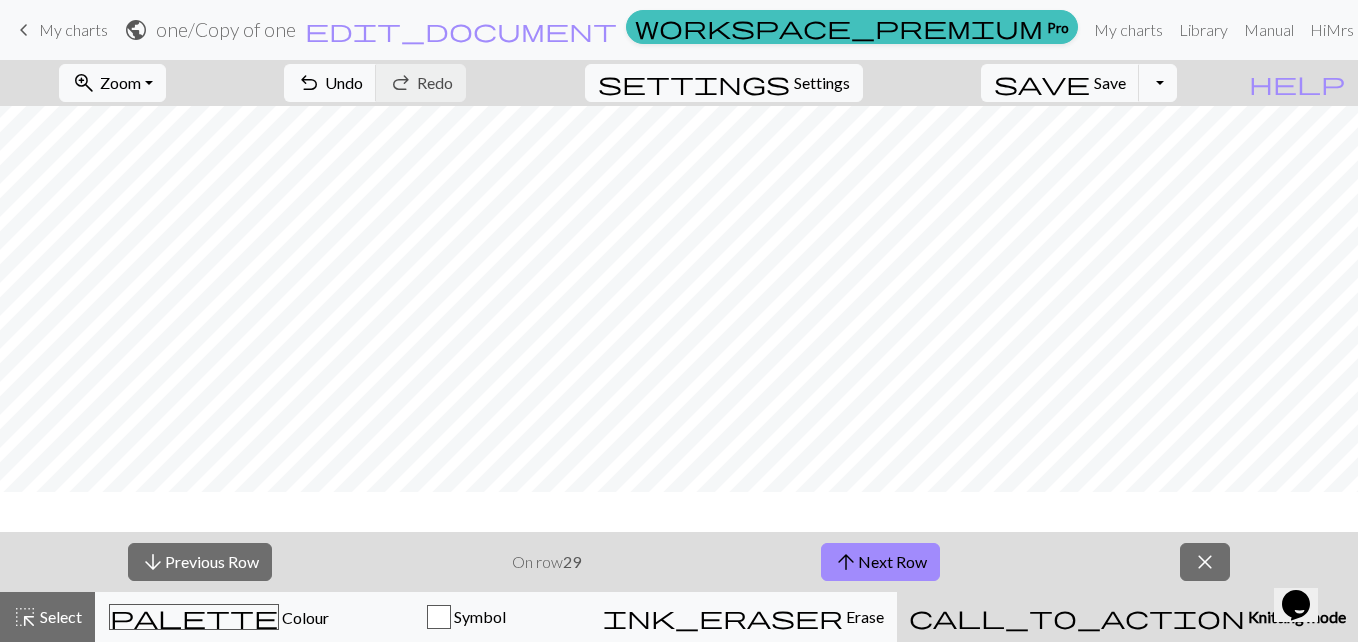 scroll, scrollTop: 1290, scrollLeft: 0, axis: vertical 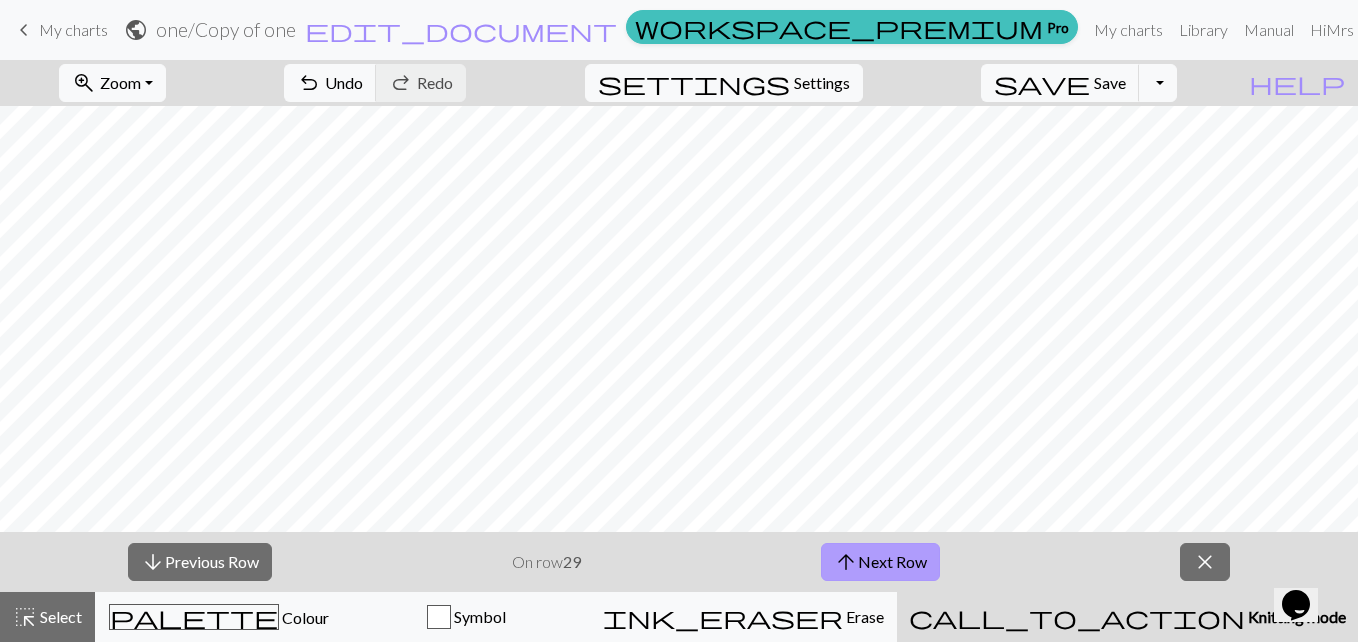 click on "arrow_upward  Next Row" at bounding box center [880, 562] 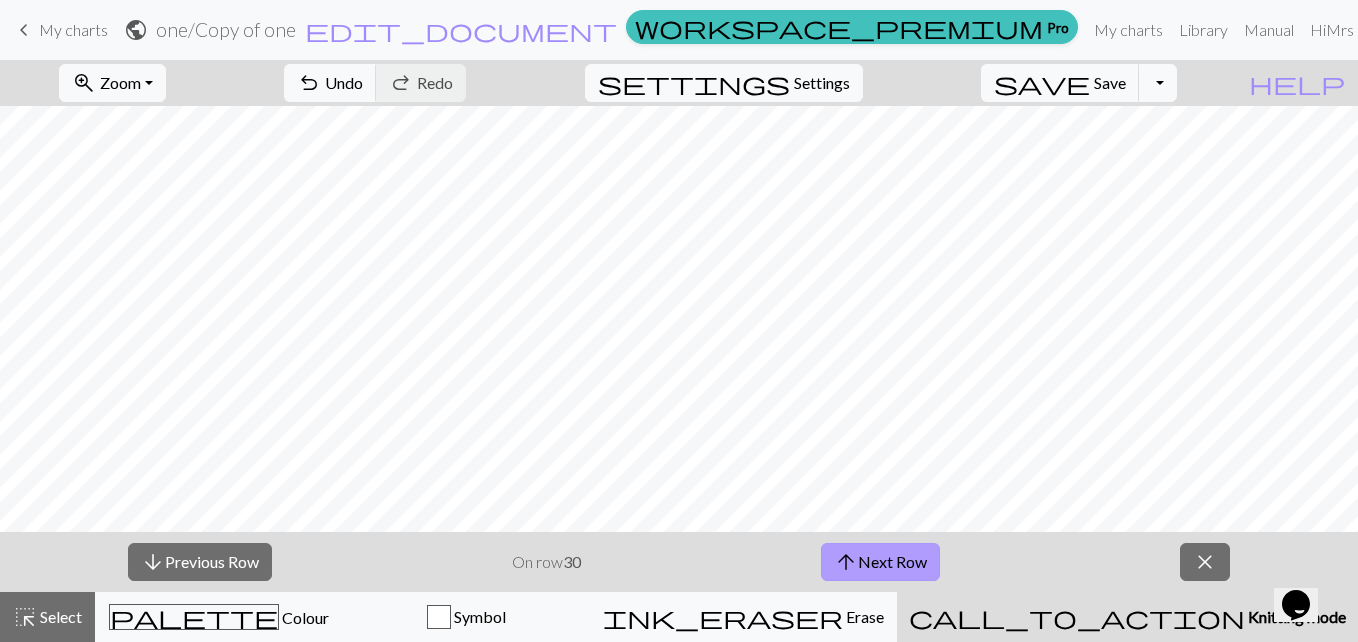 click on "arrow_upward" at bounding box center [846, 562] 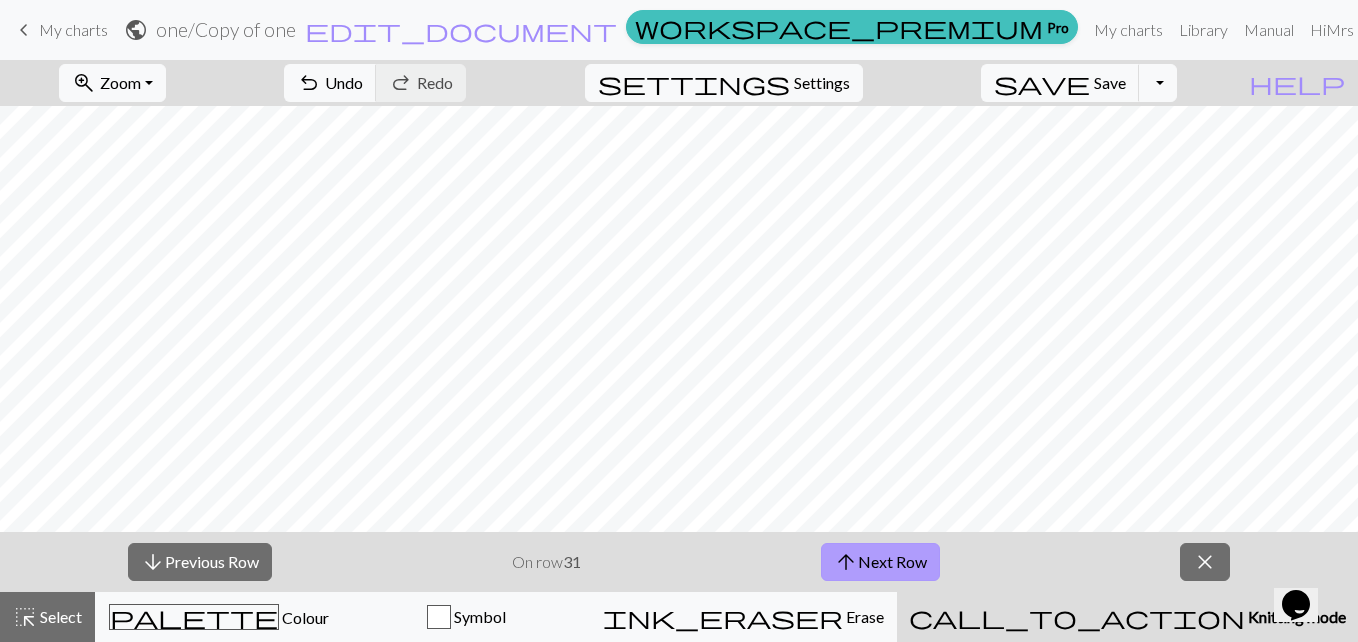 click on "arrow_upward  Next Row" at bounding box center [880, 562] 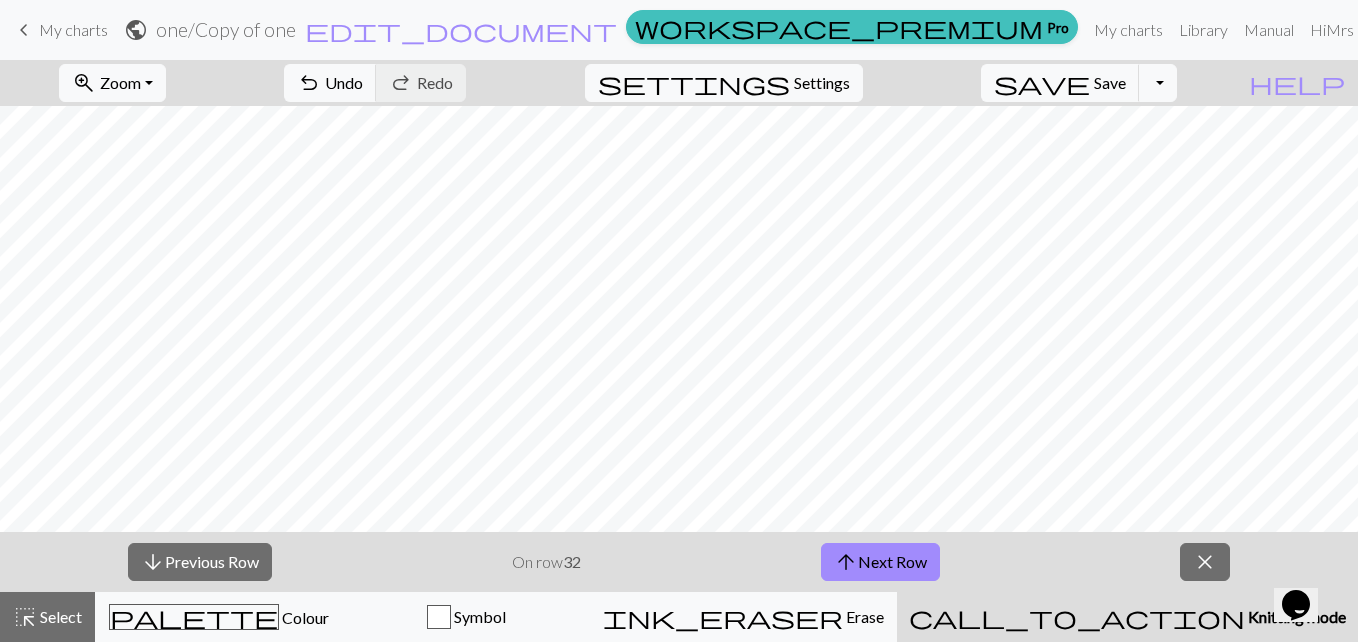 click on "arrow_downward Previous Row On row  32 arrow_upward  Next Row close" at bounding box center [679, 562] 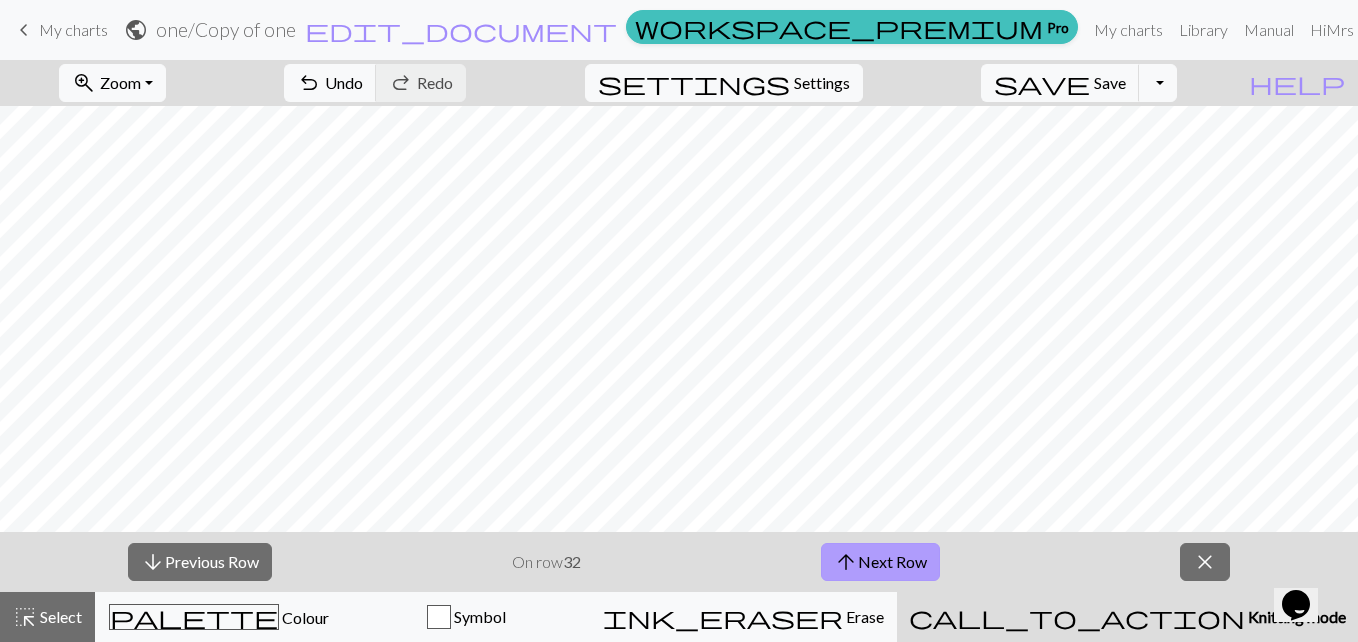 click on "arrow_upward  Next Row" at bounding box center [880, 562] 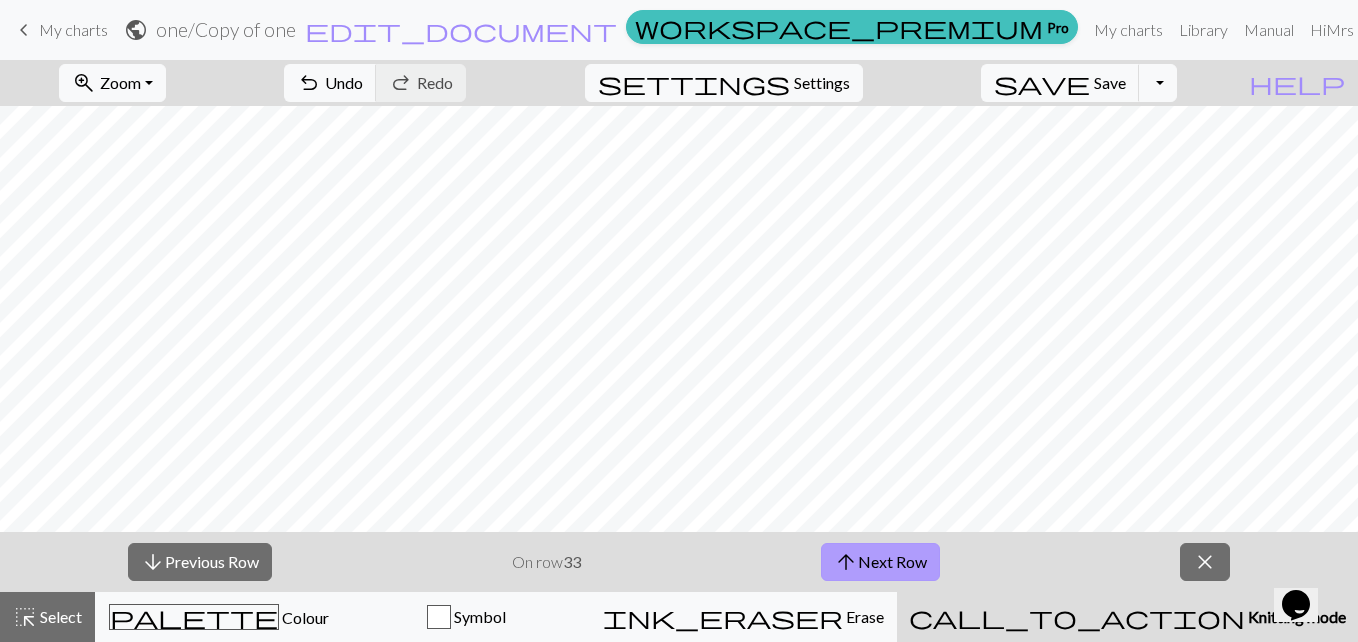 click on "arrow_upward  Next Row" at bounding box center [880, 562] 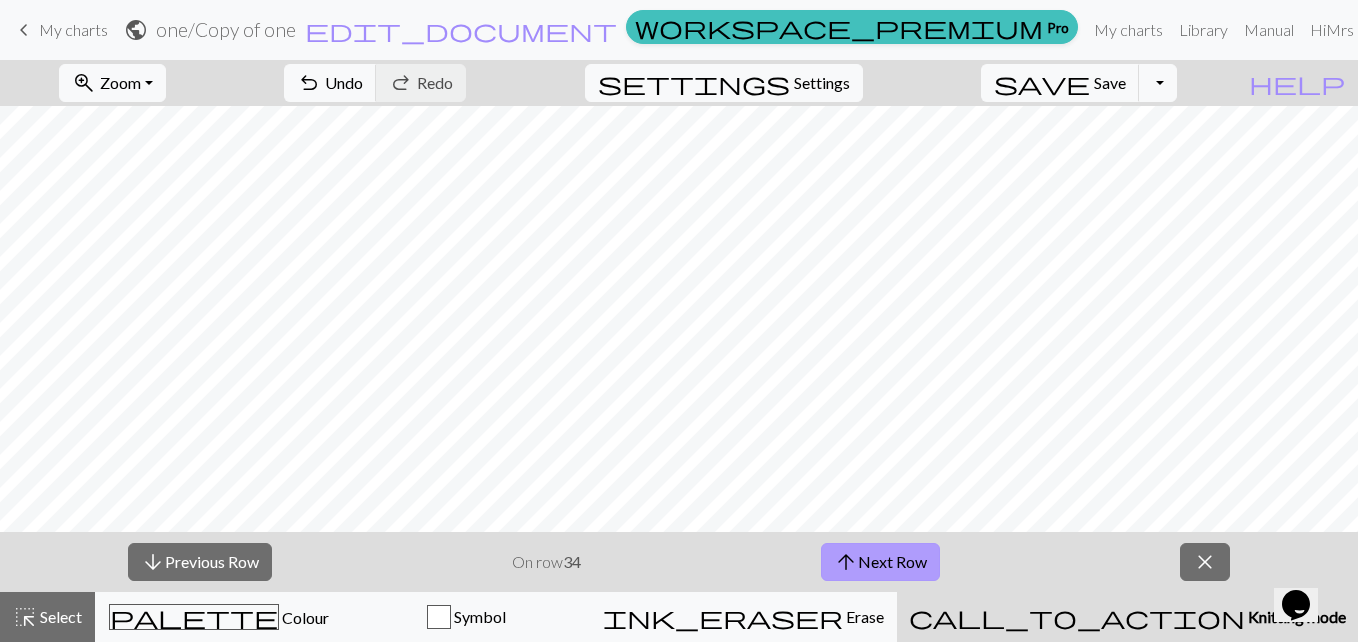 click on "arrow_upward  Next Row" at bounding box center [880, 562] 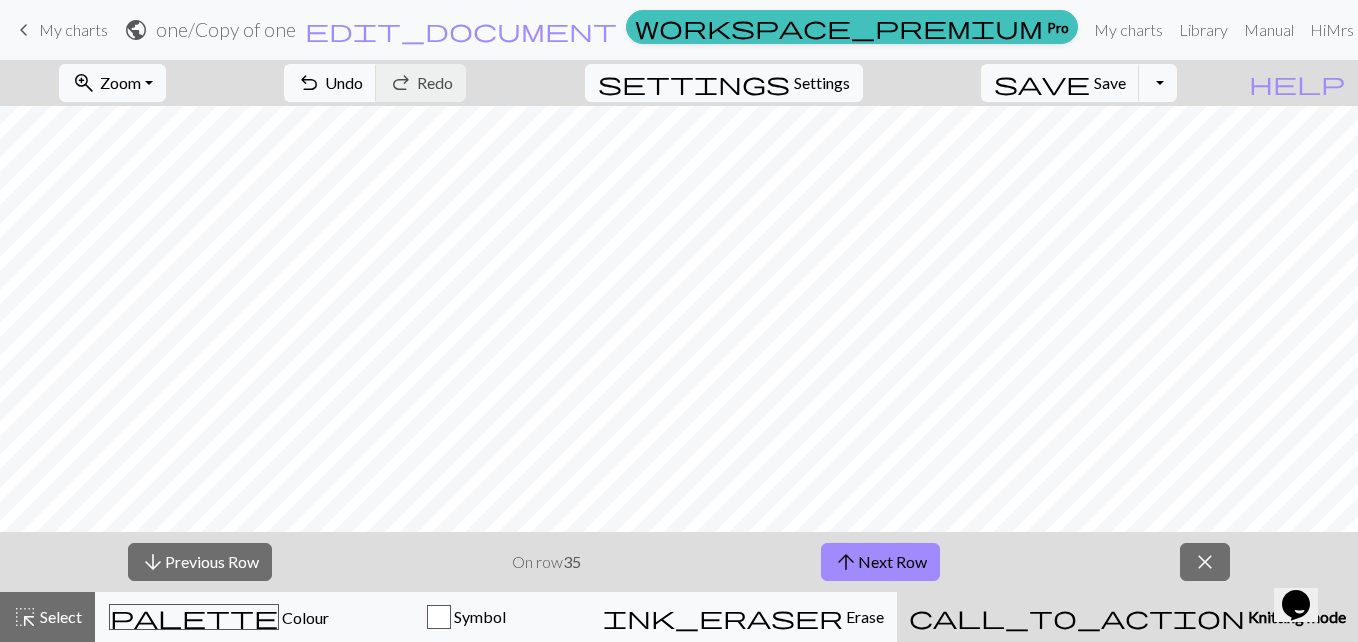click on "arrow_downward Previous Row On row  35 arrow_upward  Next Row close" at bounding box center (679, 562) 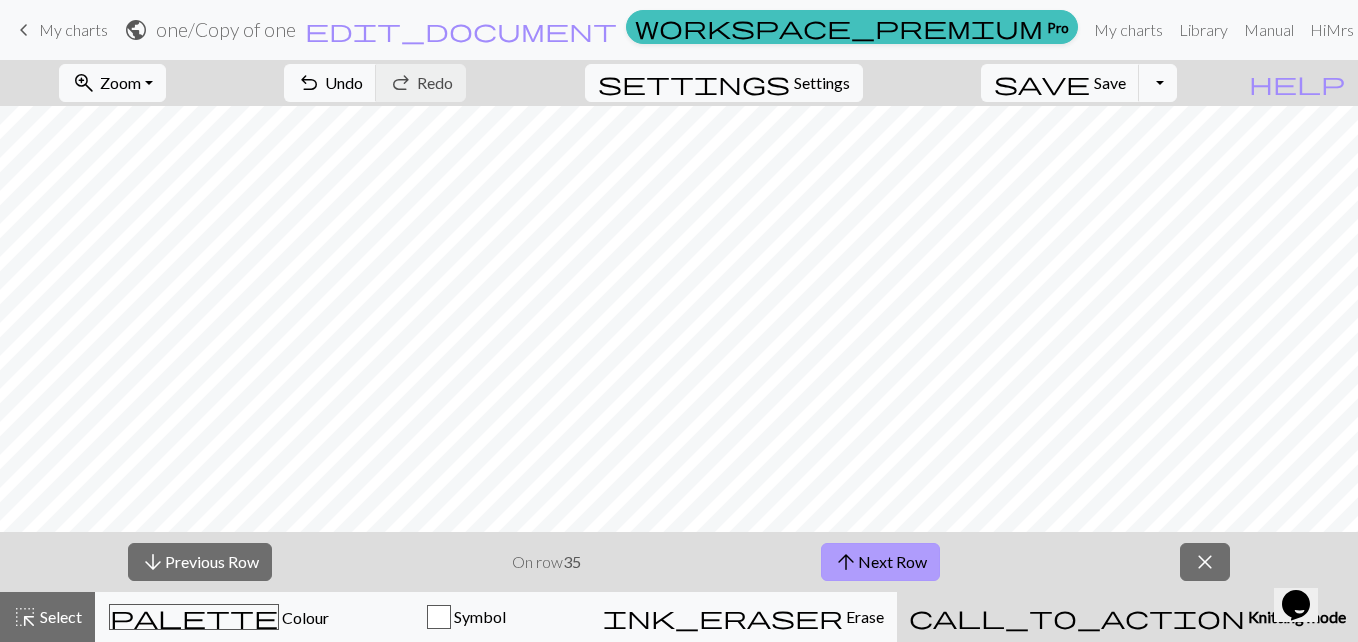 click on "arrow_upward  Next Row" at bounding box center (880, 562) 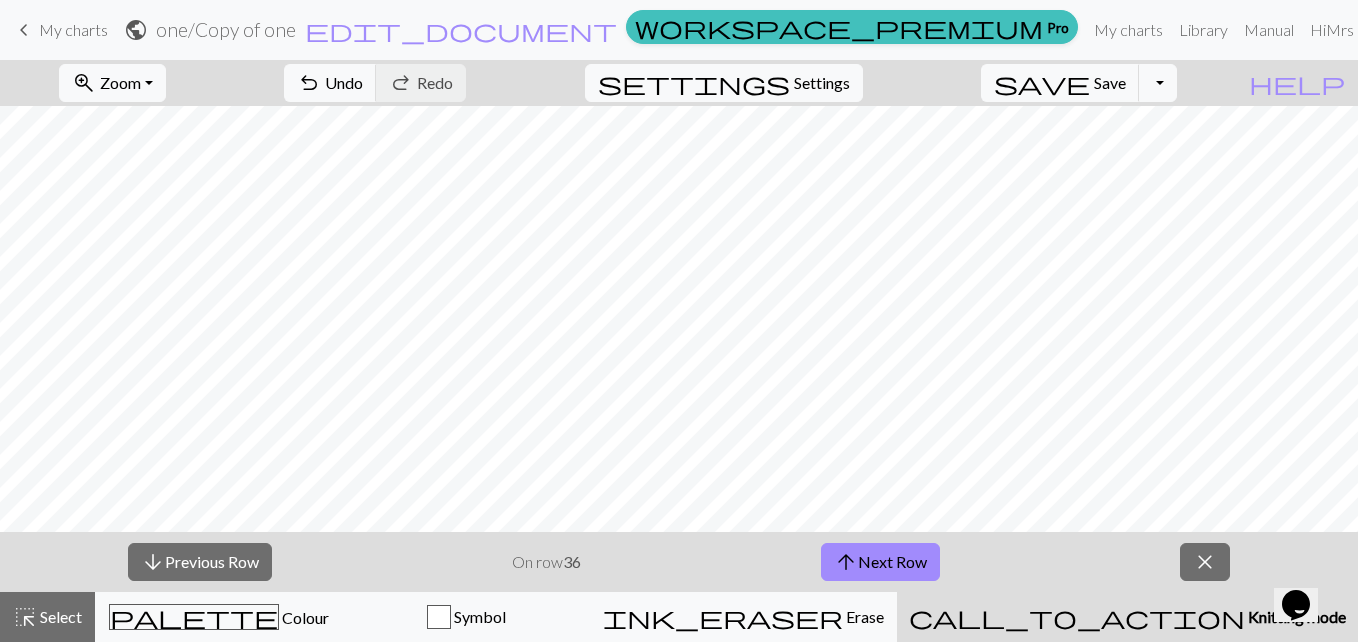 click on "arrow_downward Previous Row On row  36 arrow_upward  Next Row close" at bounding box center (679, 562) 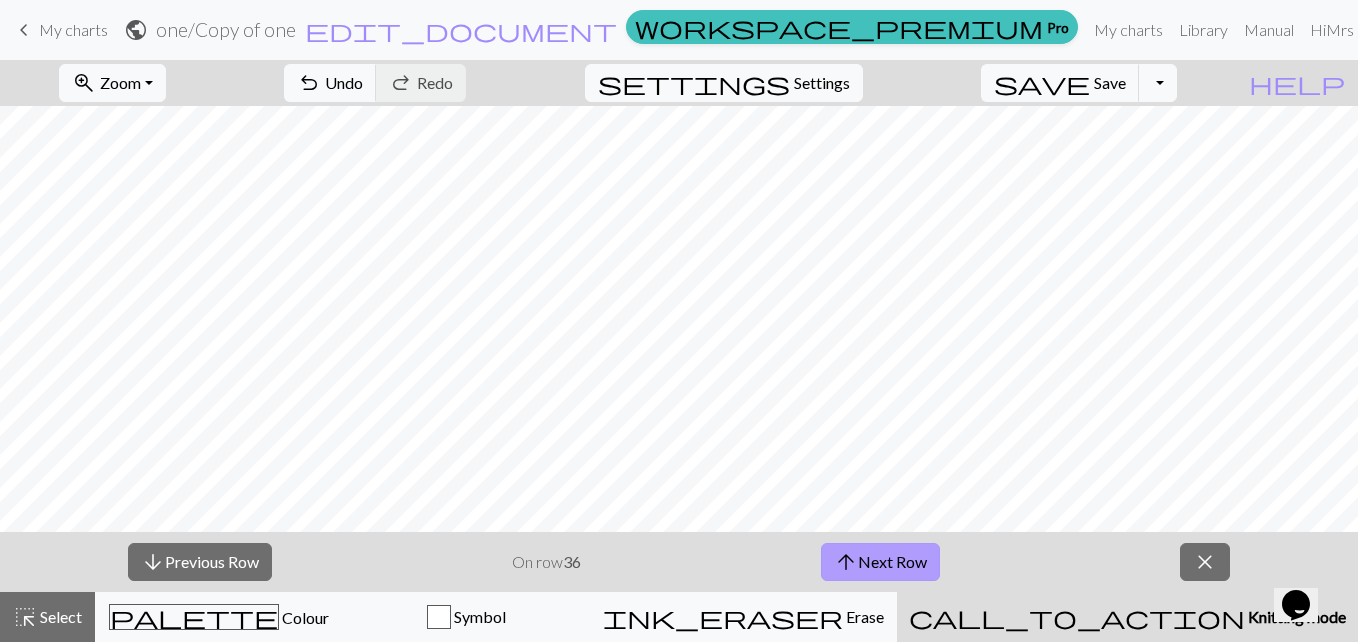 click on "arrow_upward" at bounding box center [846, 562] 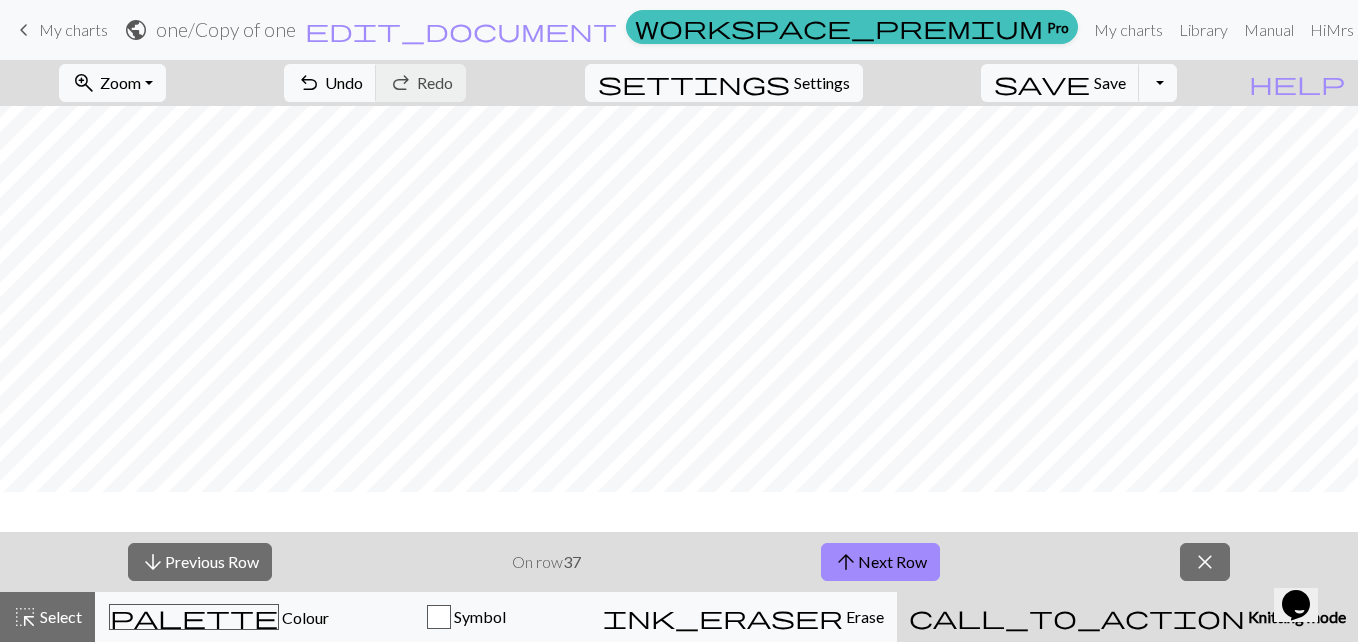 scroll, scrollTop: 1130, scrollLeft: 0, axis: vertical 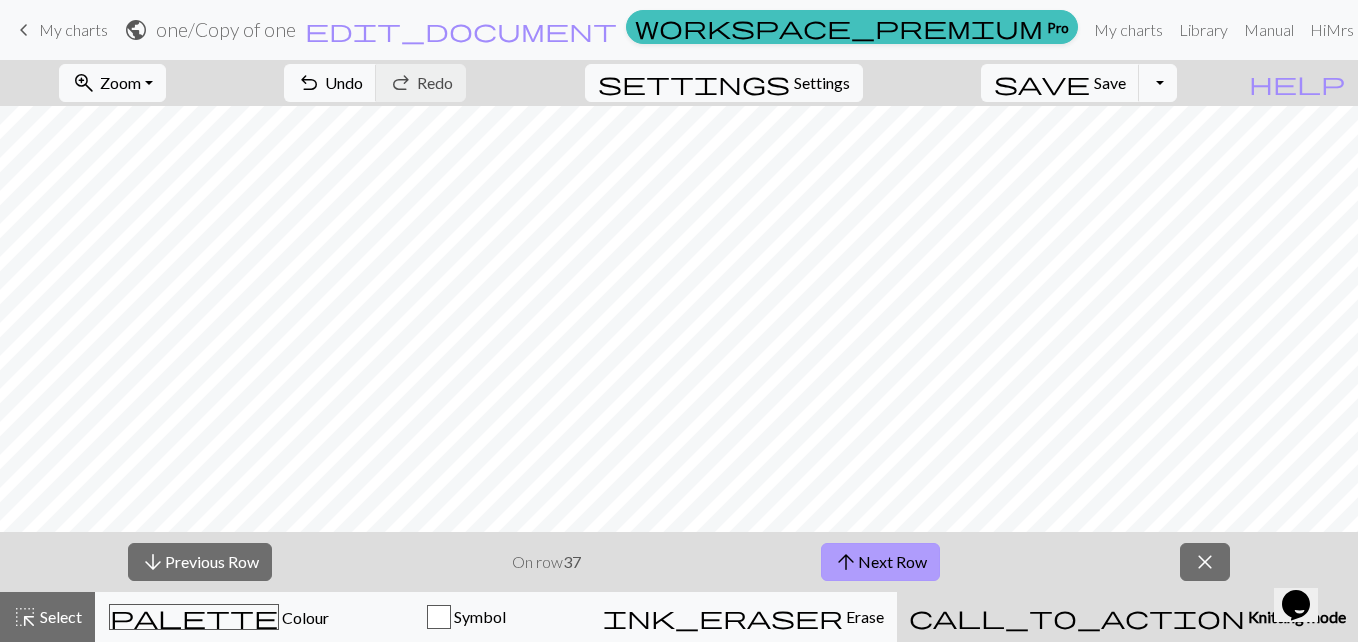 click on "arrow_upward  Next Row" at bounding box center (880, 562) 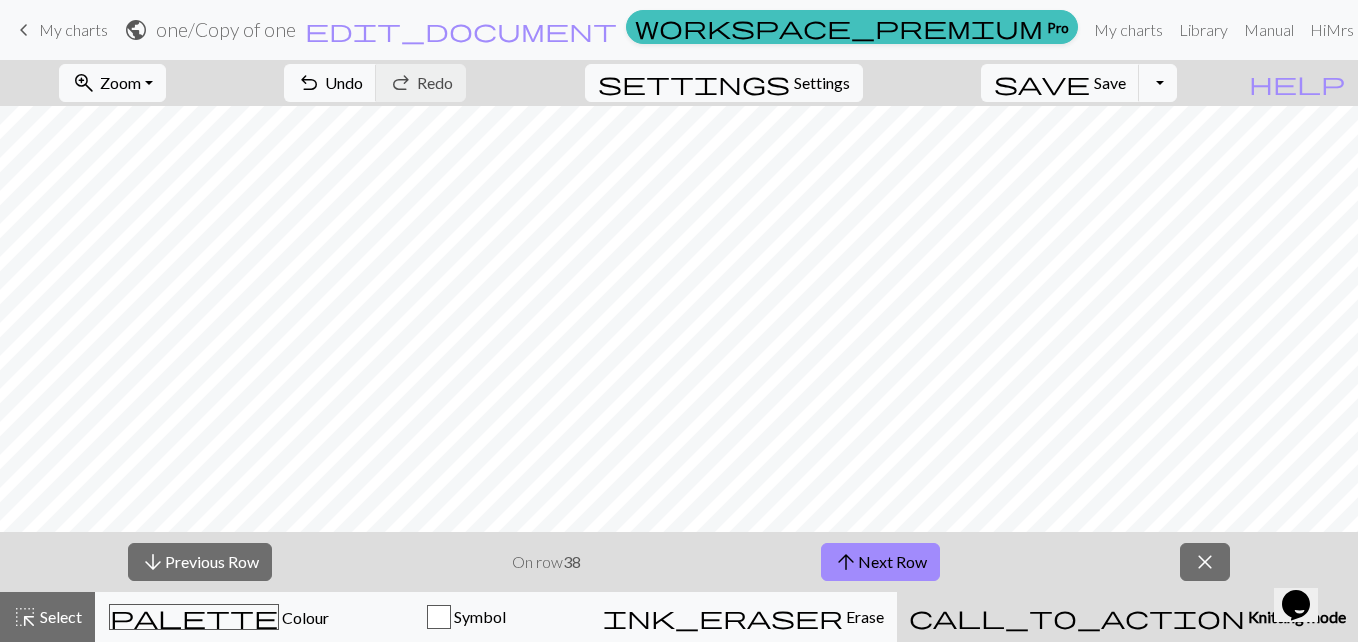 click on "arrow_downward Previous Row On row  38 arrow_upward  Next Row close" at bounding box center [679, 562] 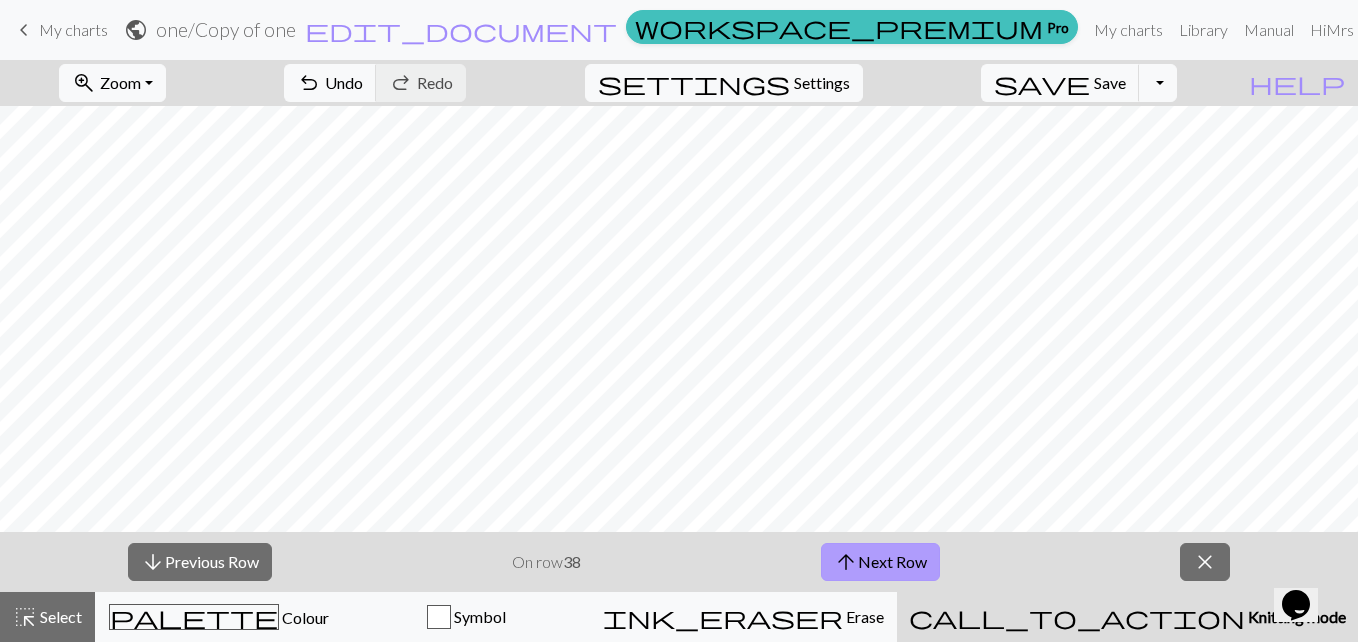 click on "arrow_upward  Next Row" at bounding box center [880, 562] 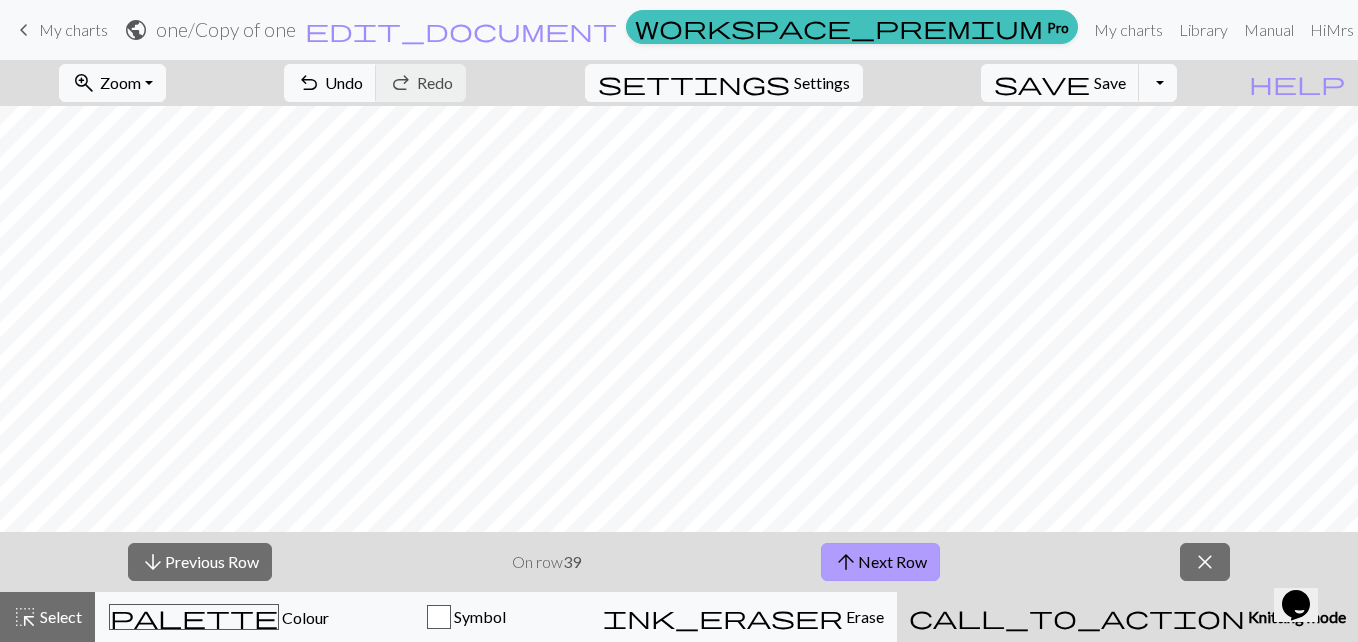 click on "arrow_upward  Next Row" at bounding box center [880, 562] 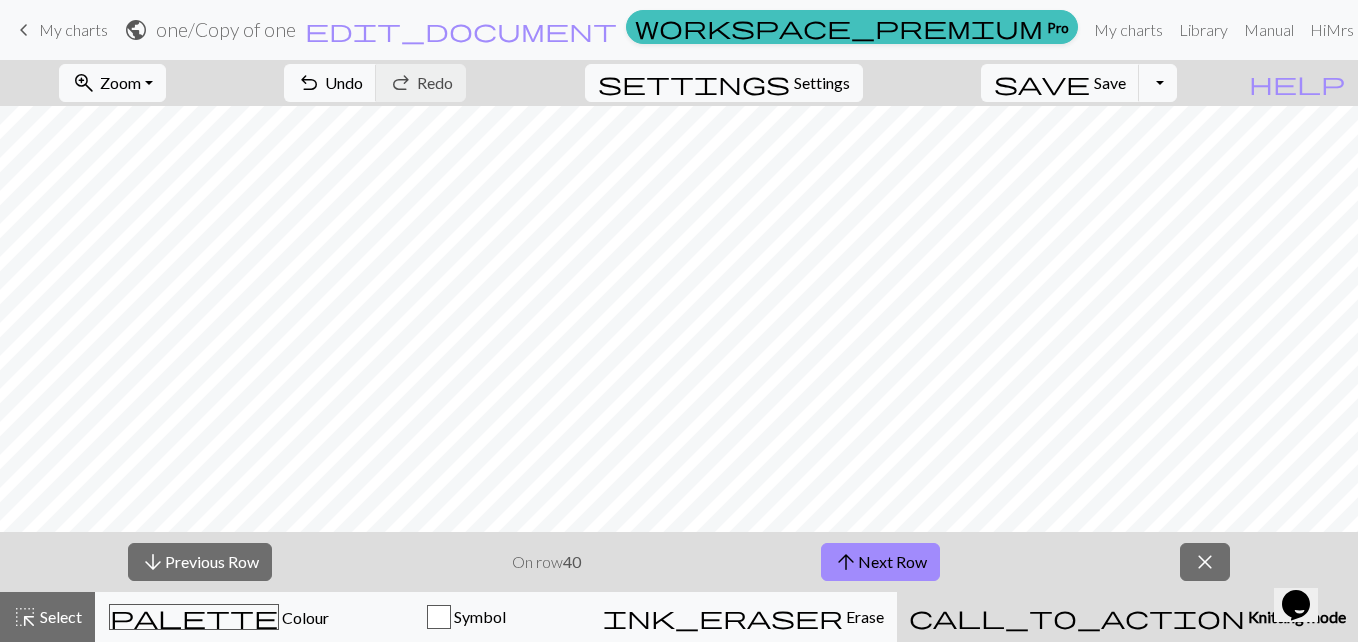 click on "arrow_downward Previous Row On row  40 arrow_upward  Next Row close" at bounding box center [679, 562] 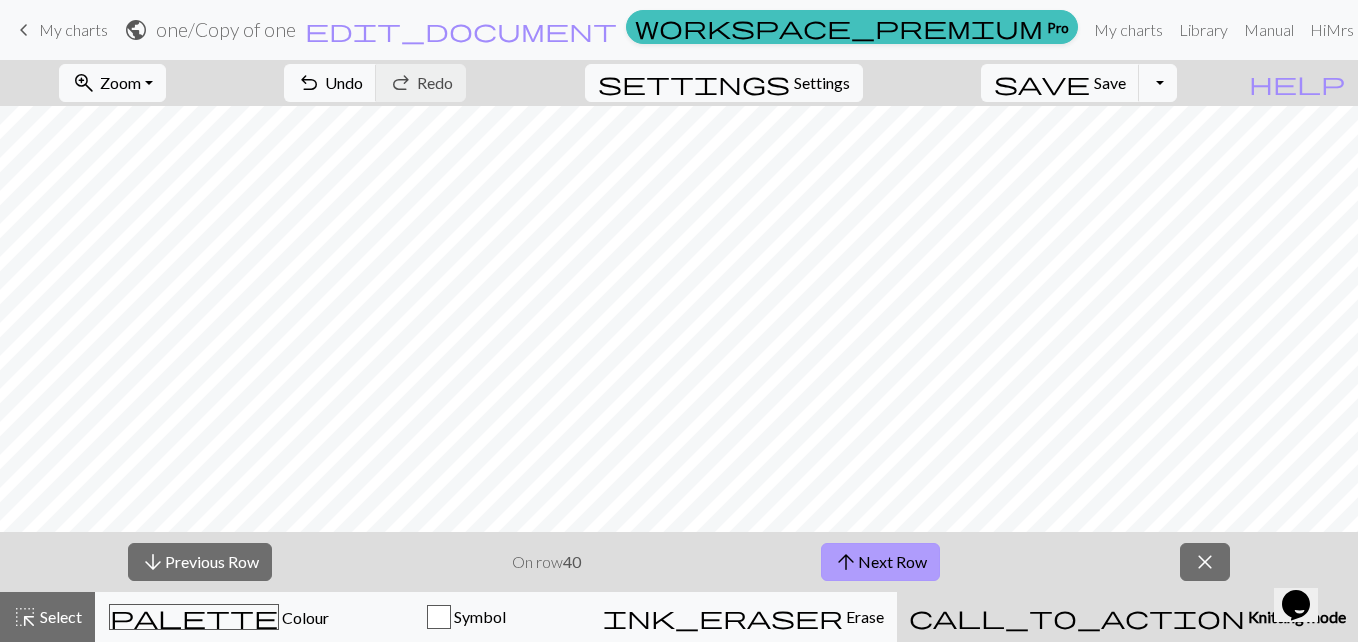 click on "arrow_upward  Next Row" at bounding box center [880, 562] 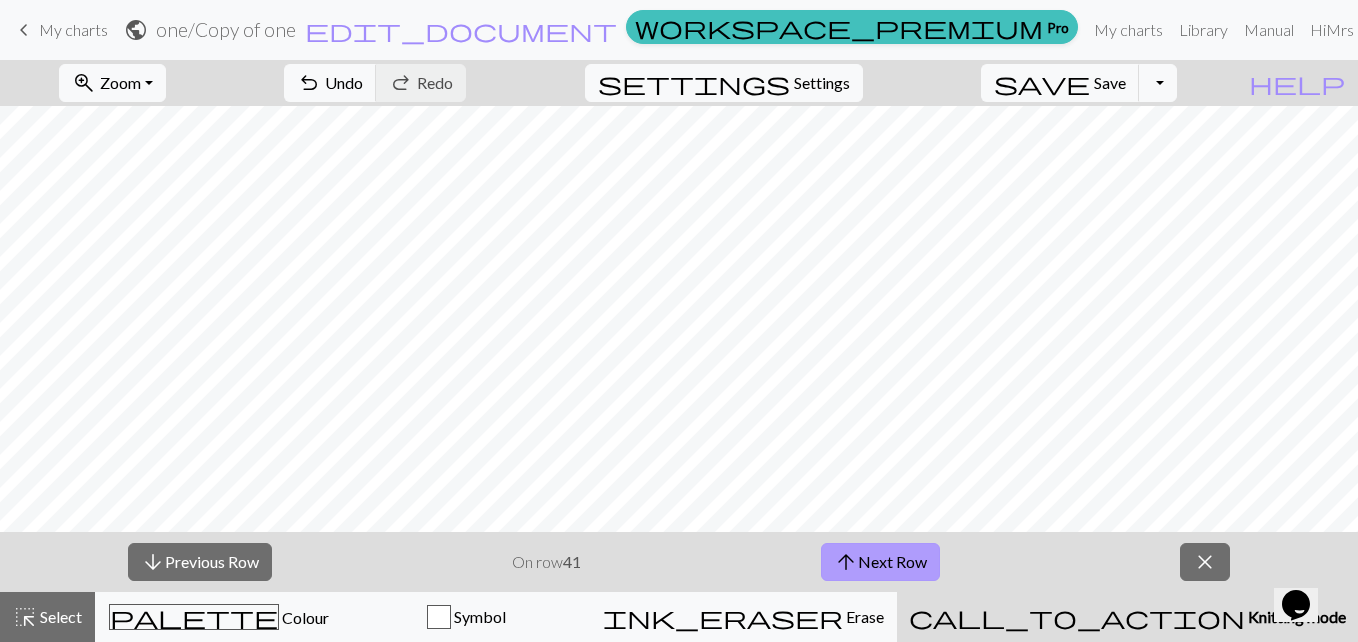 click on "arrow_upward  Next Row" at bounding box center (880, 562) 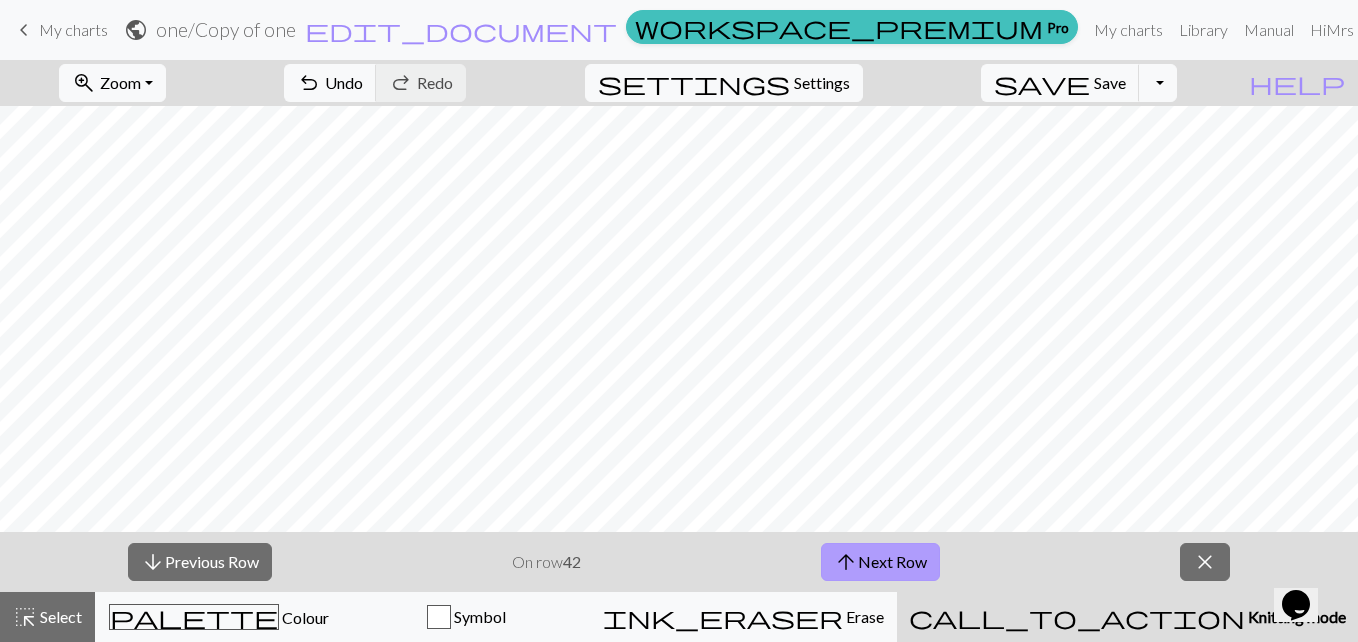 click on "arrow_upward  Next Row" at bounding box center (880, 562) 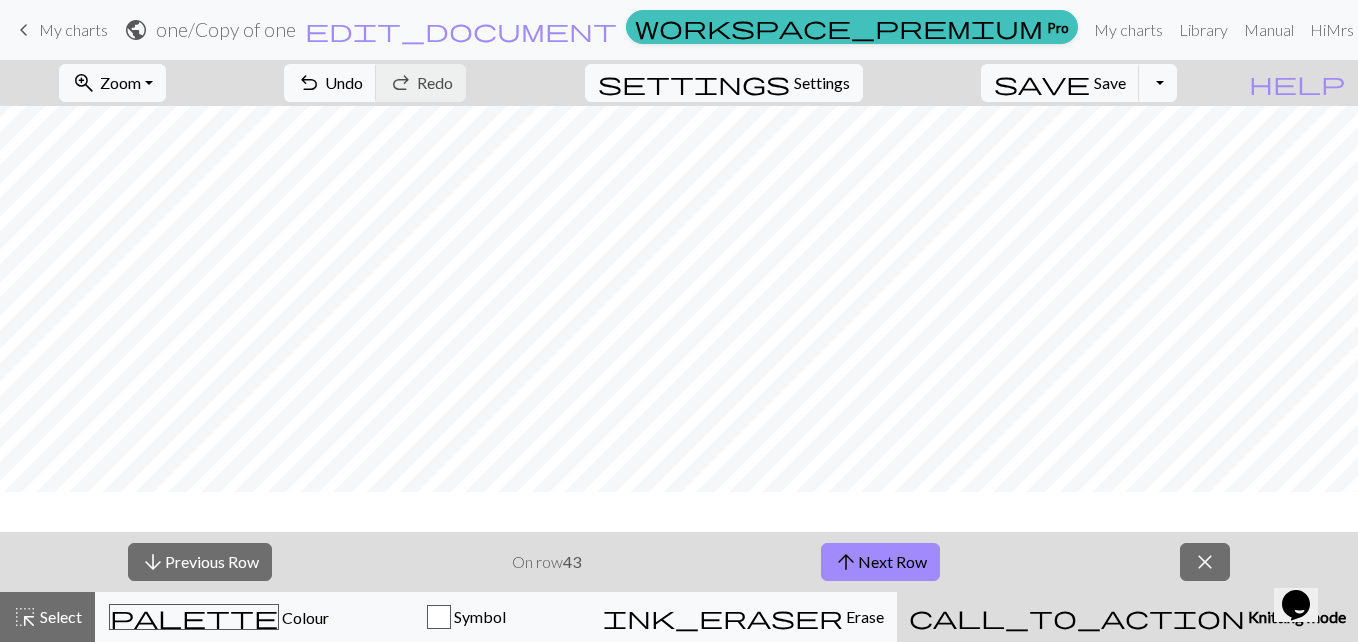 scroll, scrollTop: 930, scrollLeft: 0, axis: vertical 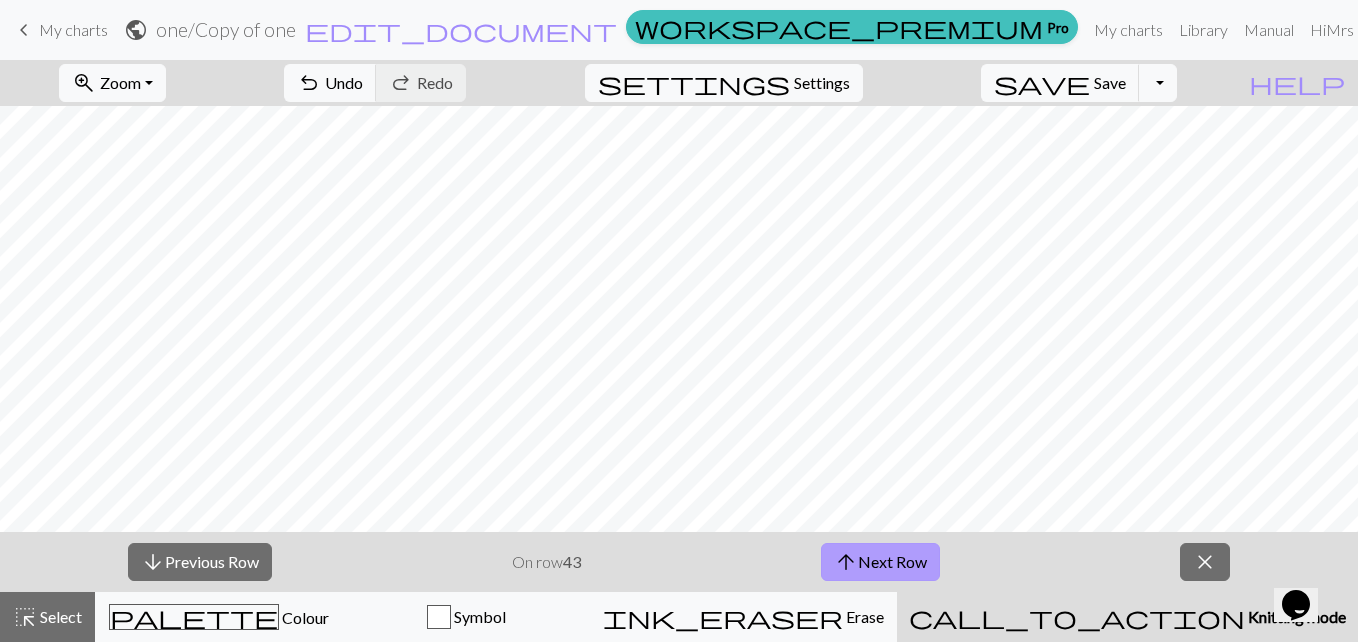 click on "arrow_upward  Next Row" at bounding box center (880, 562) 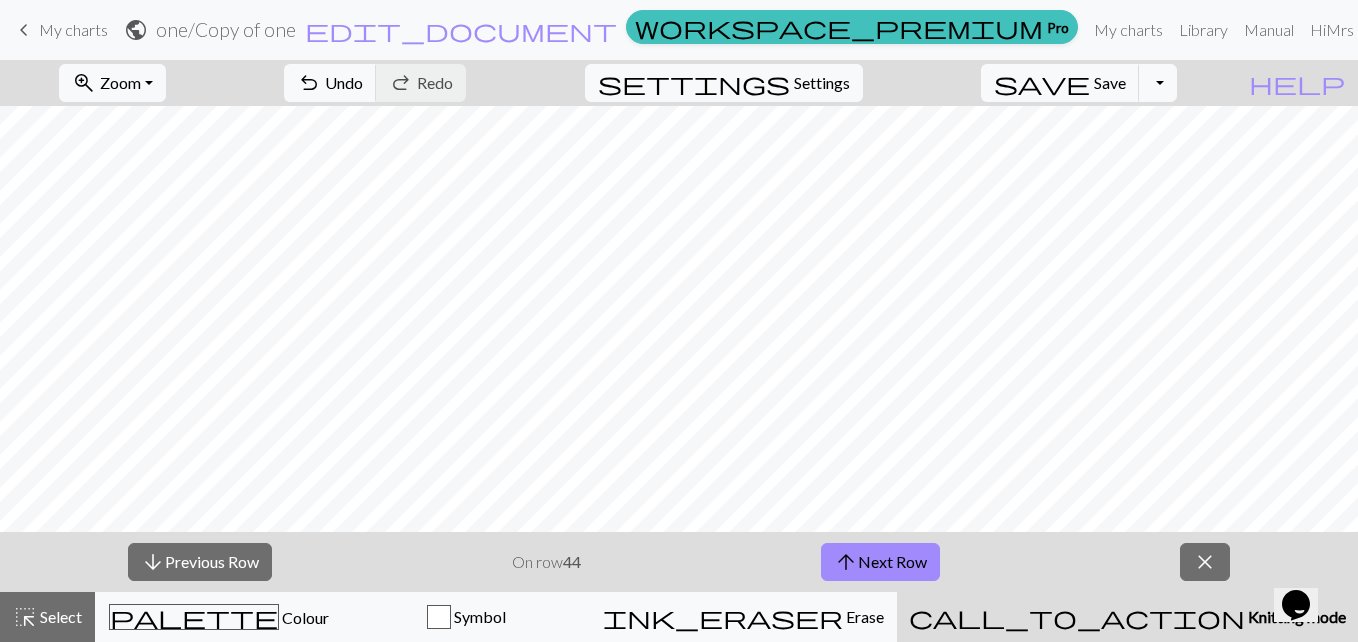 click on "arrow_downward Previous Row On row  44 arrow_upward  Next Row close" at bounding box center [679, 562] 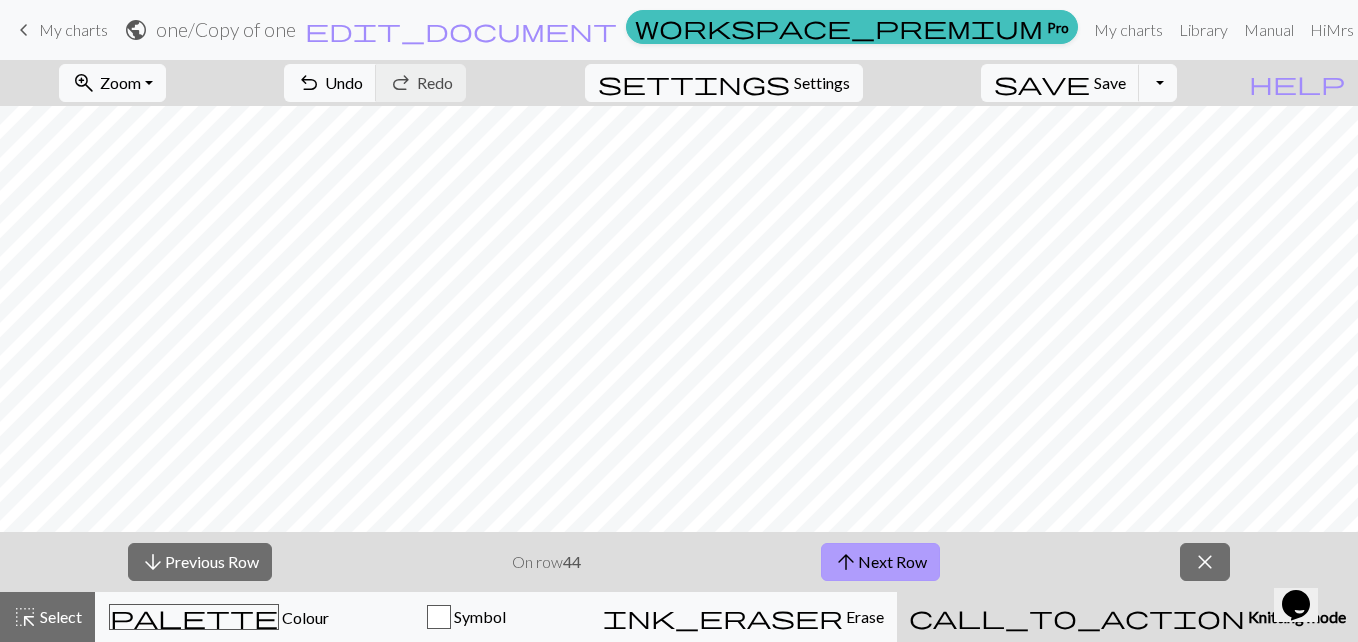 click on "arrow_upward  Next Row" at bounding box center (880, 562) 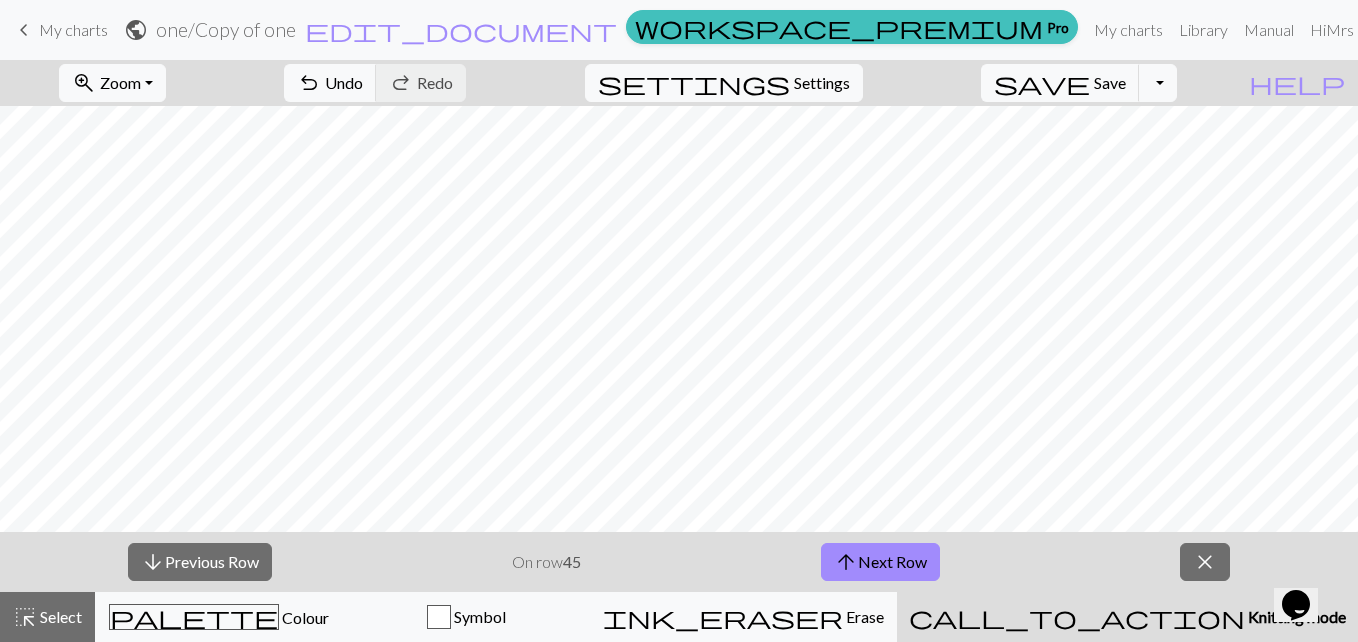 click on "arrow_downward Previous Row On row  45 arrow_upward  Next Row close" at bounding box center (679, 562) 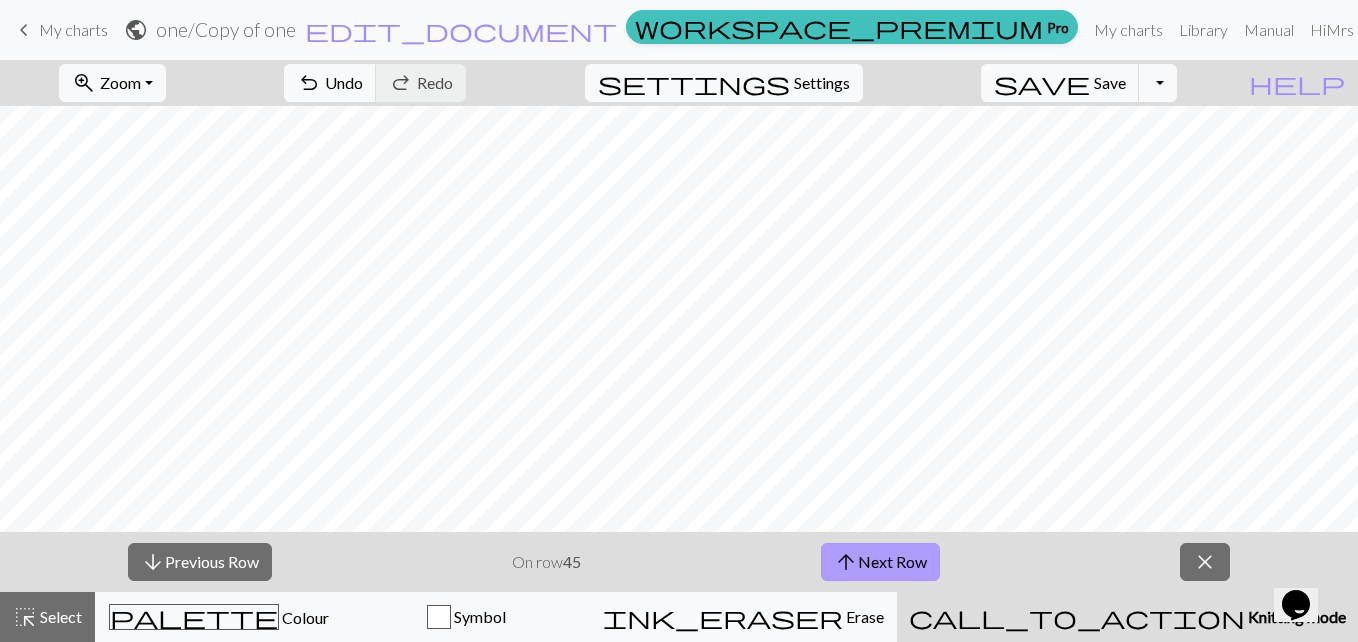 click on "arrow_upward  Next Row" at bounding box center [880, 562] 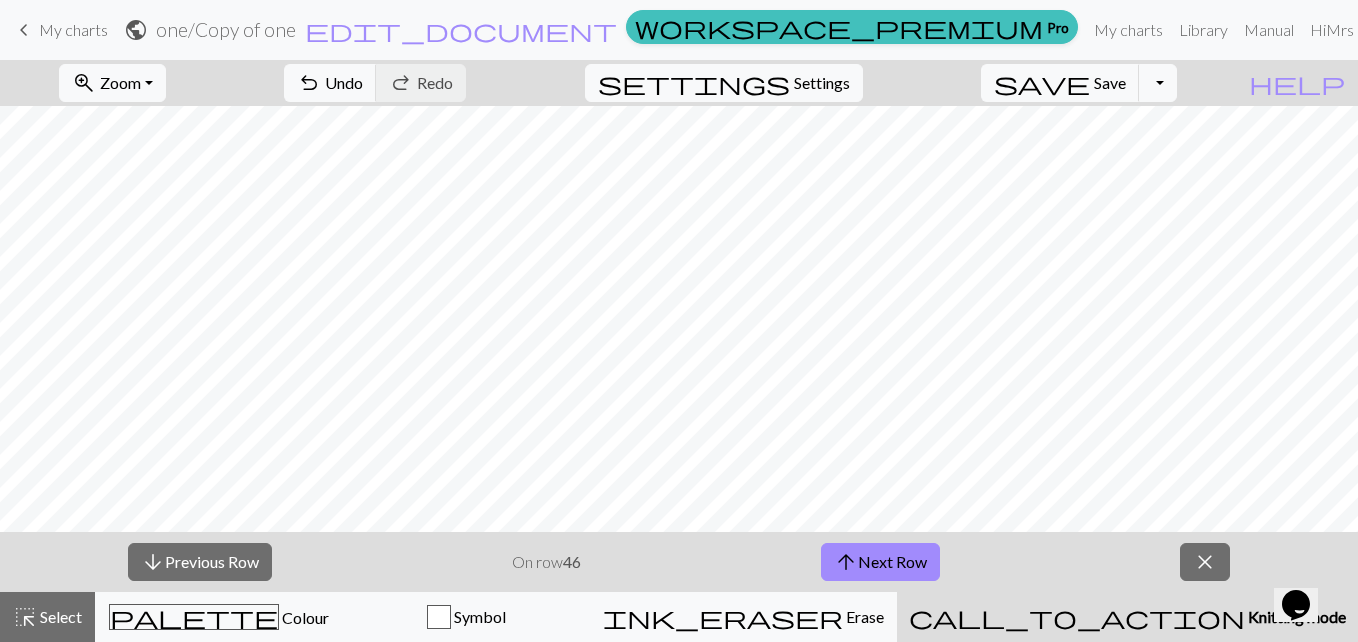 click on "arrow_downward Previous Row On row  46 arrow_upward  Next Row close" at bounding box center [679, 562] 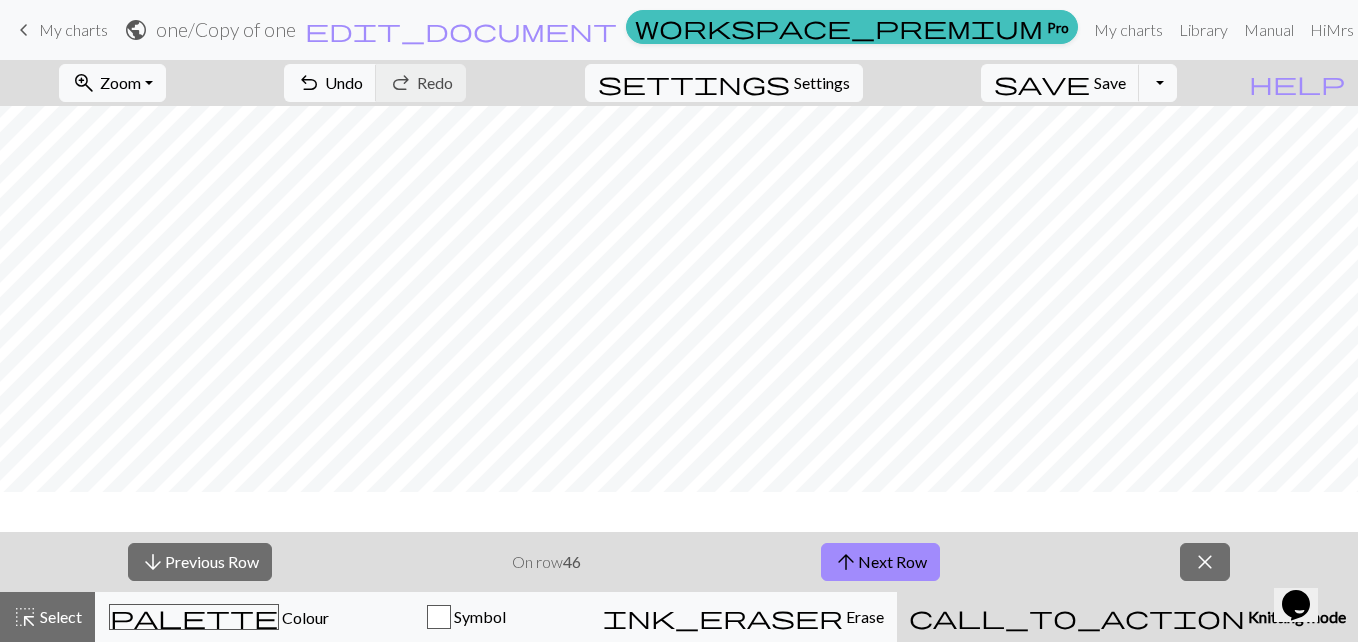 scroll, scrollTop: 810, scrollLeft: 0, axis: vertical 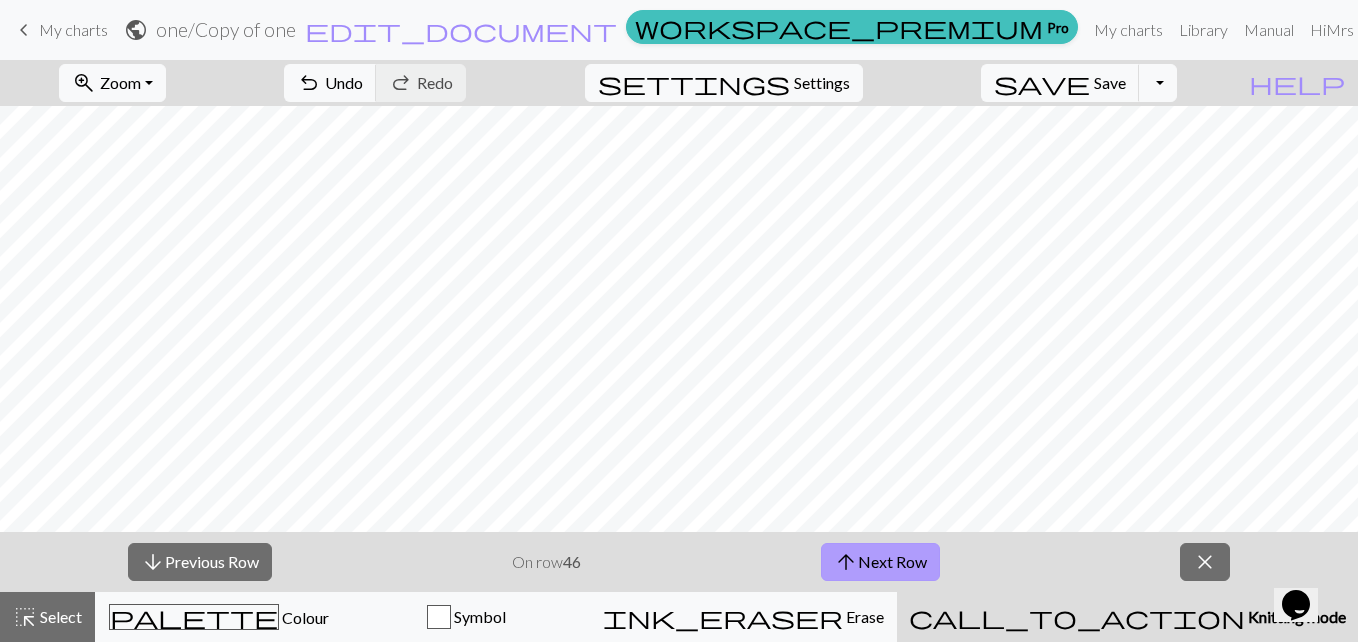 click on "arrow_upward  Next Row" at bounding box center (880, 562) 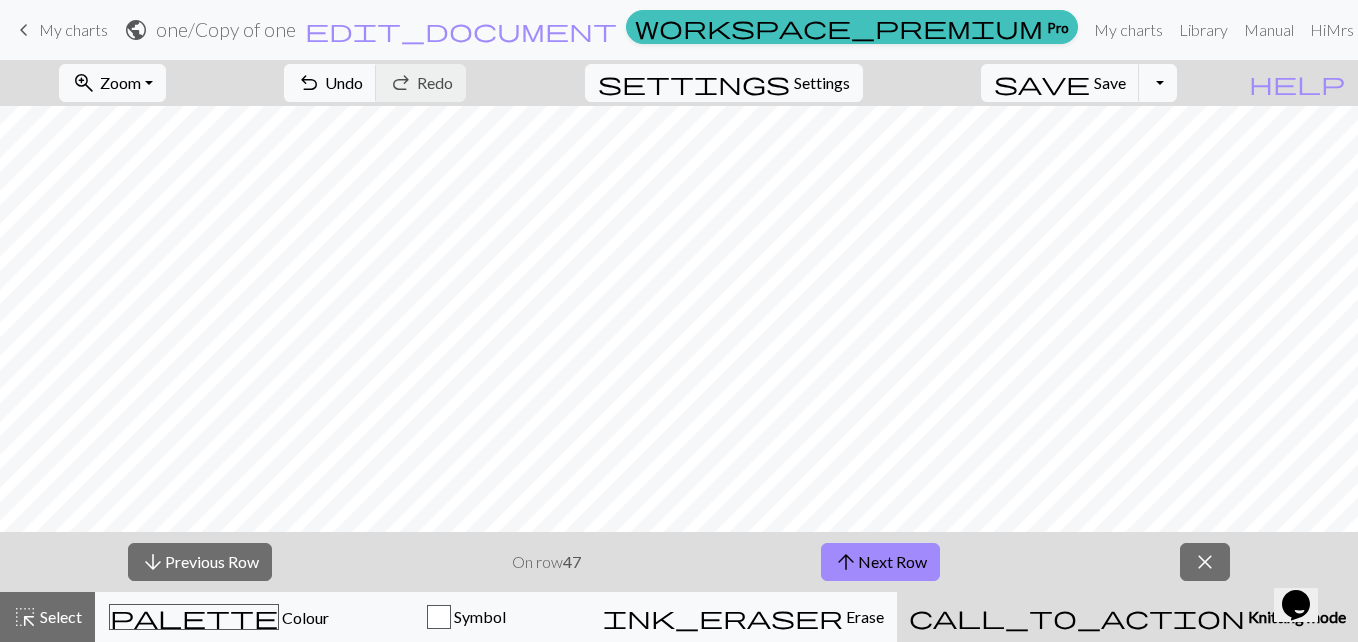 click on "arrow_downward Previous Row On row  47 arrow_upward  Next Row close" at bounding box center [679, 562] 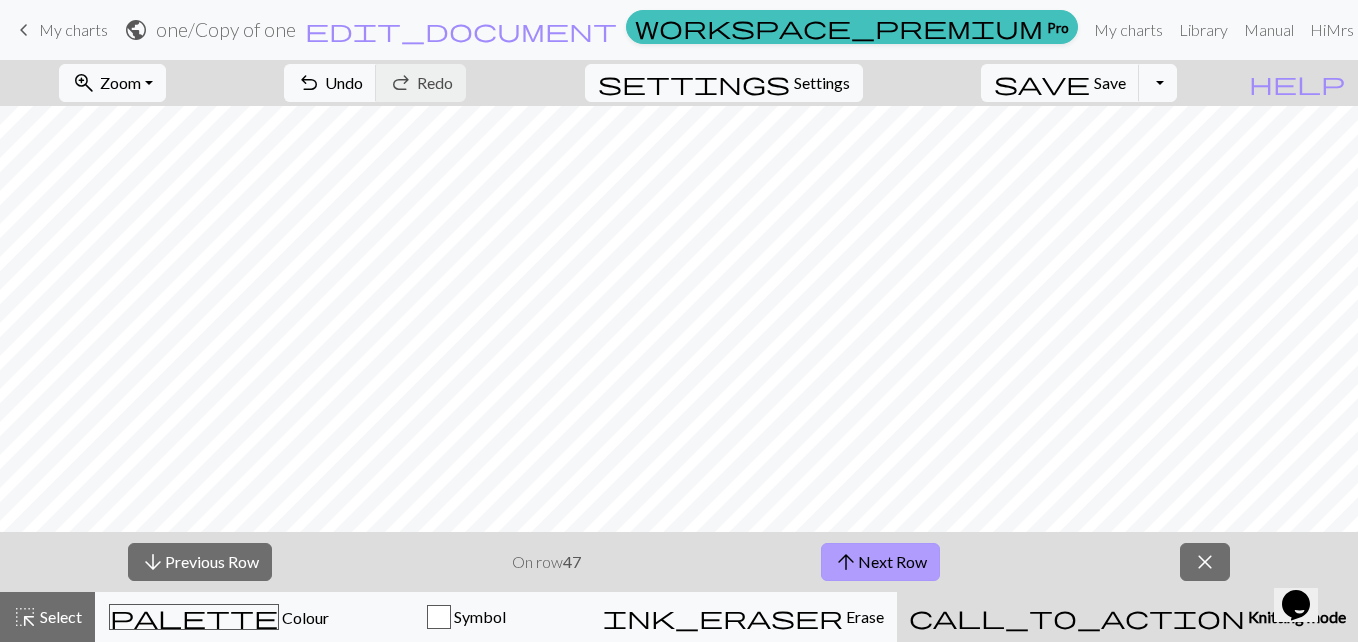 click on "arrow_upward  Next Row" at bounding box center [880, 562] 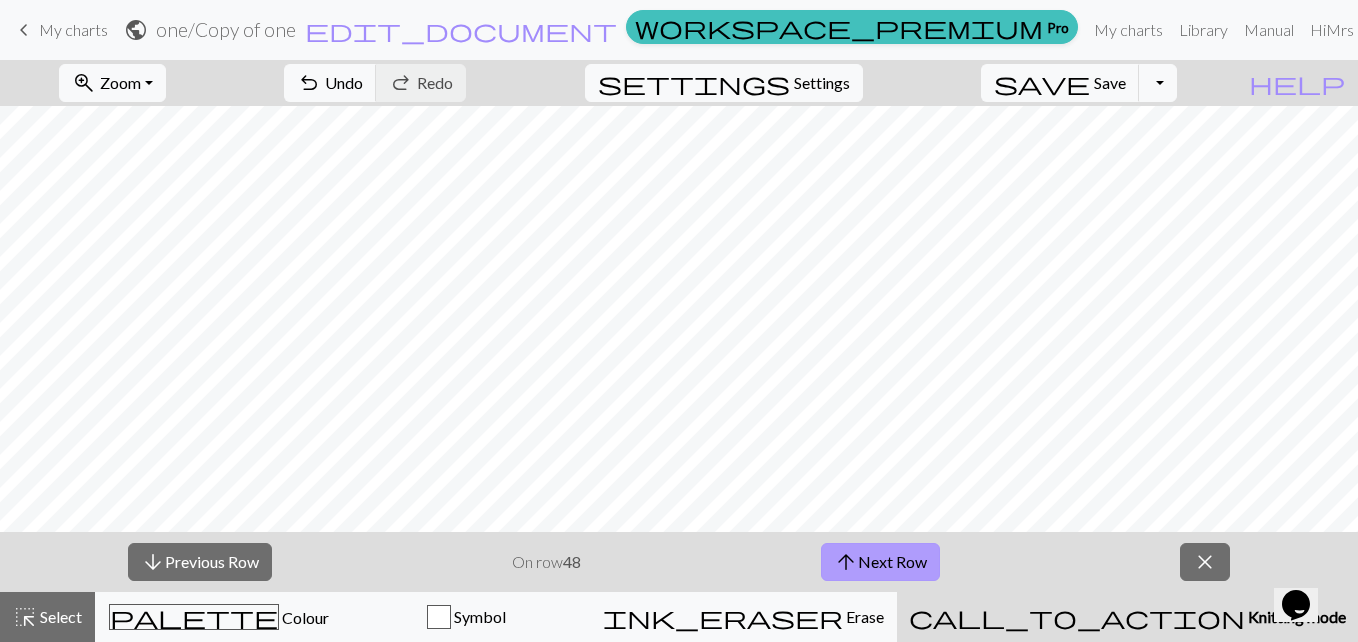 click on "arrow_upward  Next Row" at bounding box center (880, 562) 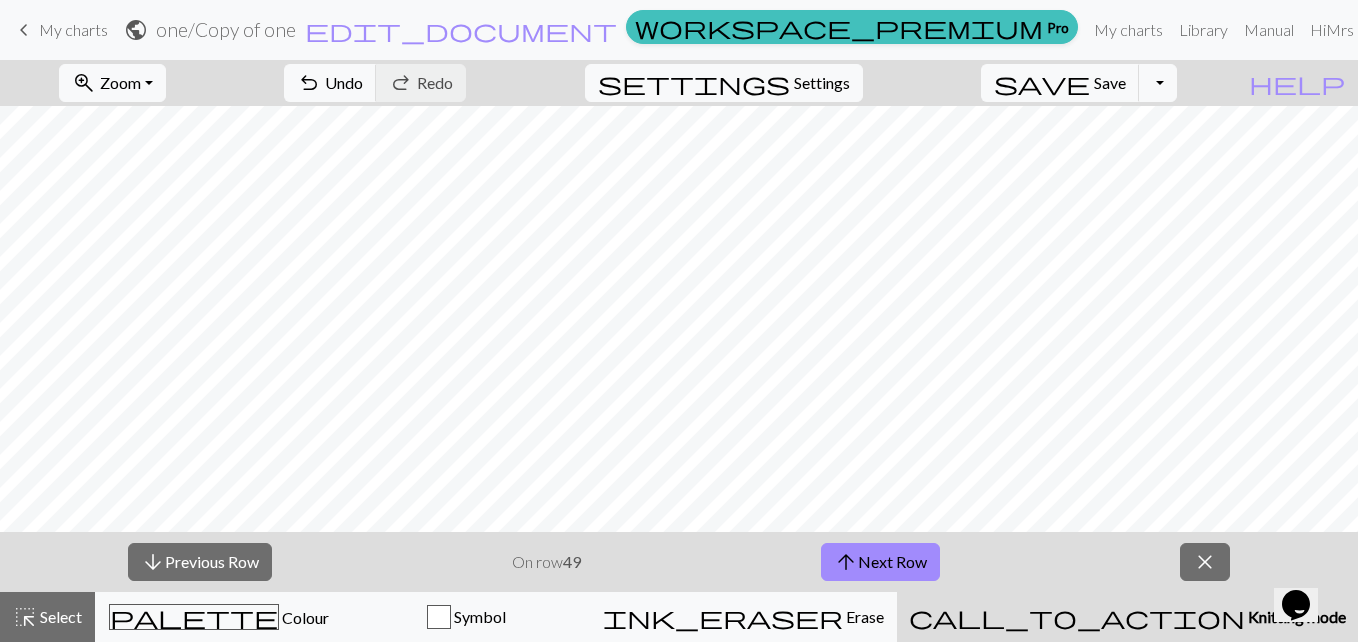 click on "arrow_downward Previous Row On row  49 arrow_upward  Next Row close" at bounding box center [679, 562] 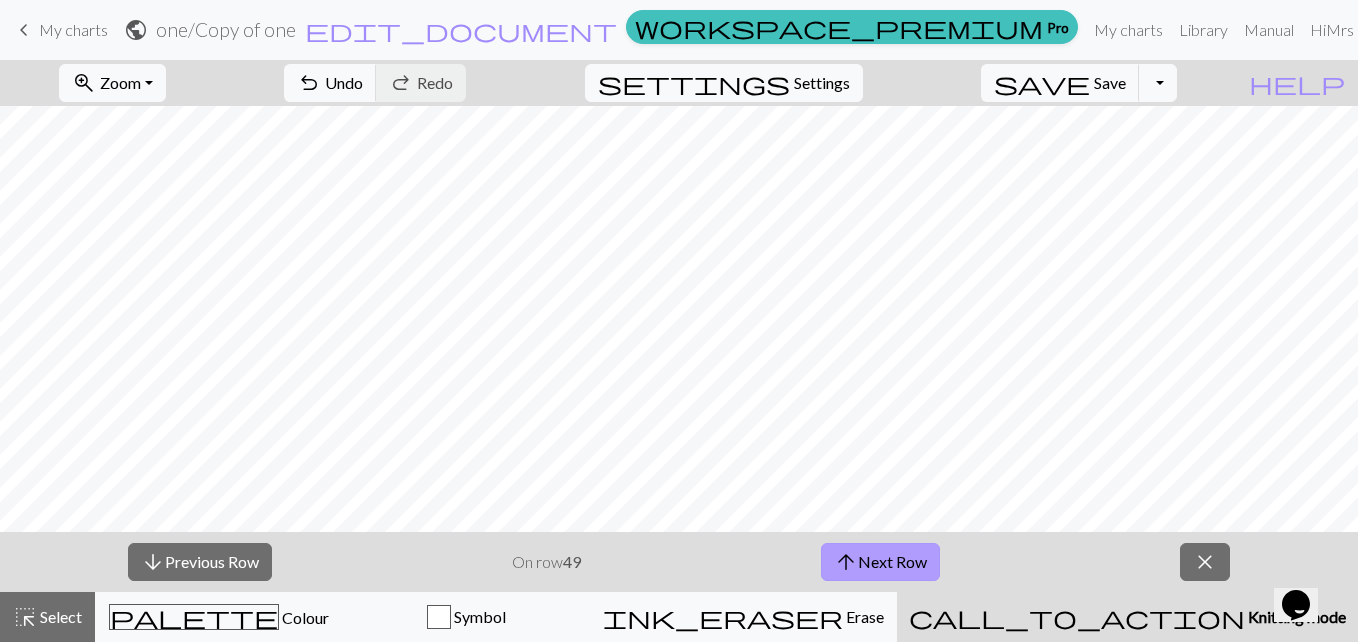 click on "arrow_upward  Next Row" at bounding box center [880, 562] 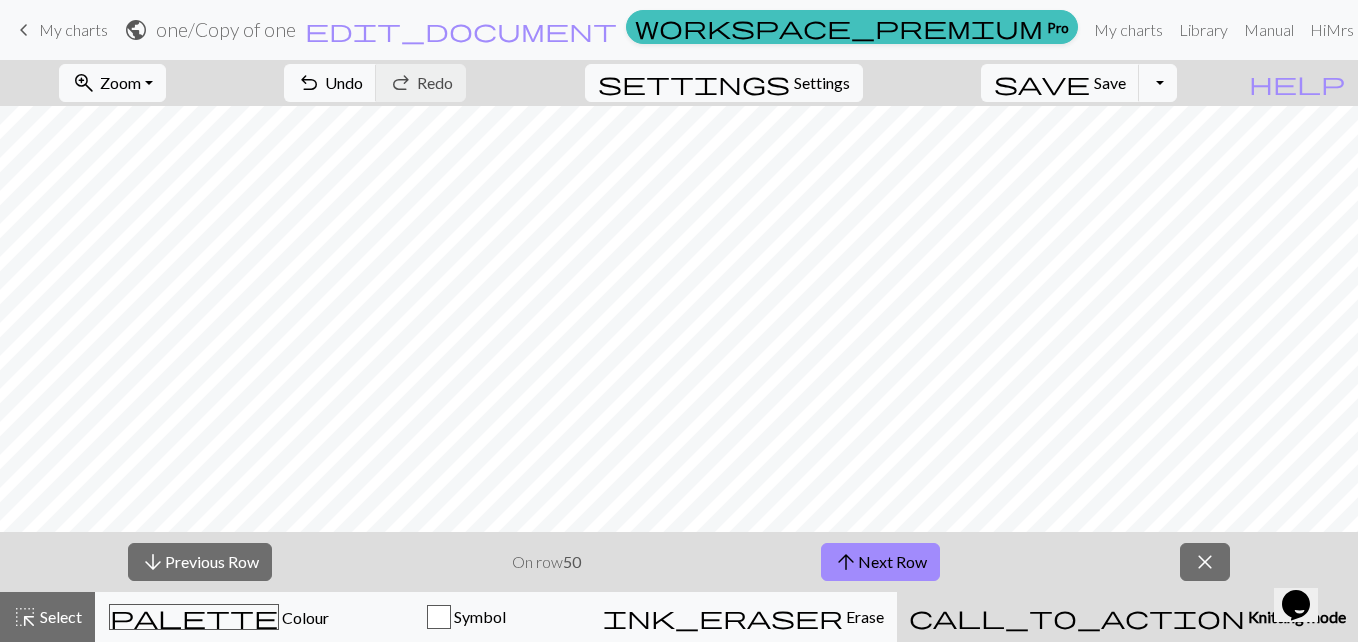 click on "arrow_downward Previous Row On row  50 arrow_upward  Next Row close" at bounding box center [679, 562] 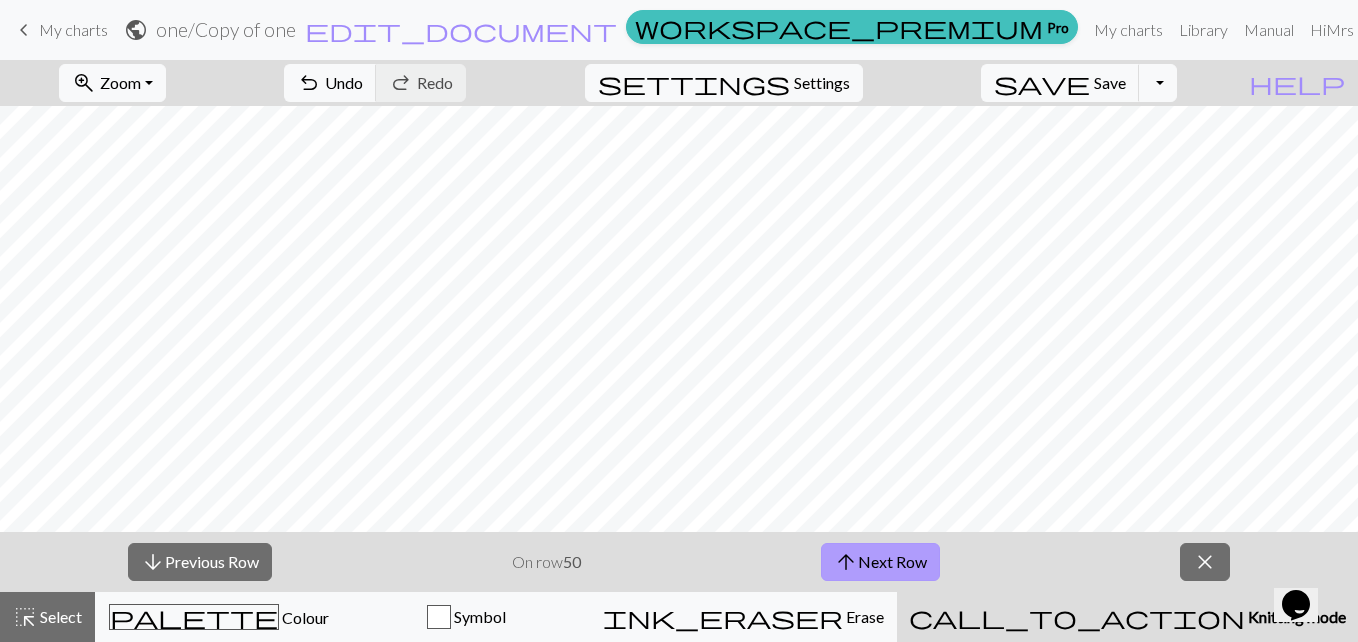 click on "arrow_upward  Next Row" at bounding box center [880, 562] 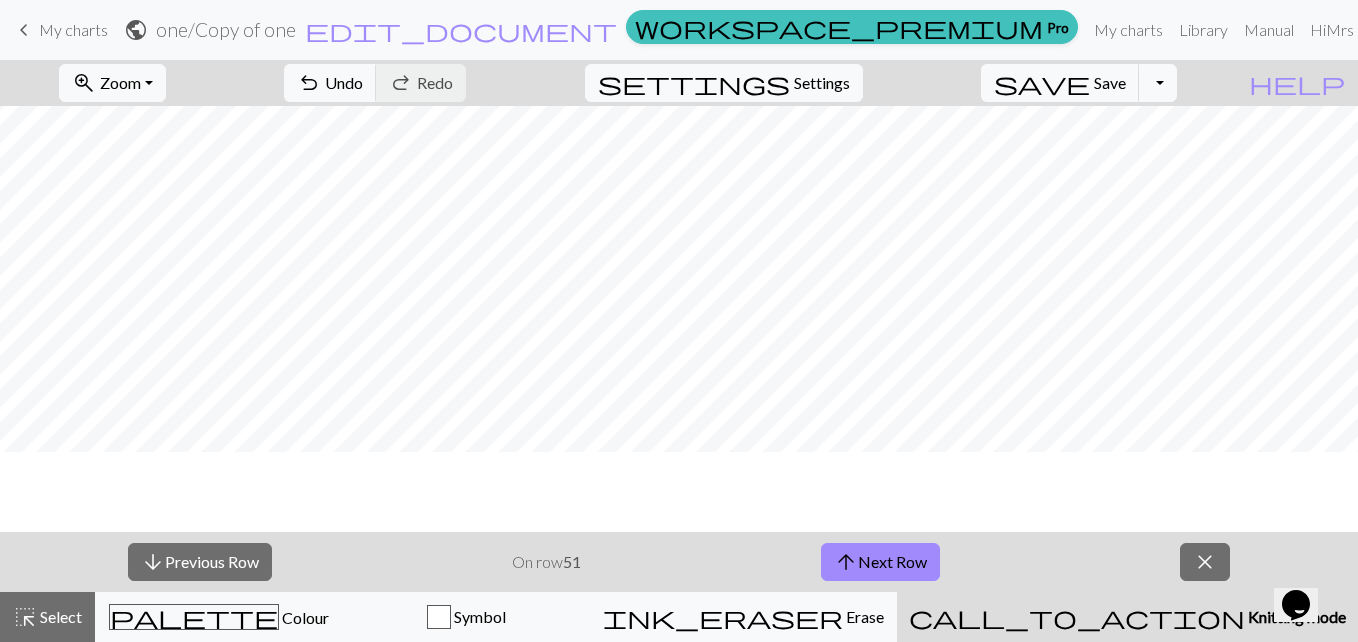 scroll, scrollTop: 690, scrollLeft: 0, axis: vertical 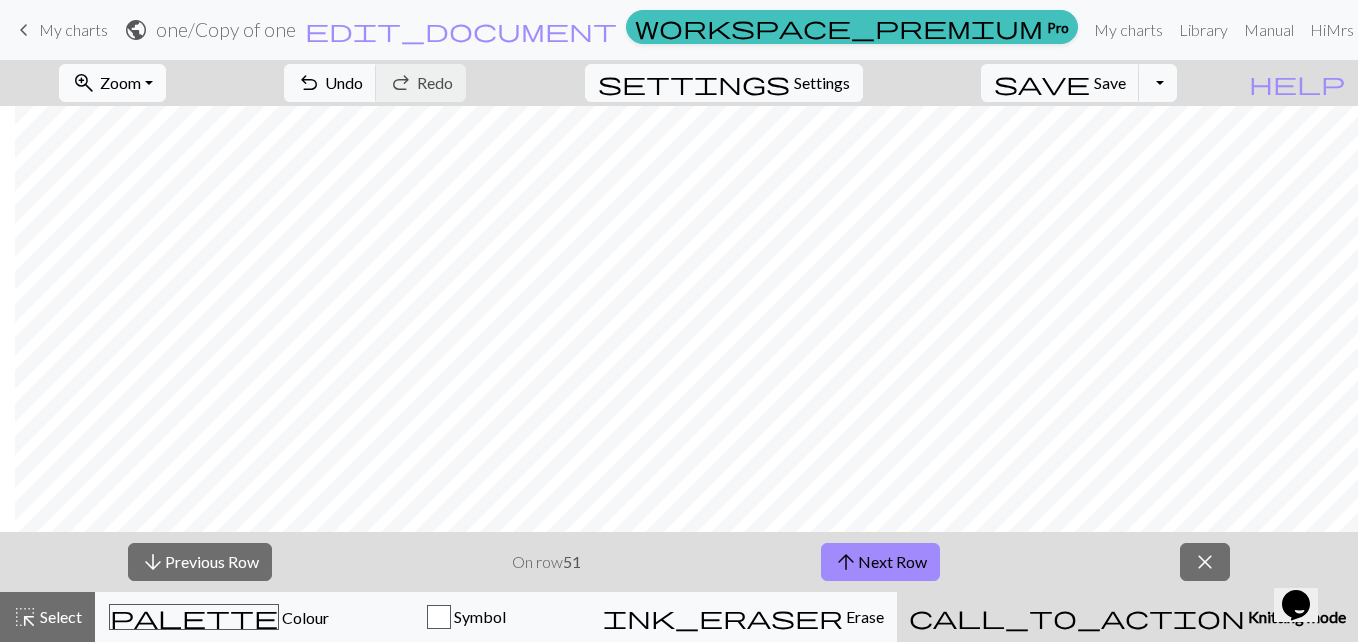 click on "Zoom" at bounding box center (120, 82) 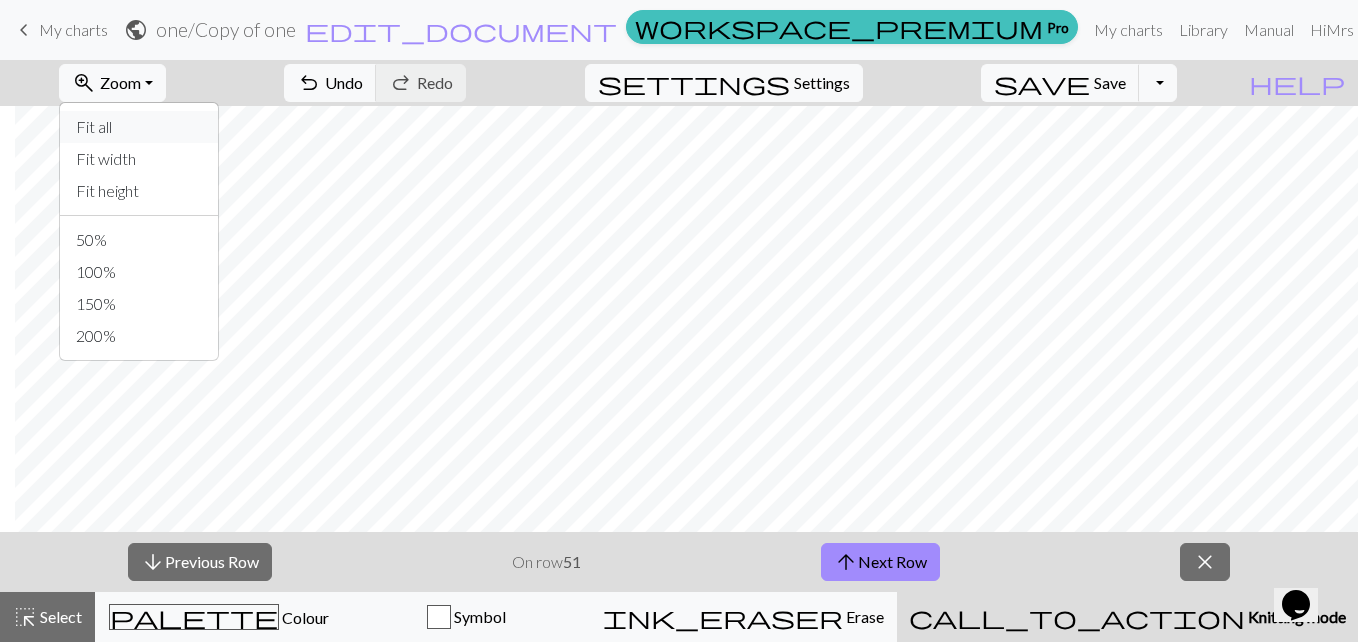 click on "Fit all" at bounding box center (139, 127) 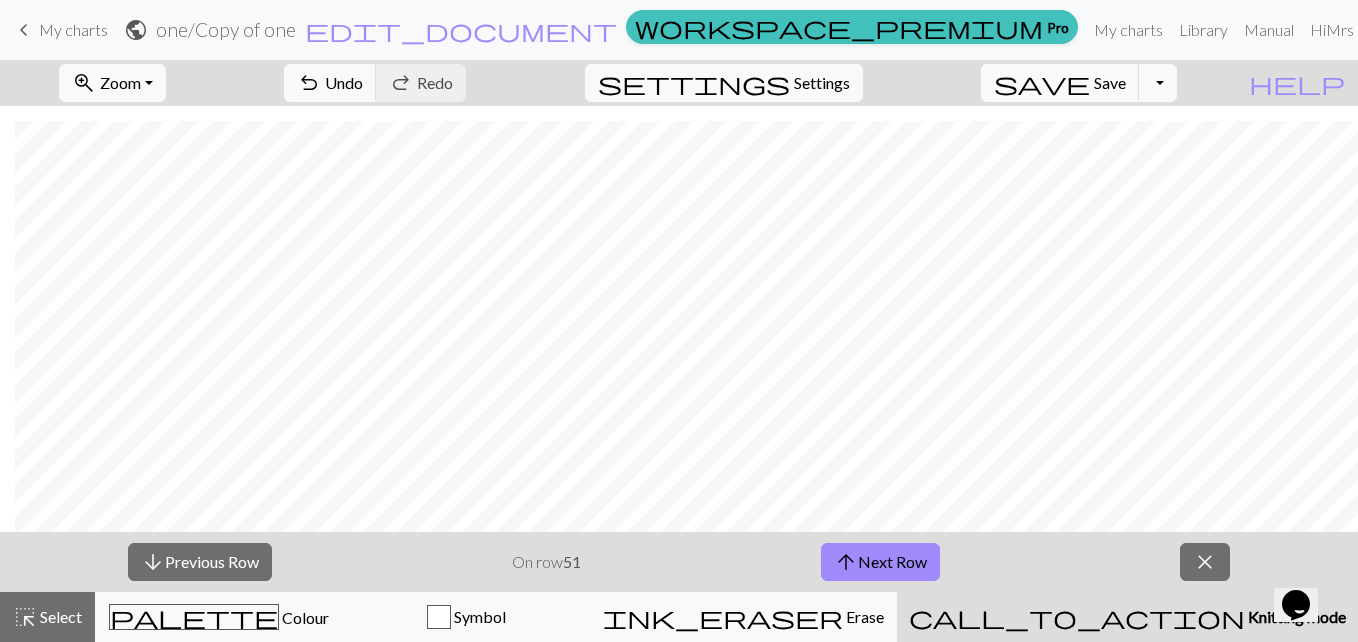 scroll, scrollTop: 659, scrollLeft: 15, axis: both 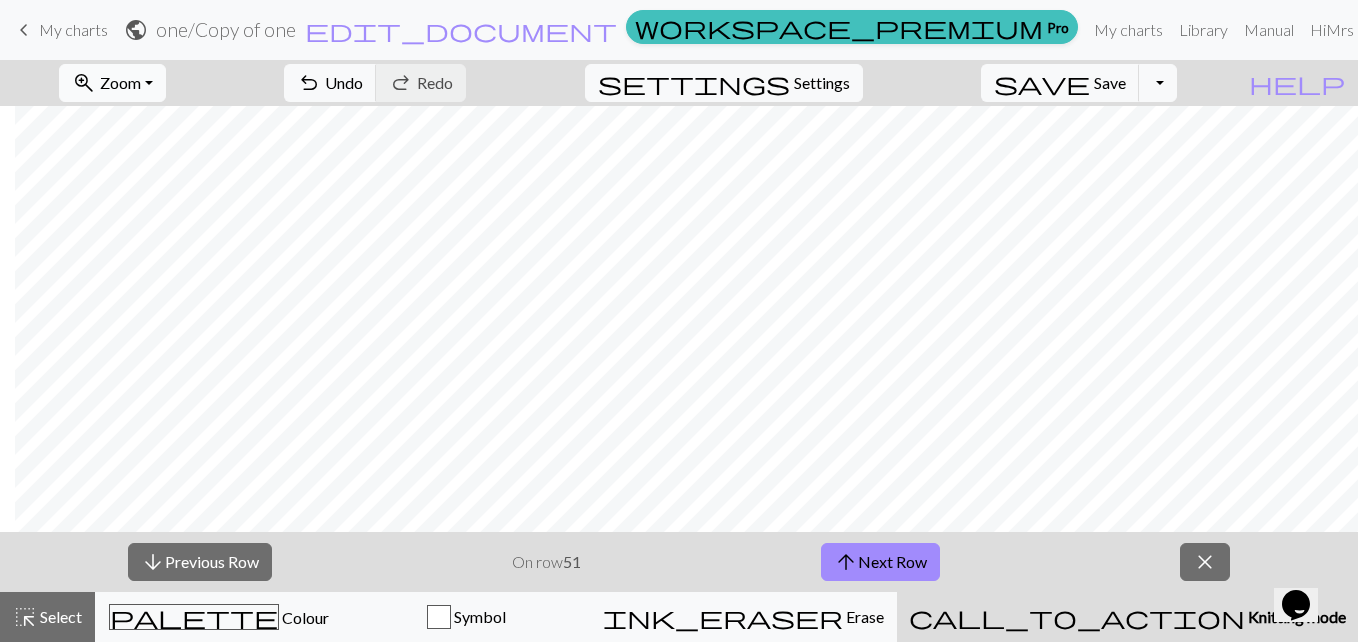 click on "zoom_in Zoom Zoom" at bounding box center [112, 83] 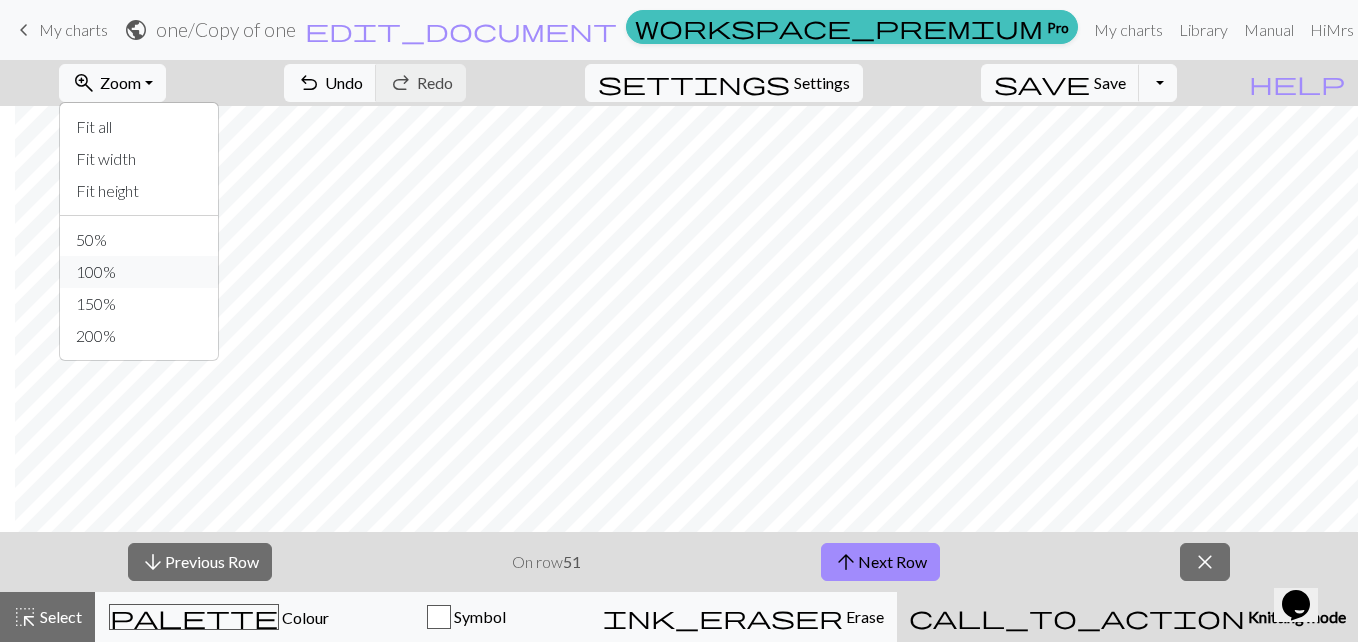 click on "100%" at bounding box center (139, 272) 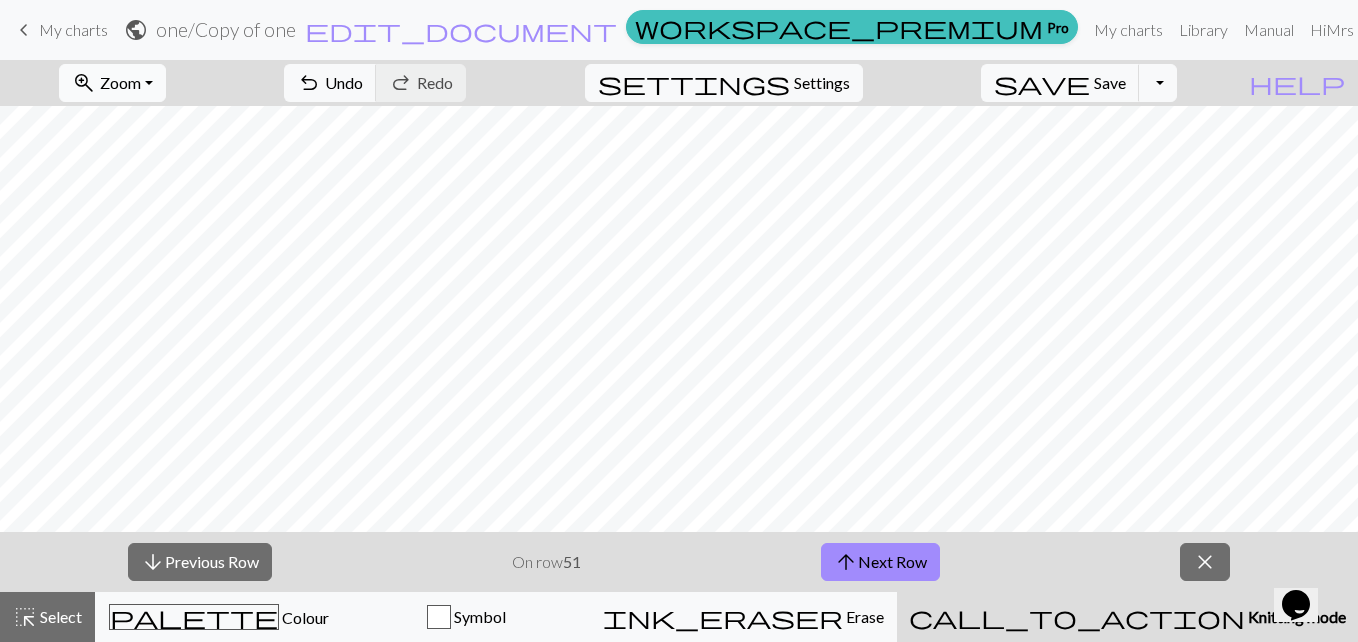 click on "Zoom" at bounding box center [120, 82] 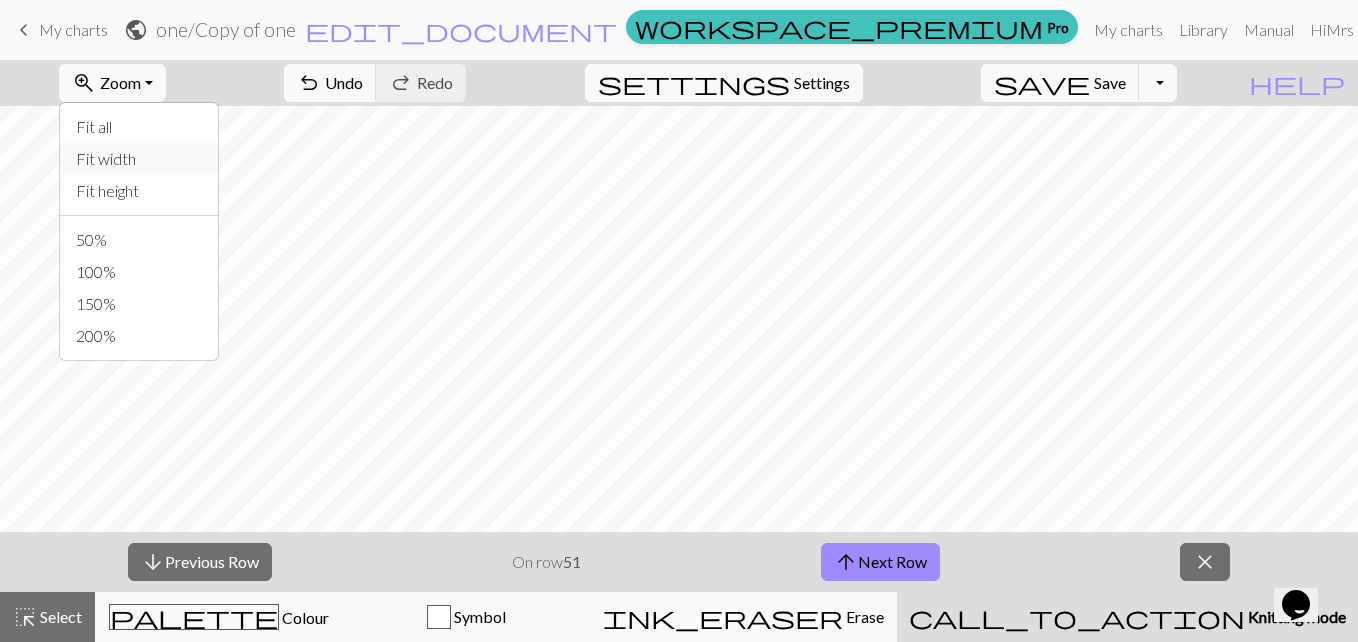 click on "Fit width" at bounding box center [139, 159] 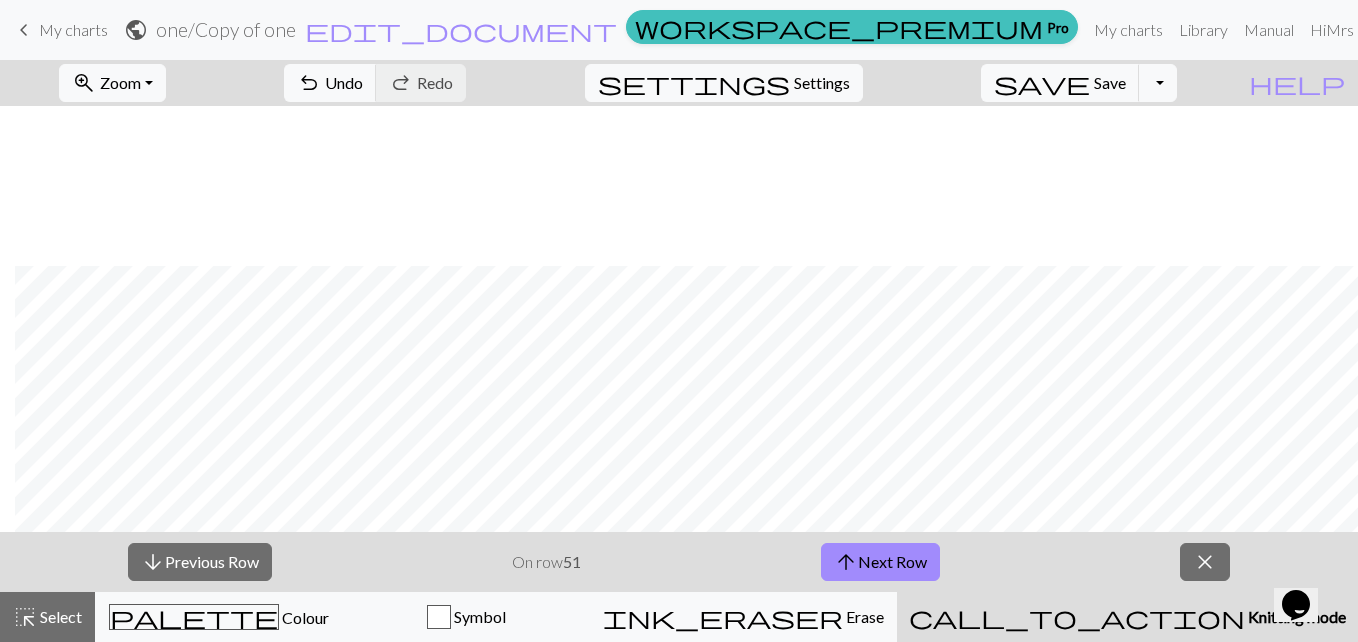 scroll, scrollTop: 339, scrollLeft: 15, axis: both 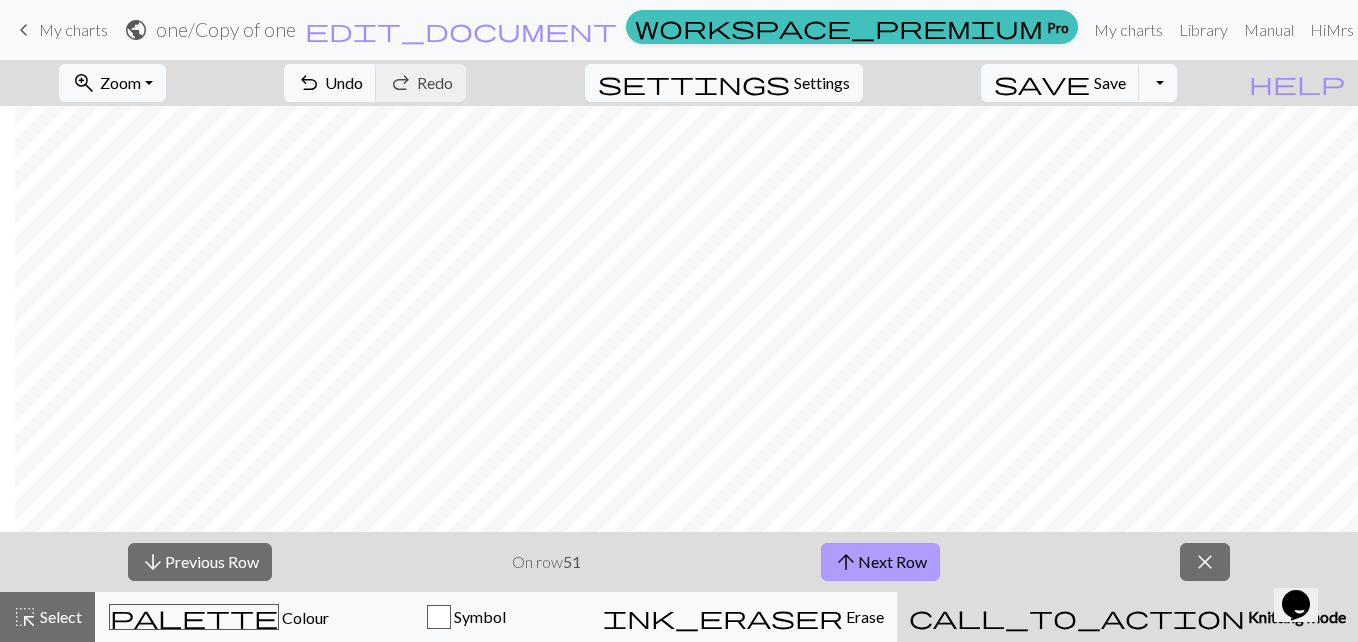 click on "arrow_upward  Next Row" at bounding box center [880, 562] 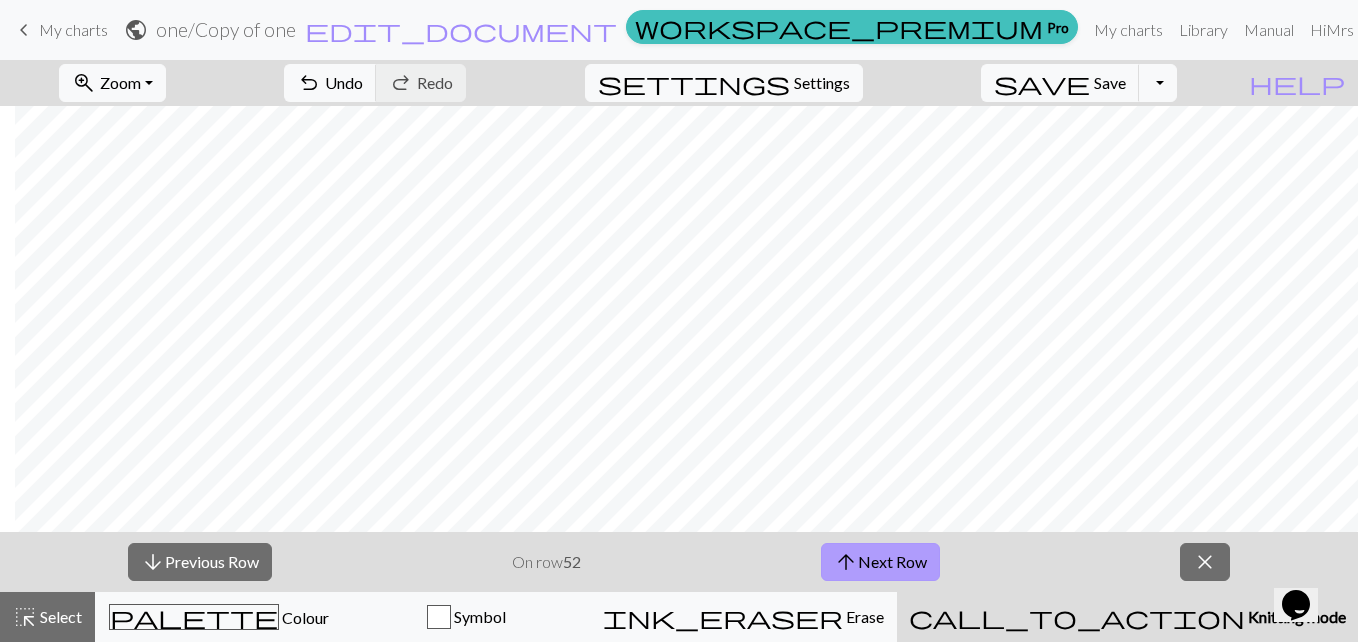 click on "arrow_upward  Next Row" at bounding box center [880, 562] 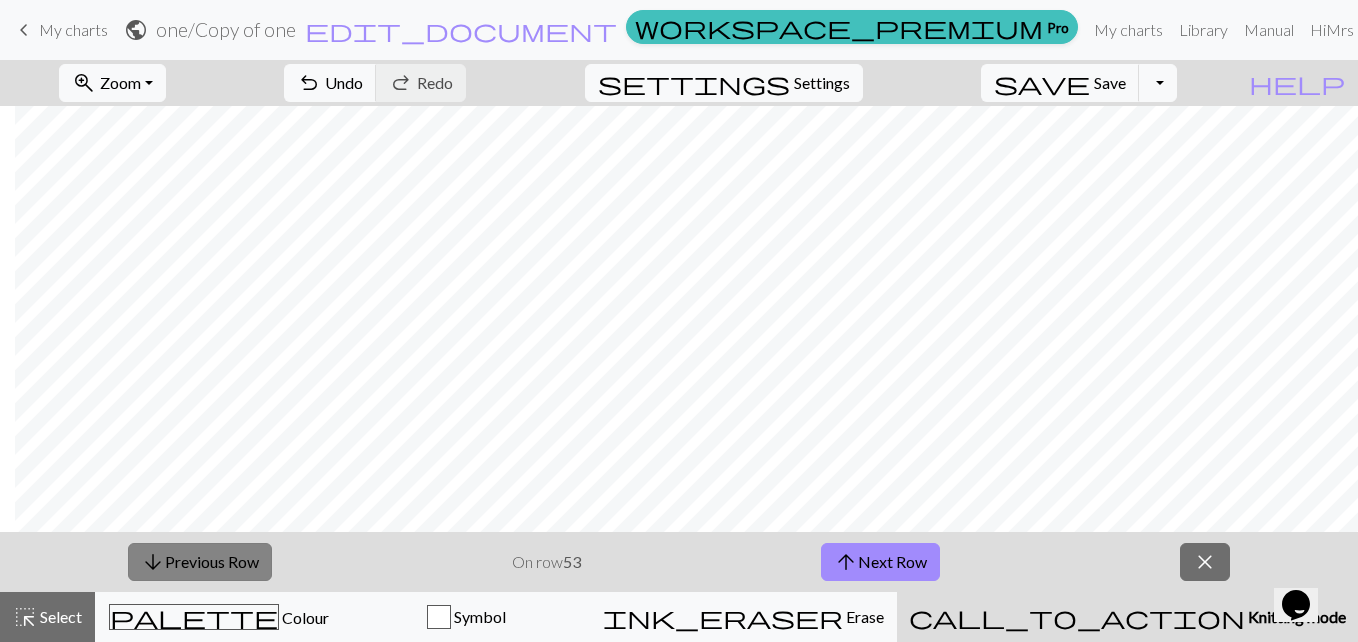 click on "arrow_downward Previous Row" at bounding box center (200, 562) 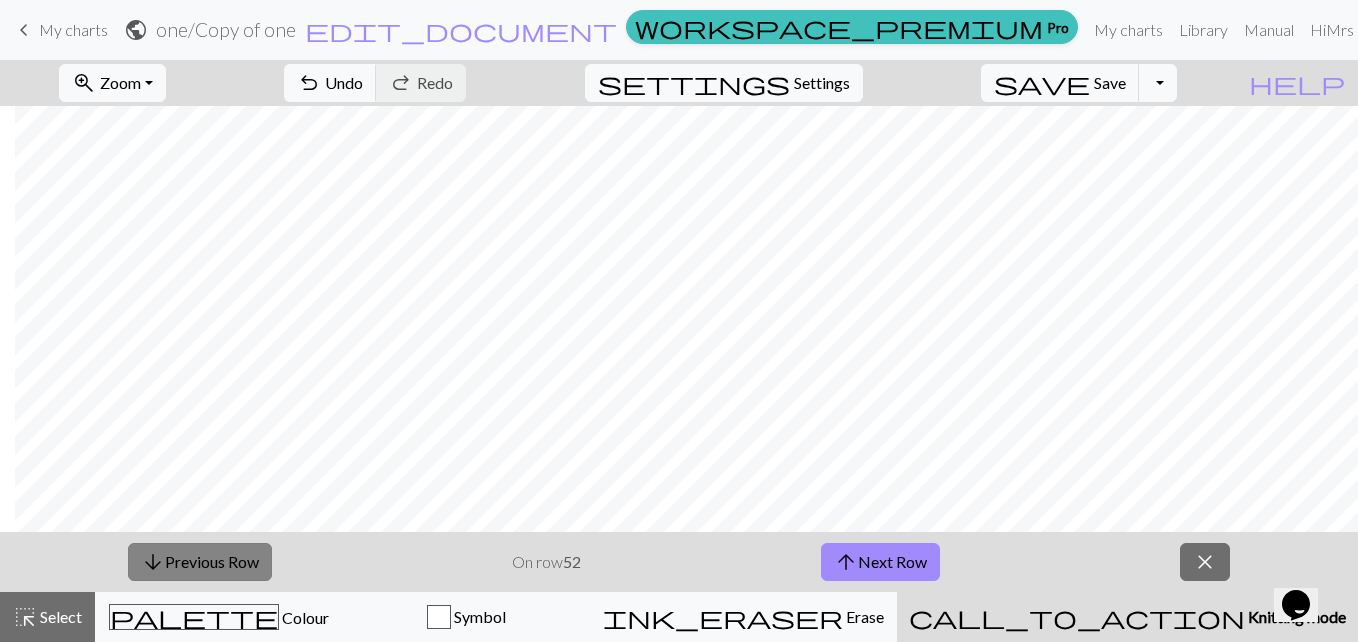 click on "arrow_downward Previous Row" at bounding box center [200, 562] 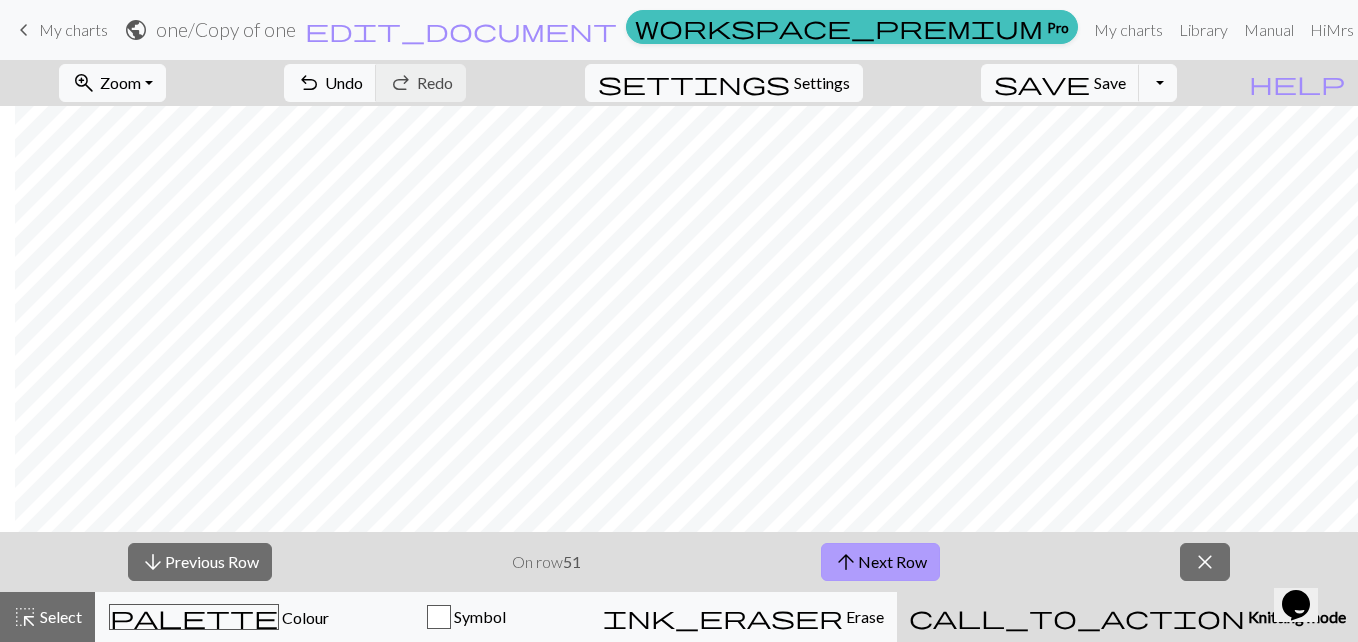 click on "arrow_upward  Next Row" at bounding box center [880, 562] 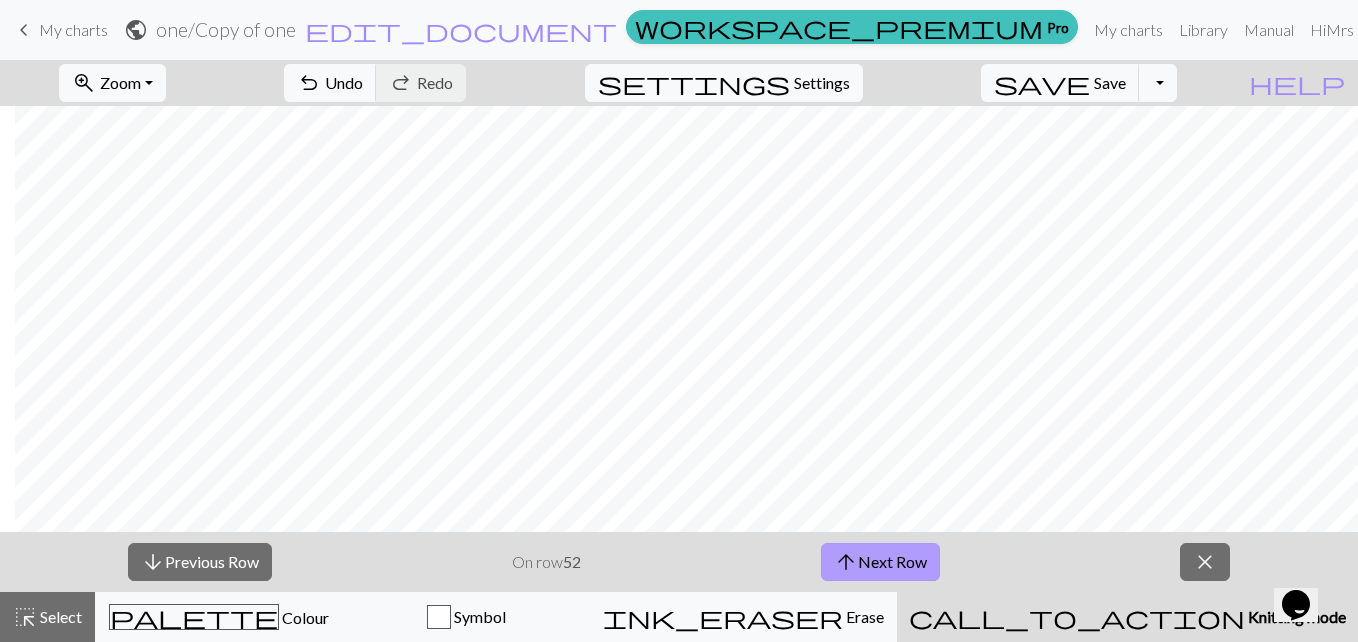 click on "arrow_upward  Next Row" at bounding box center (880, 562) 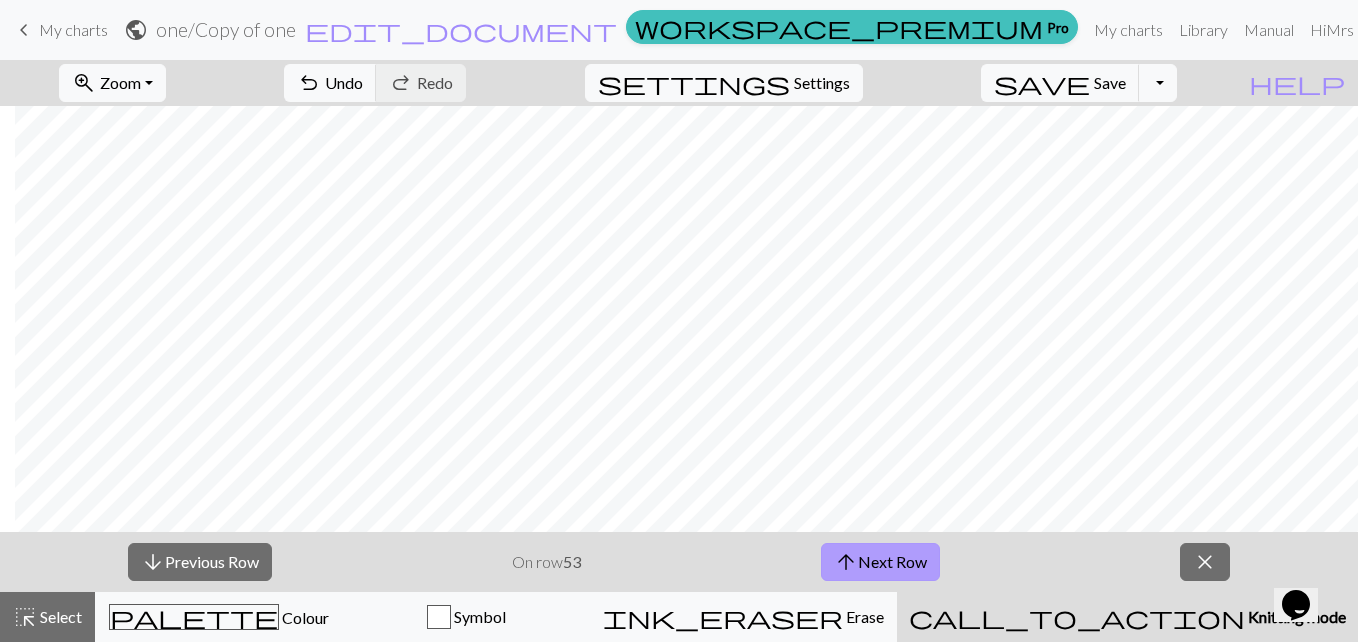 click on "arrow_upward  Next Row" at bounding box center (880, 562) 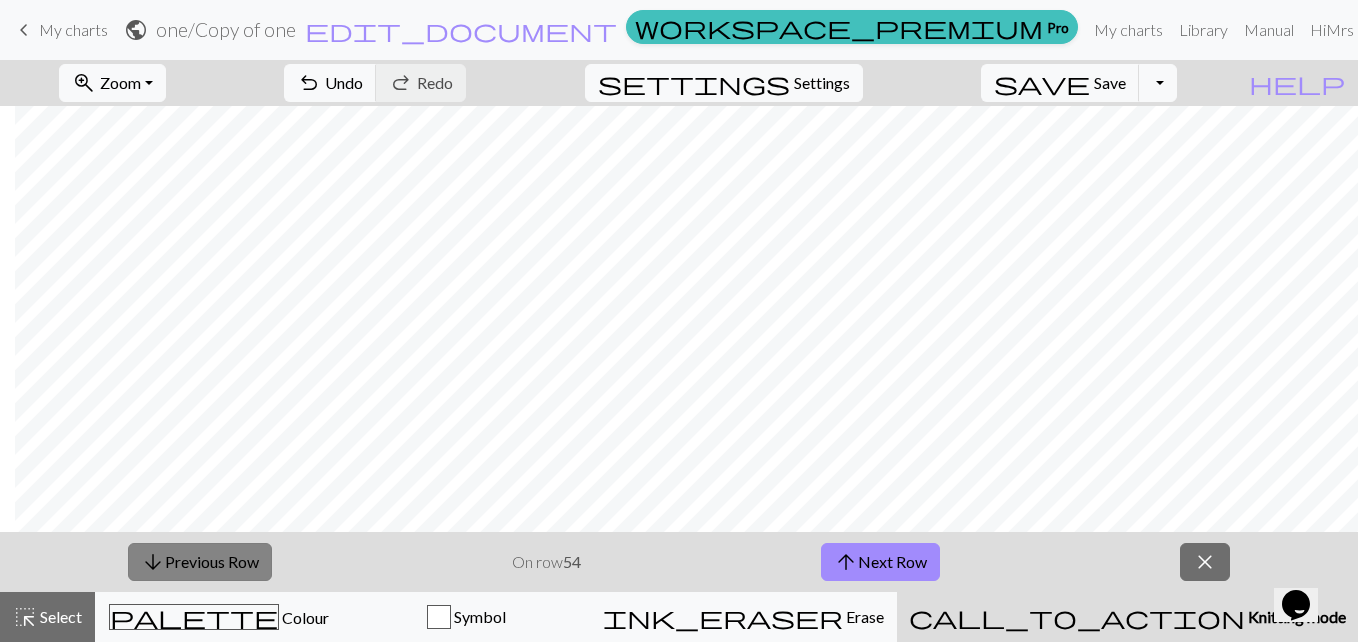 click on "arrow_downward Previous Row" at bounding box center [200, 562] 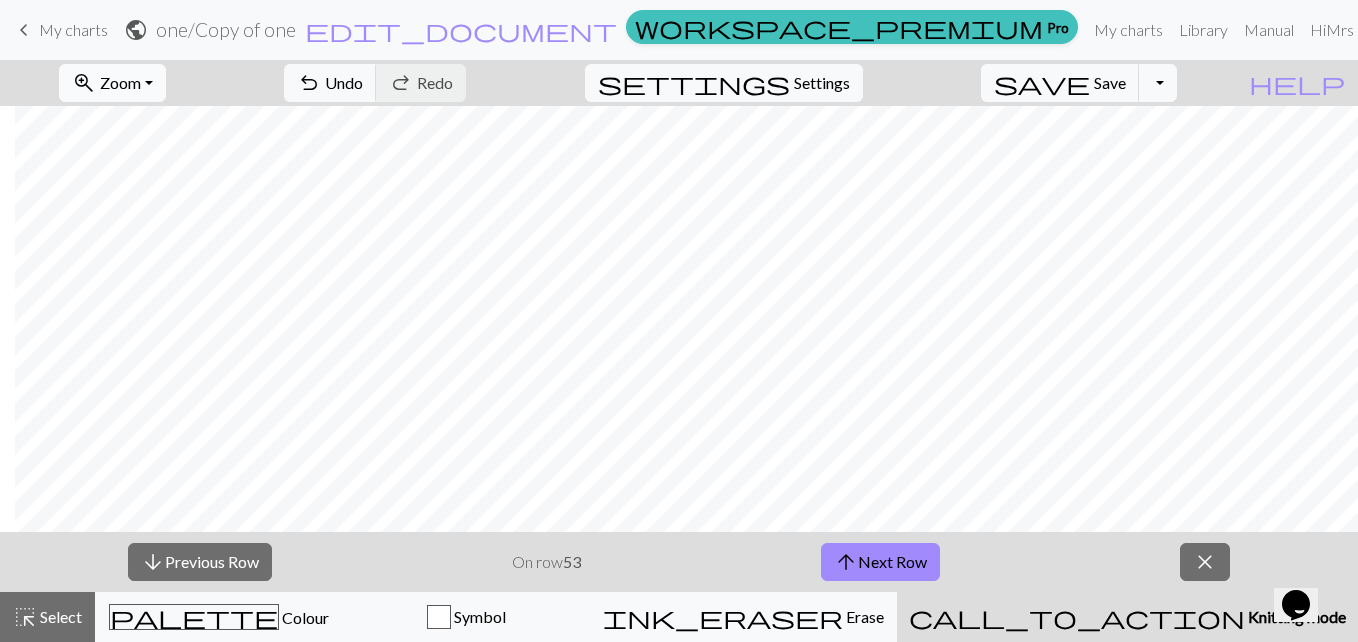 click on "zoom_in Zoom Zoom" at bounding box center (112, 83) 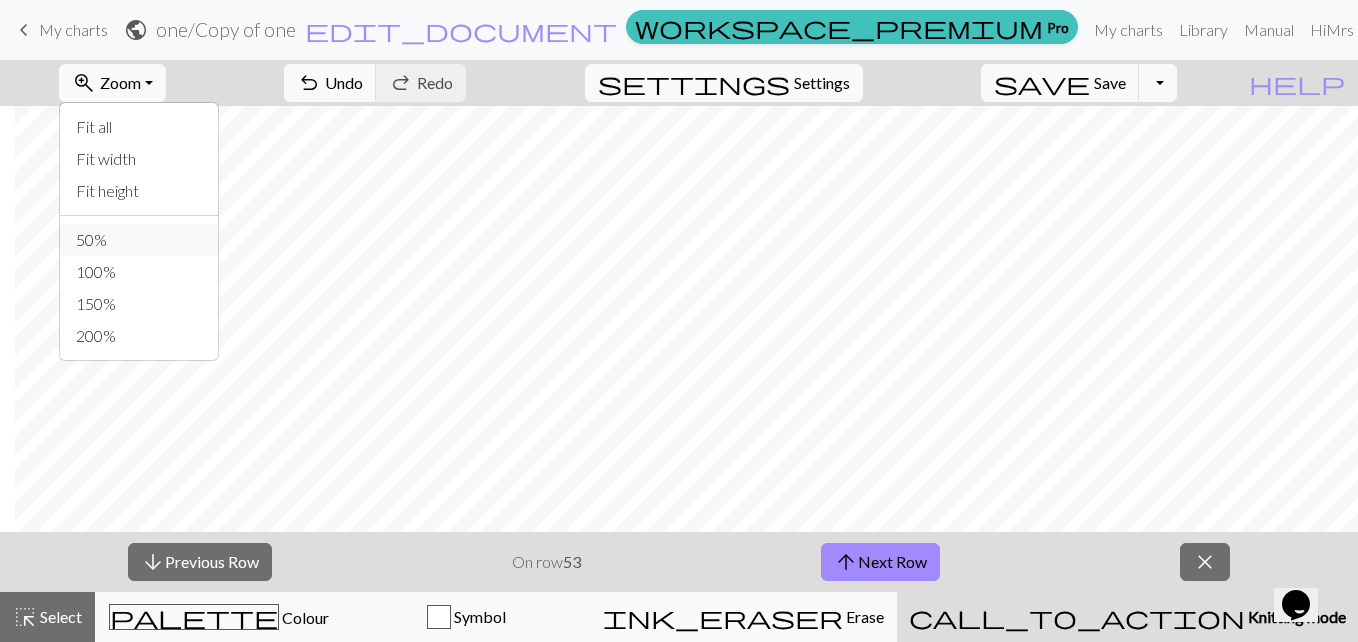 click on "50%" at bounding box center (139, 240) 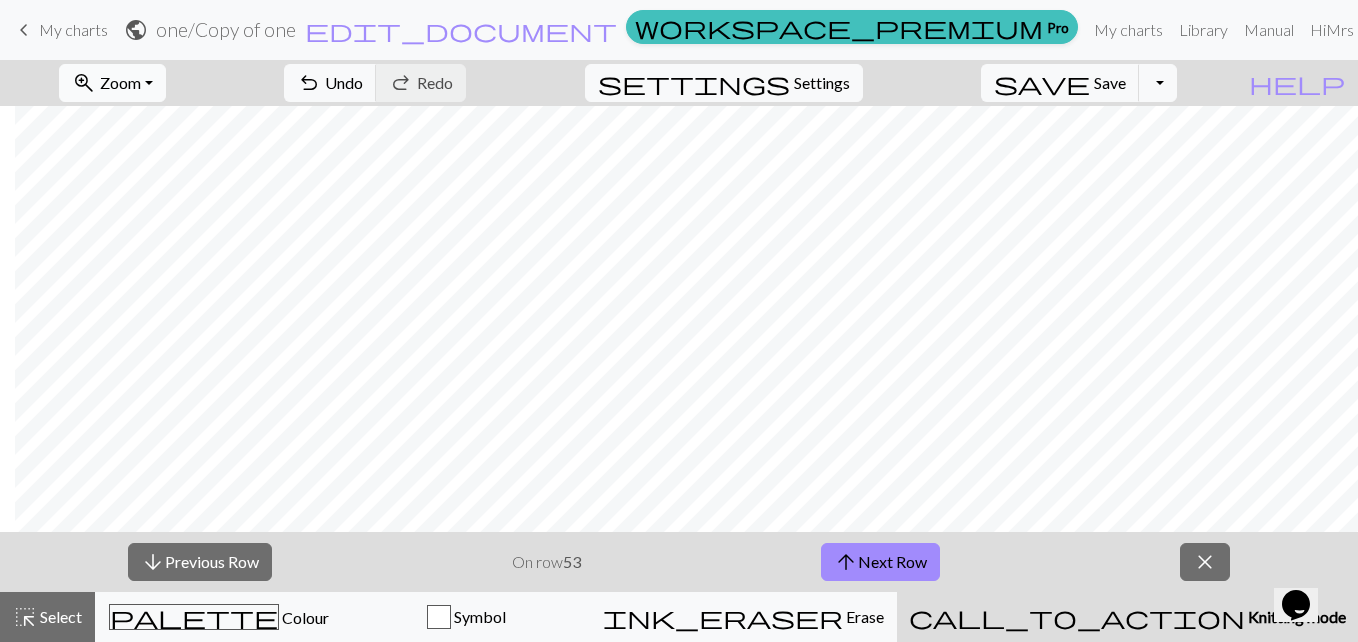click on "zoom_in Zoom Zoom" at bounding box center [112, 83] 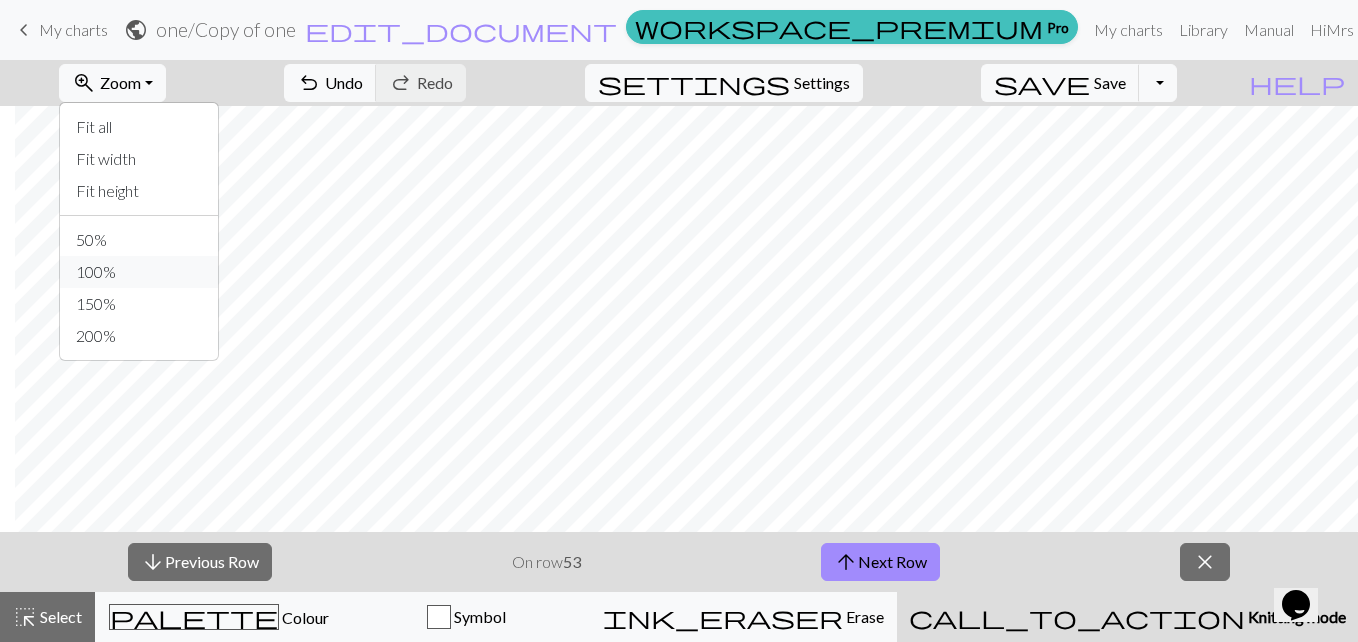 click on "100%" at bounding box center [139, 272] 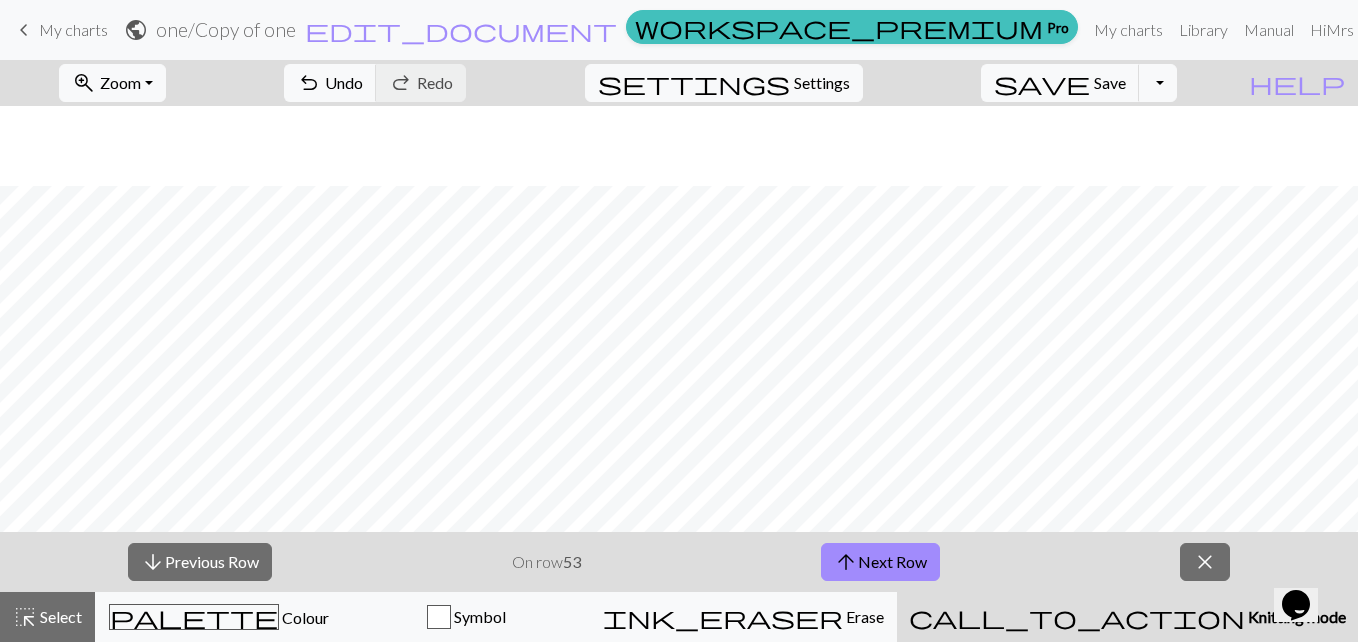 scroll, scrollTop: 513, scrollLeft: 15, axis: both 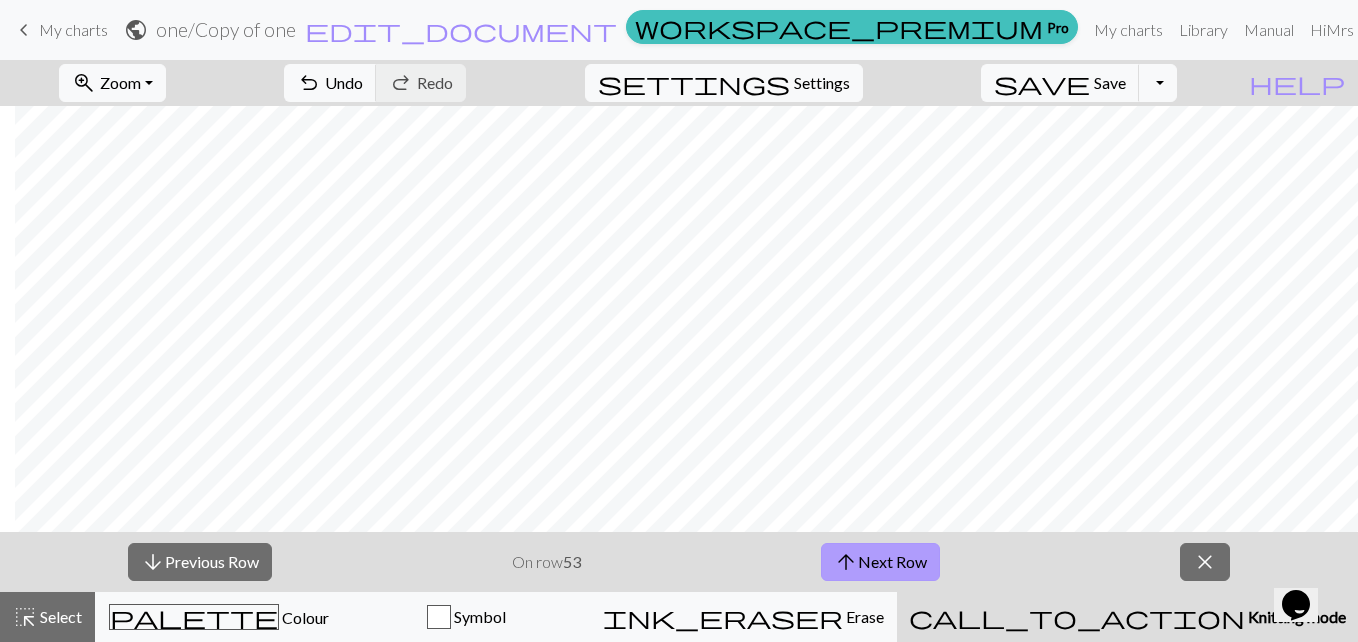 click on "arrow_upward  Next Row" at bounding box center [880, 562] 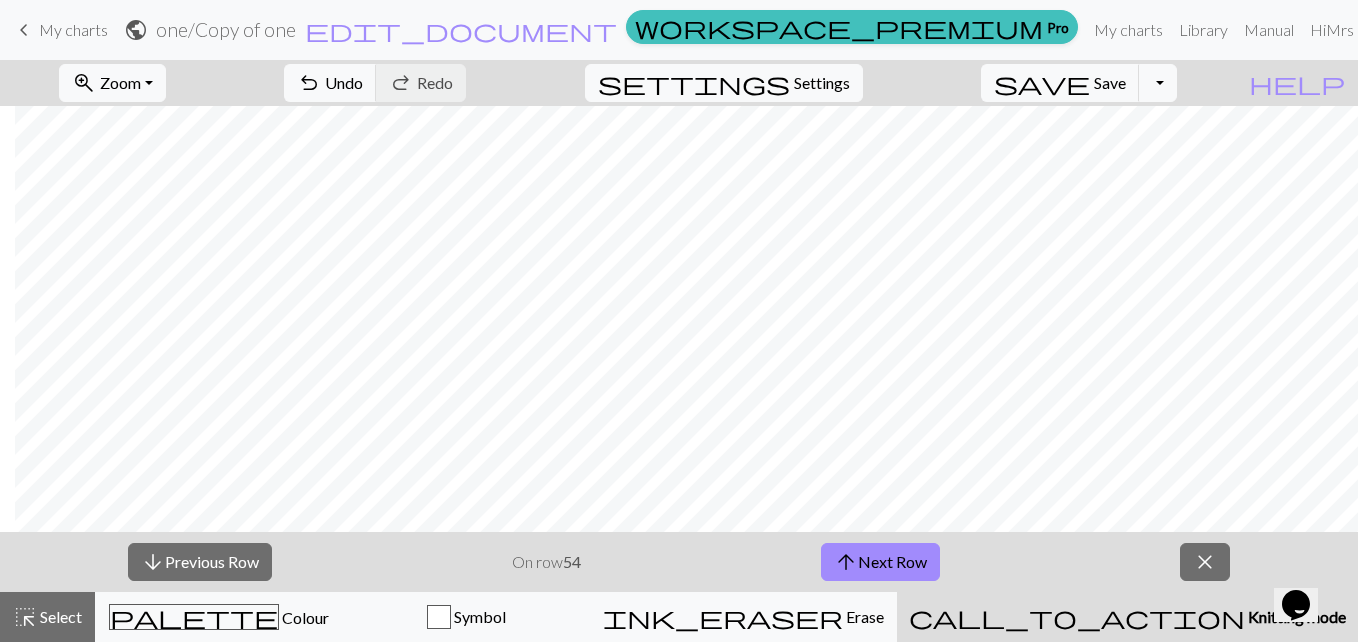 scroll, scrollTop: 673, scrollLeft: 0, axis: vertical 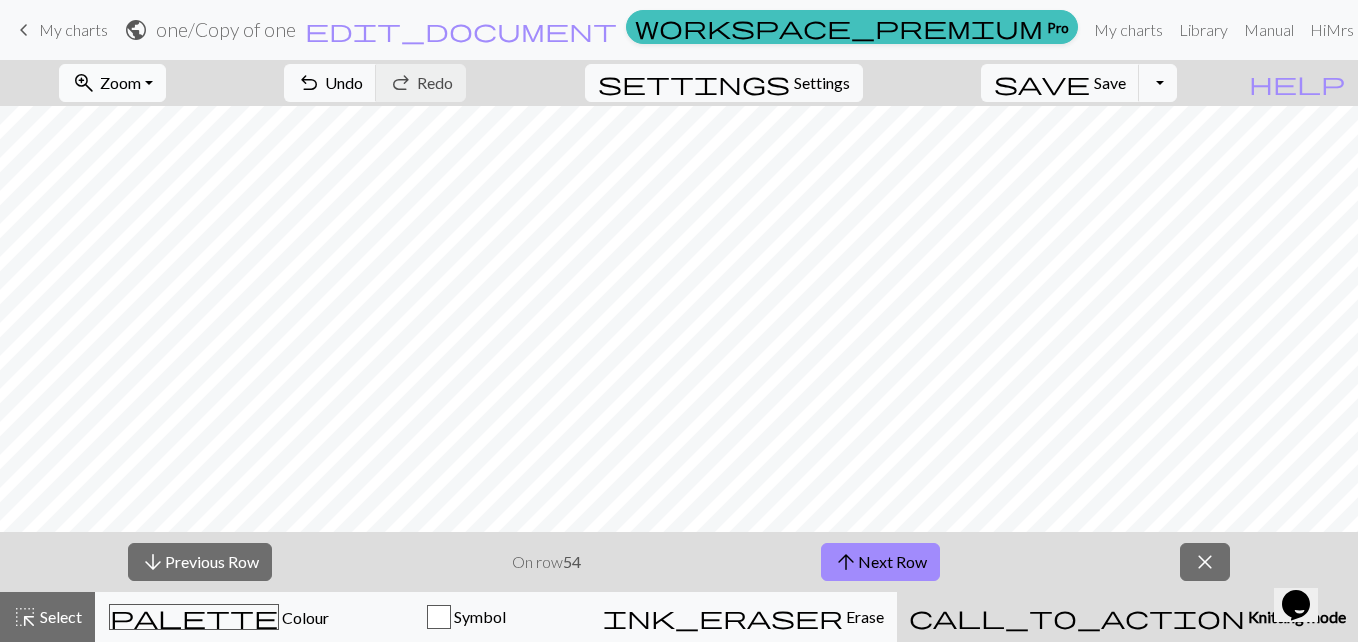 click on "zoom_in Zoom Zoom" at bounding box center (112, 83) 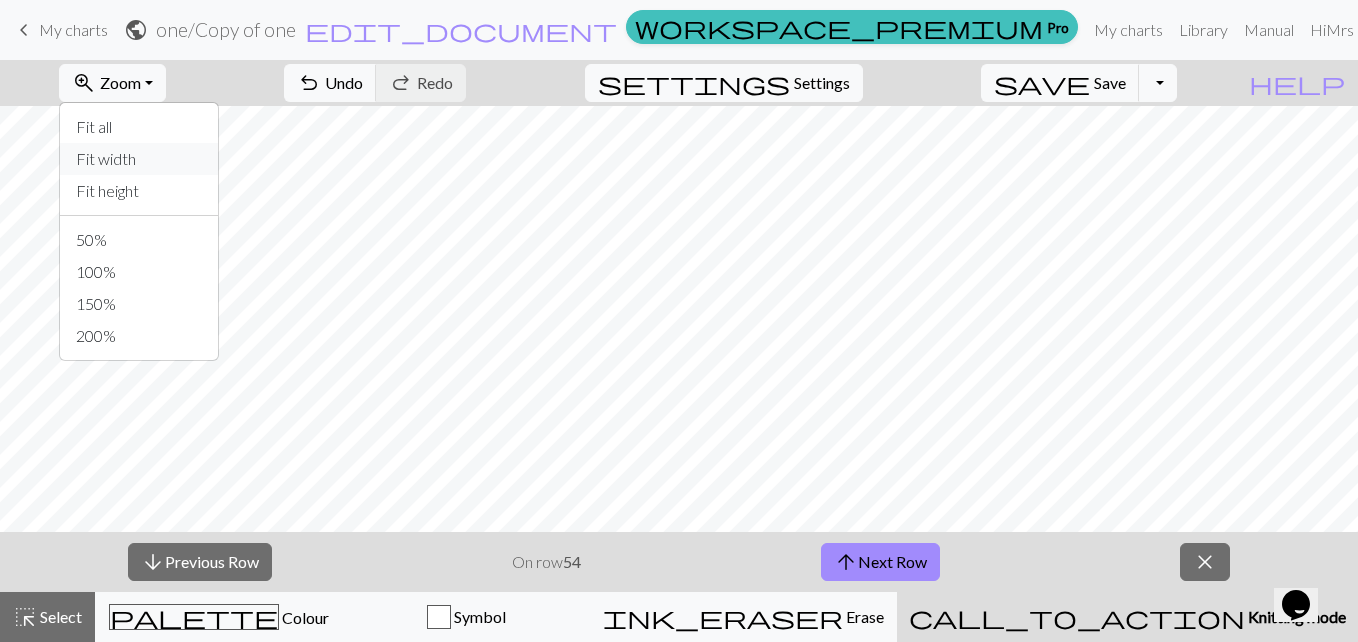 click on "Fit width" at bounding box center [139, 159] 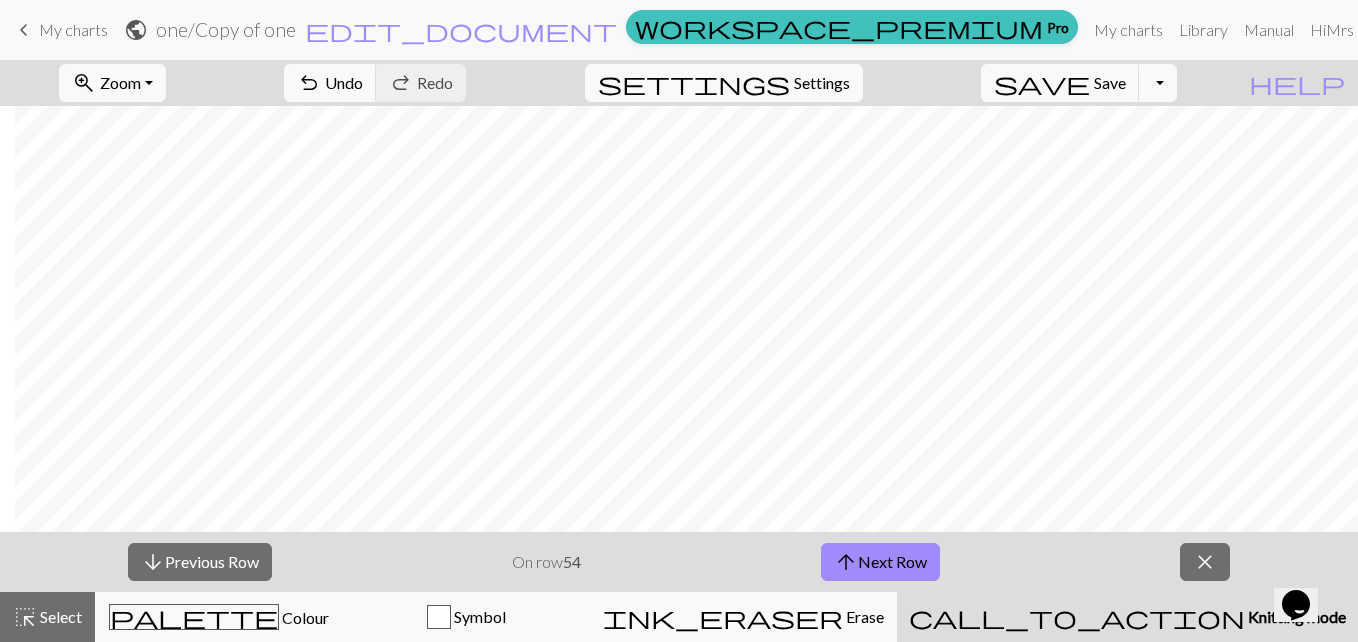 scroll, scrollTop: 673, scrollLeft: 15, axis: both 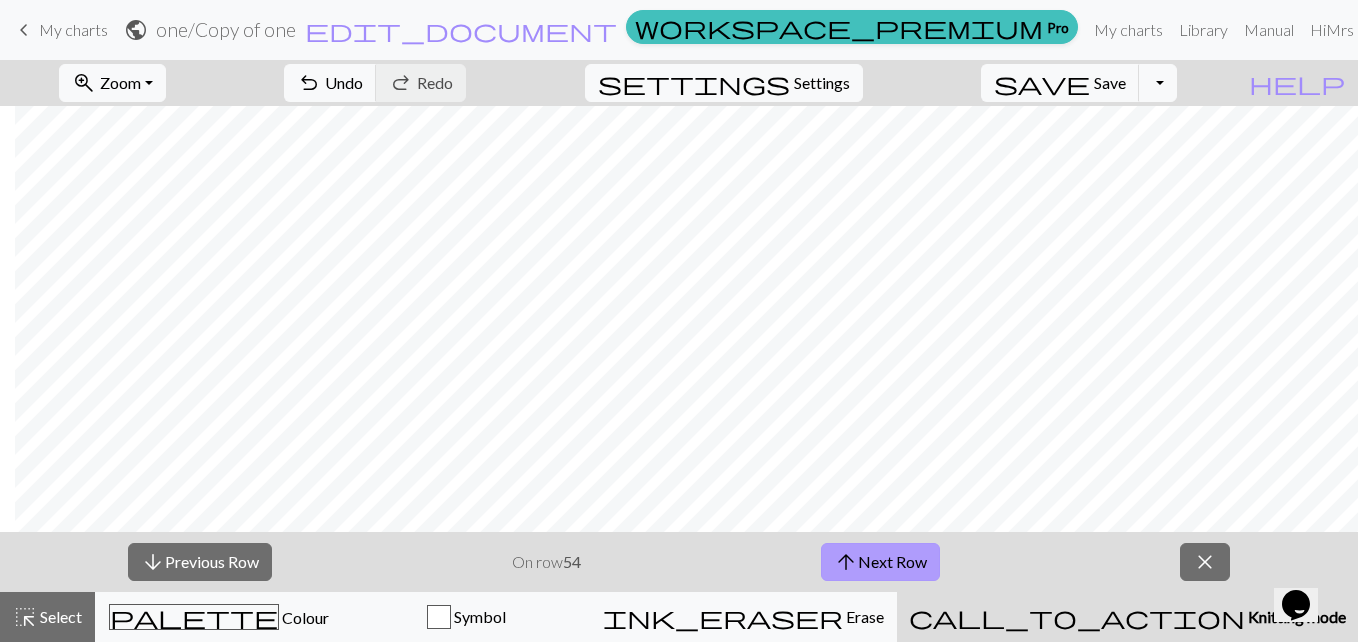 click on "arrow_upward  Next Row" at bounding box center [880, 562] 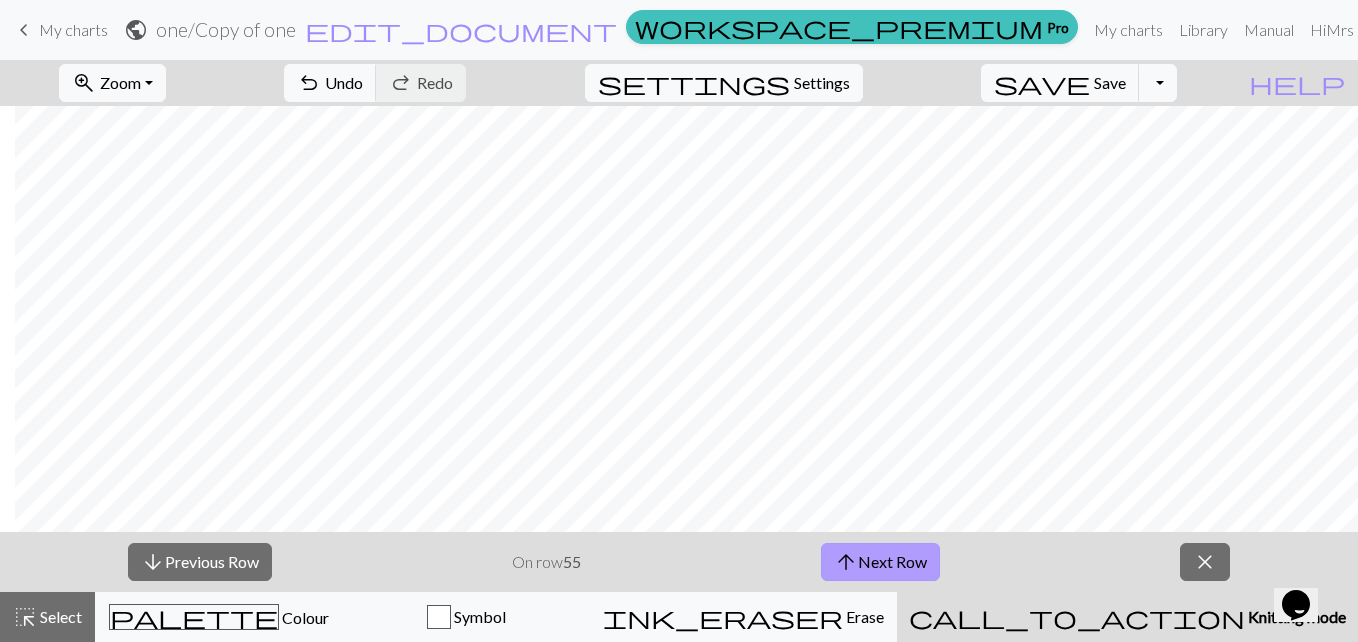 click on "arrow_upward  Next Row" at bounding box center [880, 562] 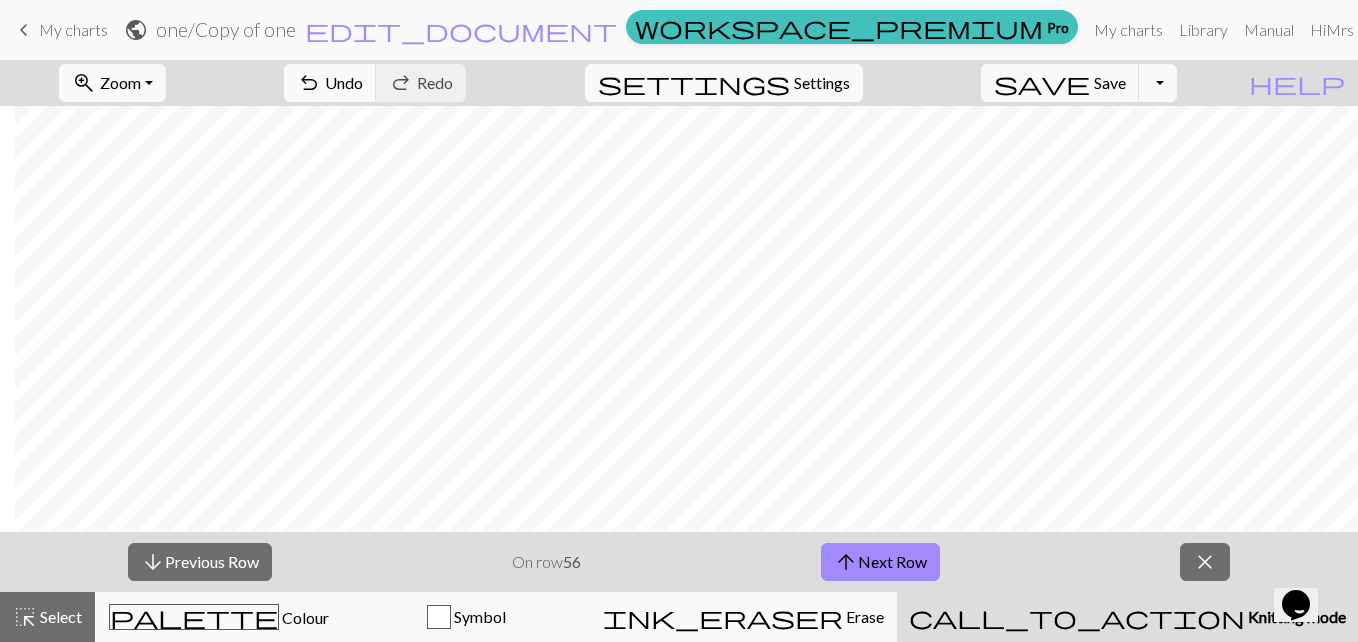 click on "arrow_downward Previous Row On row  56 arrow_upward  Next Row close" at bounding box center (679, 562) 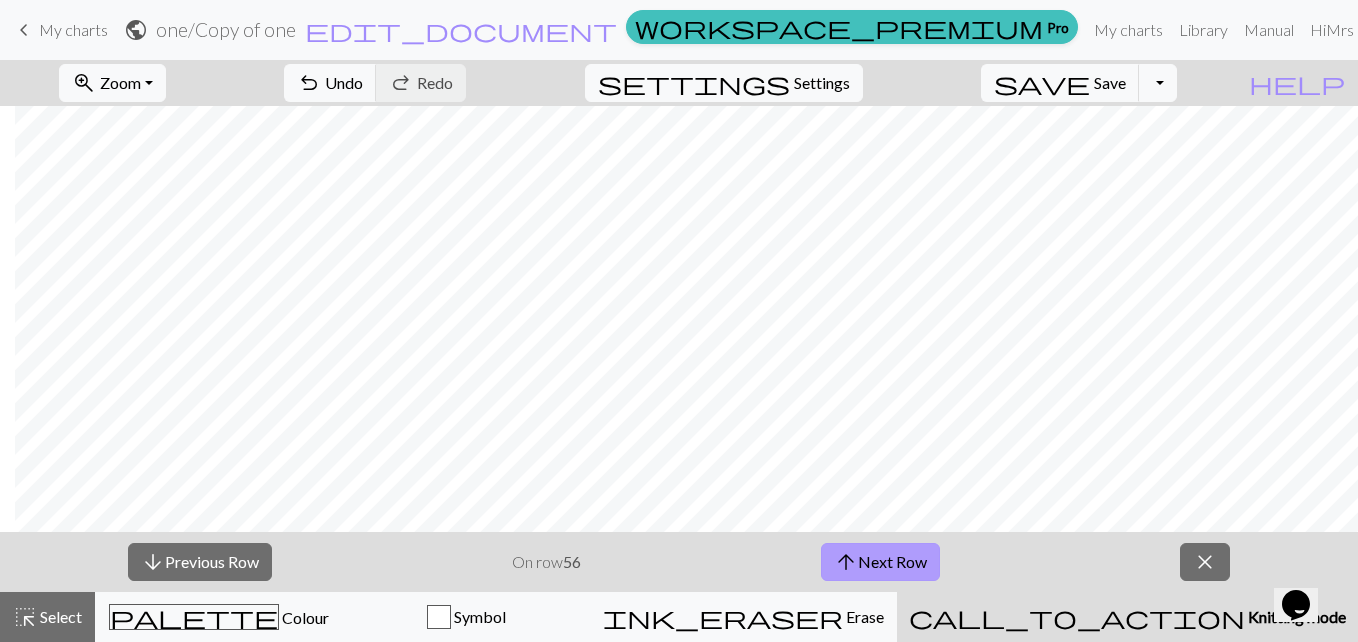 click on "arrow_upward  Next Row" at bounding box center [880, 562] 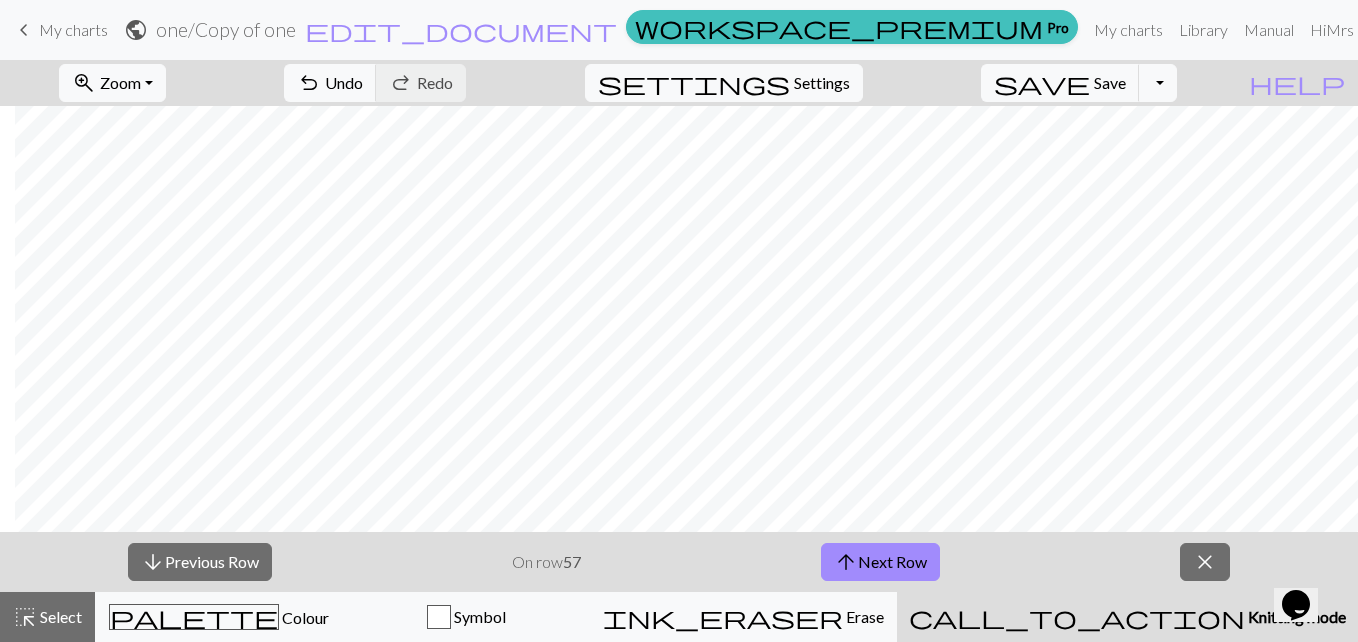 click on "arrow_downward Previous Row On row  57 arrow_upward  Next Row close" at bounding box center (679, 562) 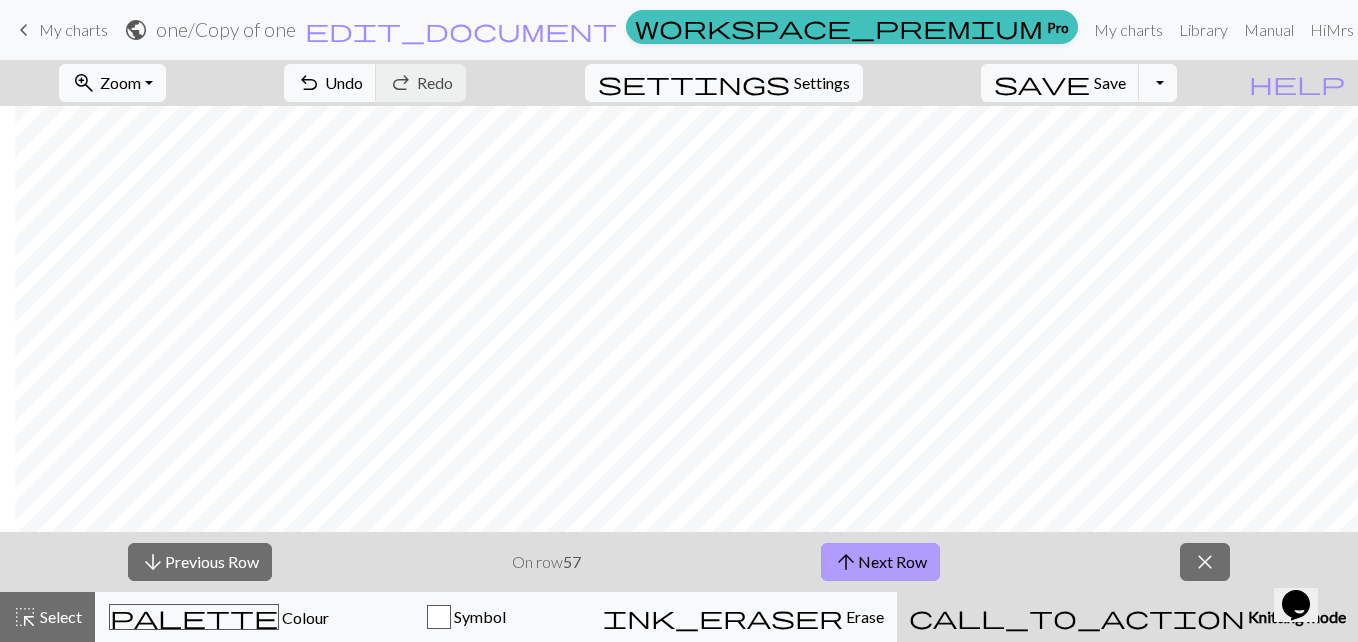click on "arrow_upward  Next Row" at bounding box center [880, 562] 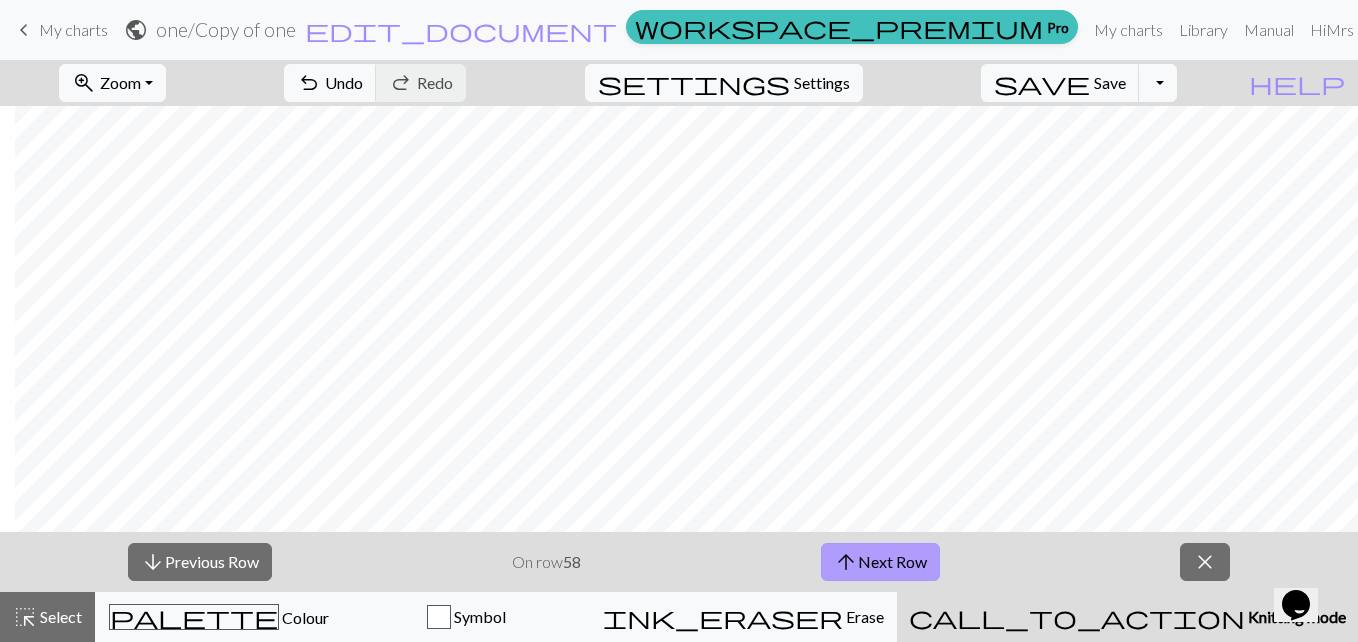 click on "arrow_upward  Next Row" at bounding box center (880, 562) 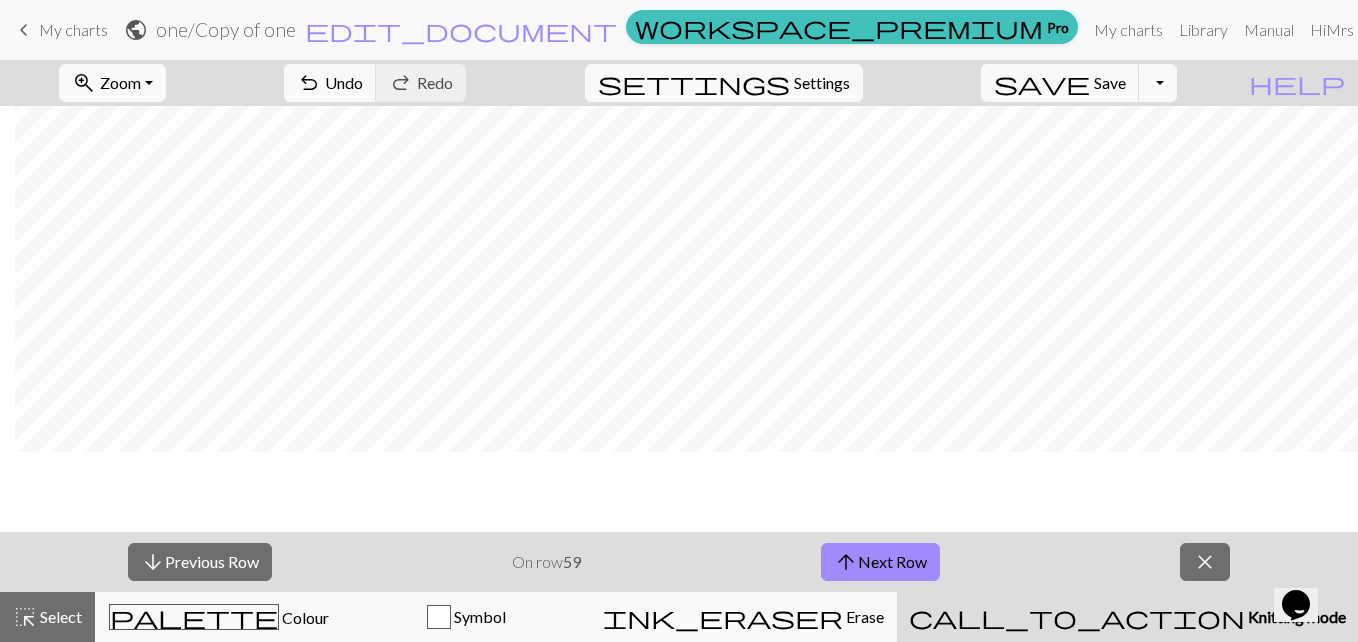 scroll, scrollTop: 233, scrollLeft: 15, axis: both 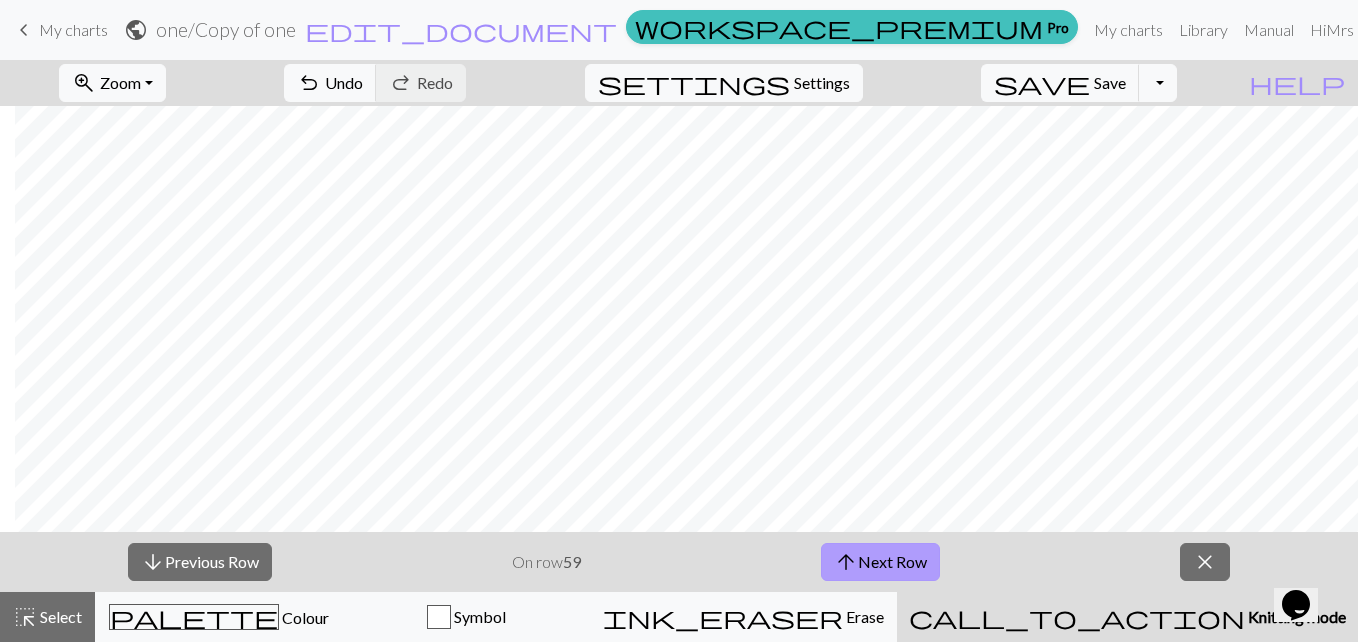 click on "arrow_upward  Next Row" at bounding box center (880, 562) 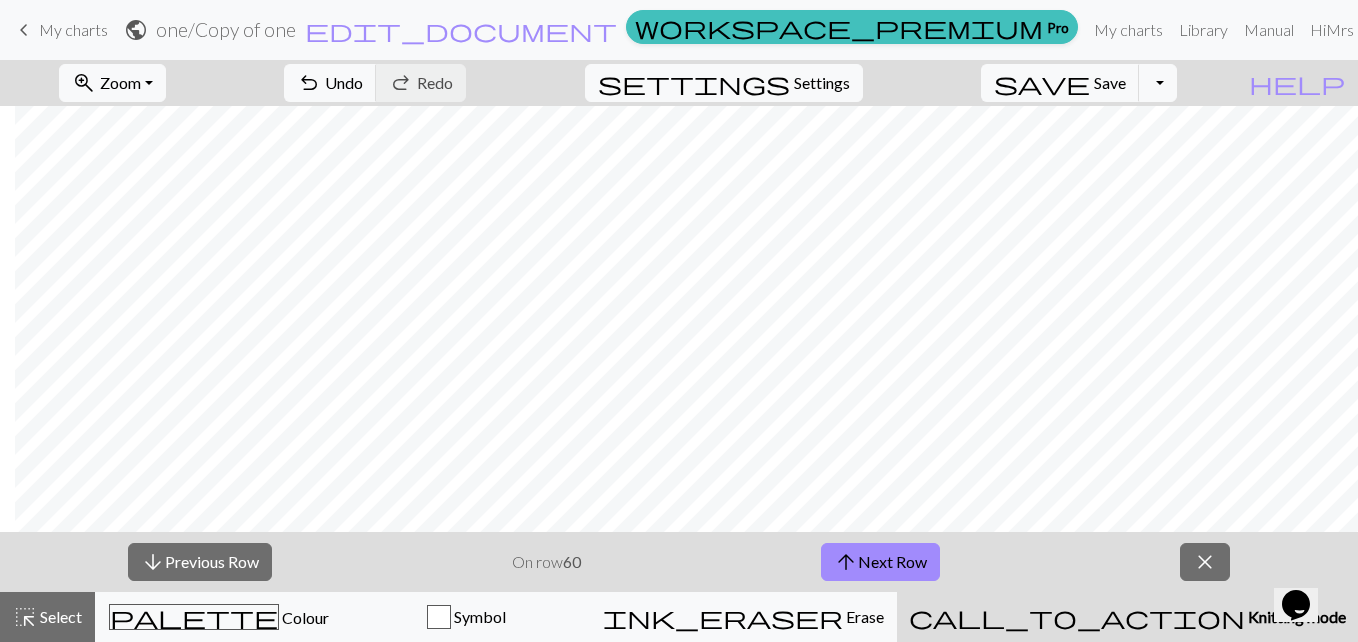 click on "arrow_downward Previous Row On row  60 arrow_upward  Next Row close" at bounding box center (679, 562) 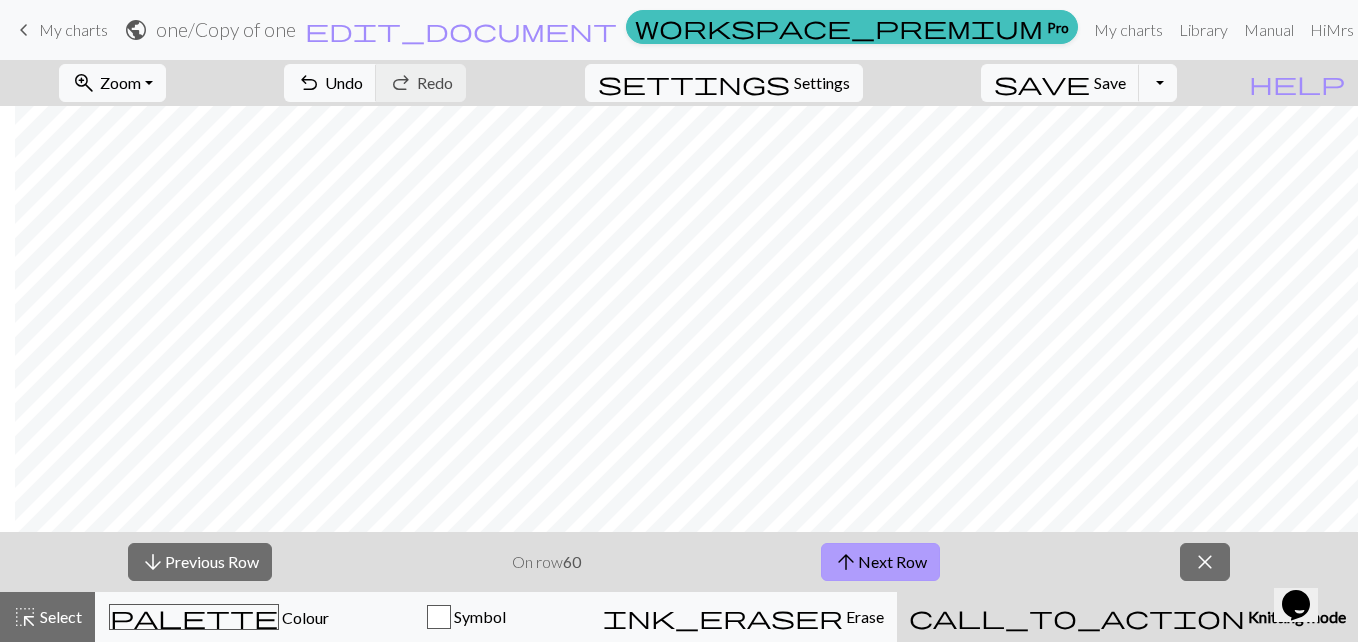 click on "arrow_upward  Next Row" at bounding box center (880, 562) 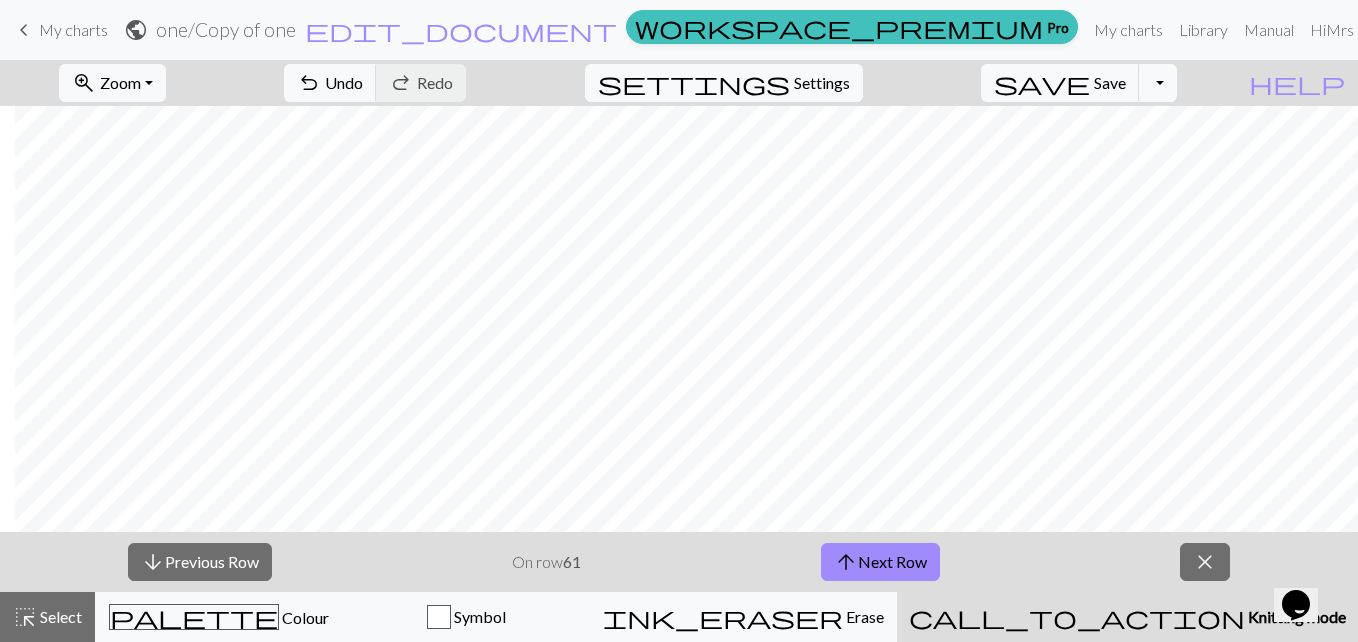 click on "arrow_downward Previous Row On row  61 arrow_upward  Next Row close" at bounding box center [679, 562] 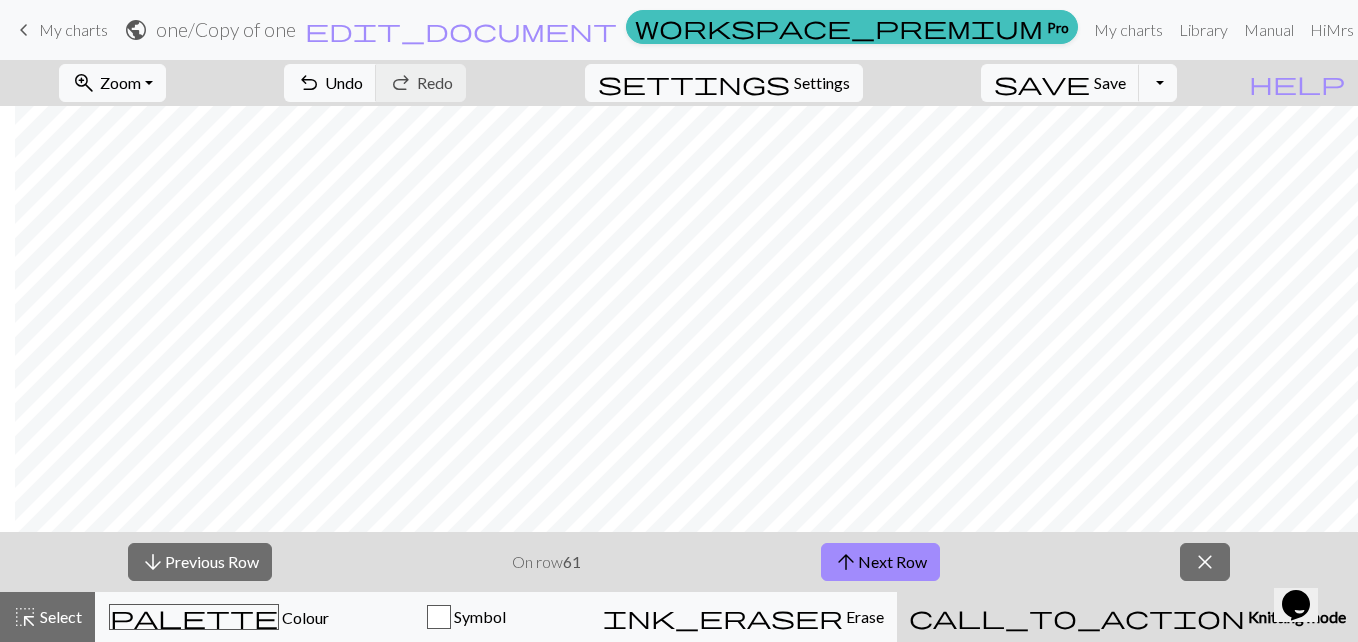 click on "arrow_downward Previous Row On row  61 arrow_upward  Next Row close" at bounding box center [679, 562] 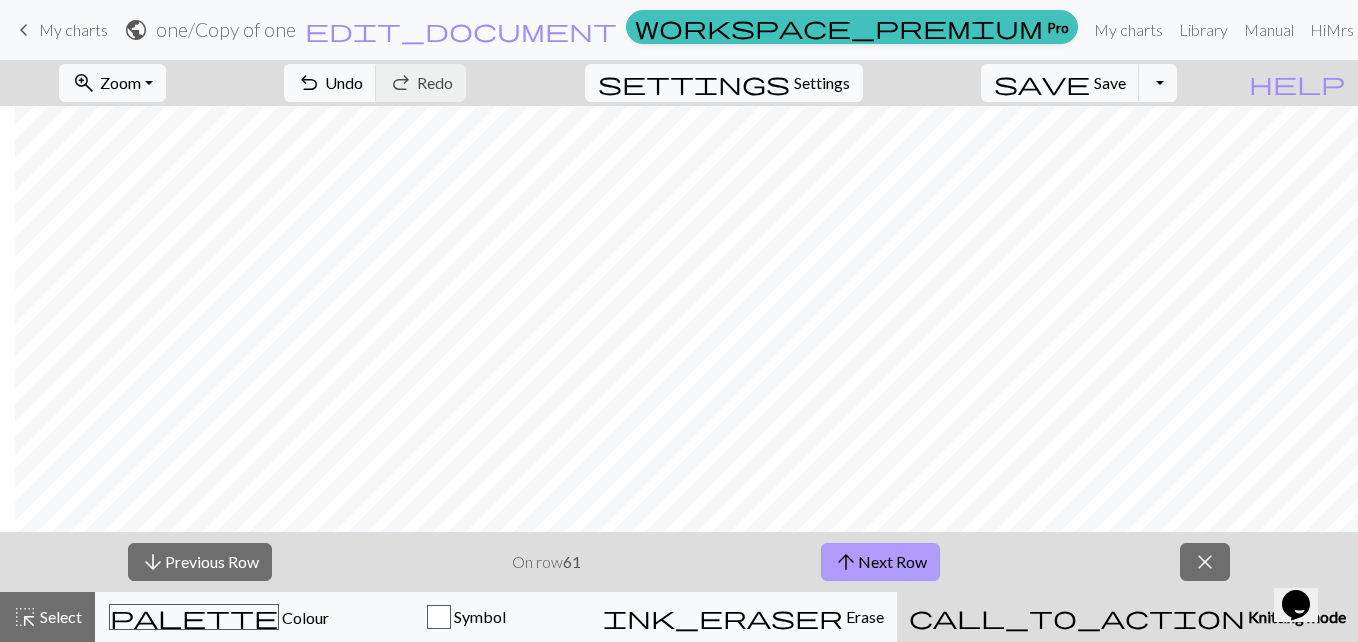 click on "arrow_upward  Next Row" at bounding box center (880, 562) 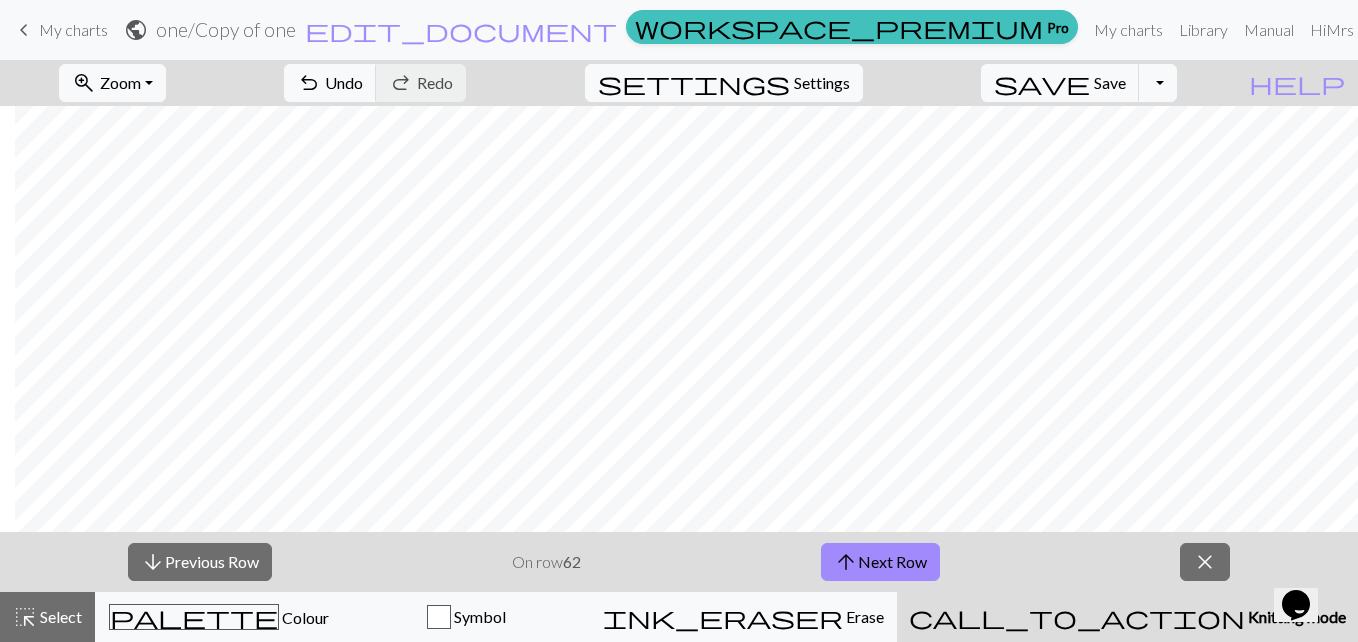 click on "arrow_downward Previous Row On row  62 arrow_upward  Next Row close" at bounding box center (679, 562) 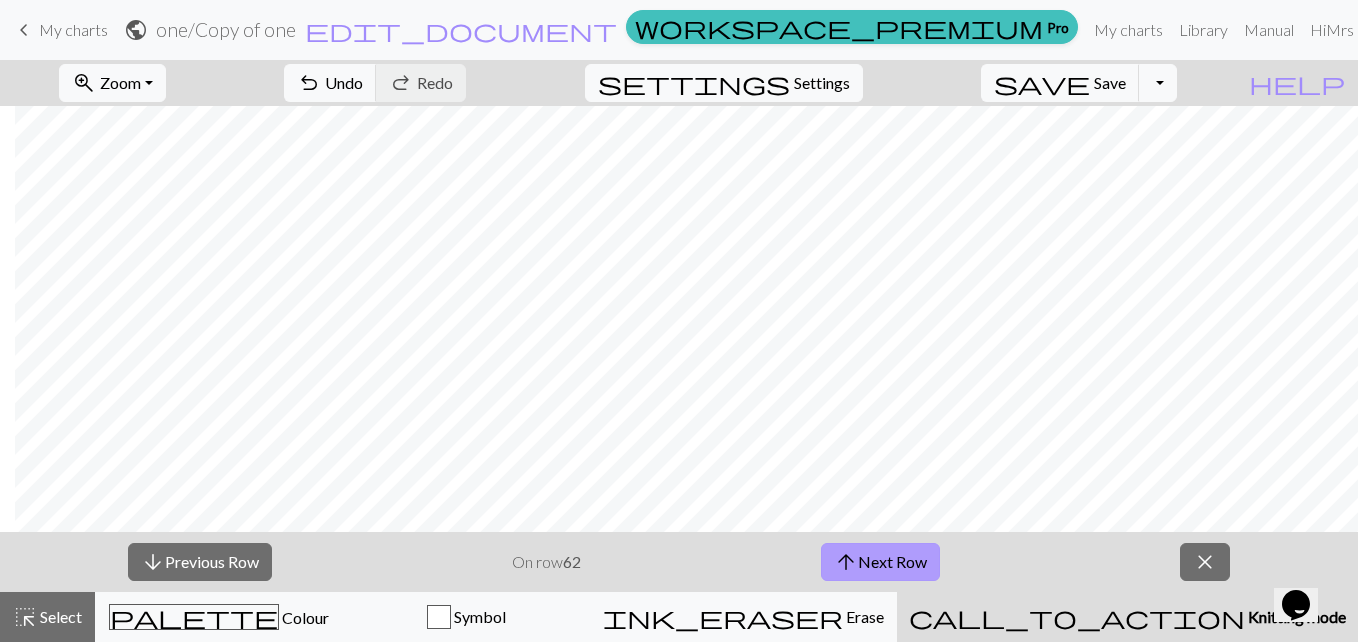 click on "arrow_upward  Next Row" at bounding box center [880, 562] 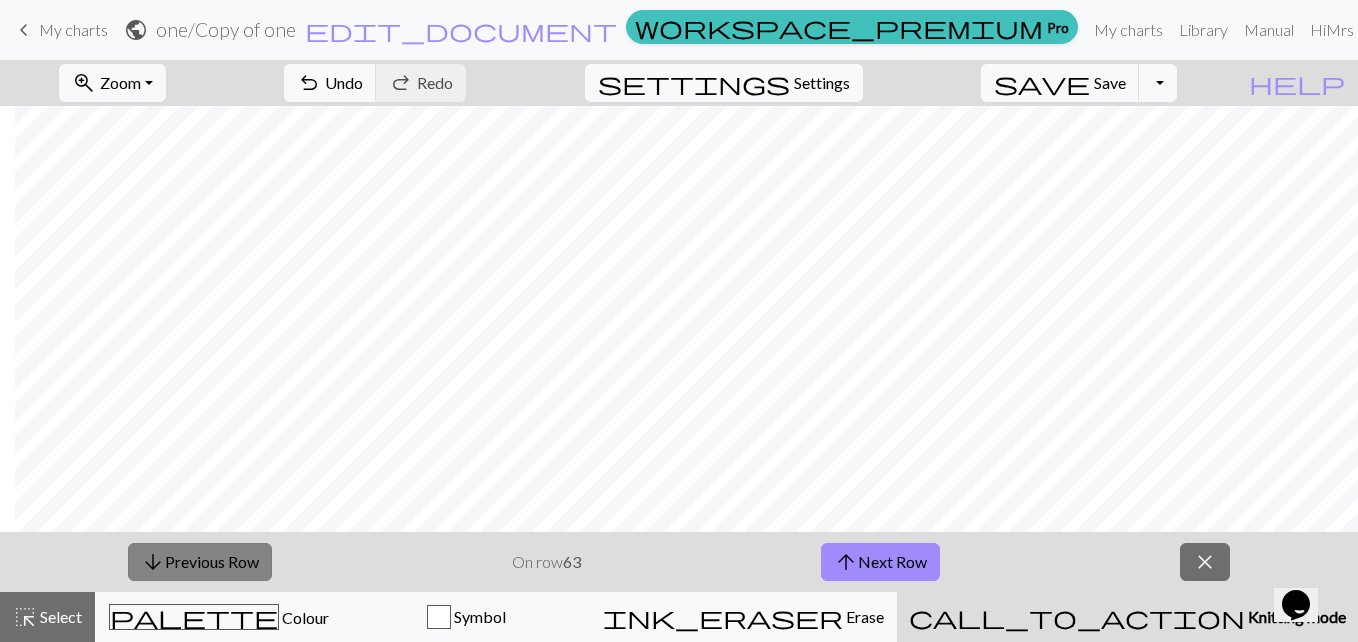 click on "arrow_downward Previous Row" at bounding box center [200, 562] 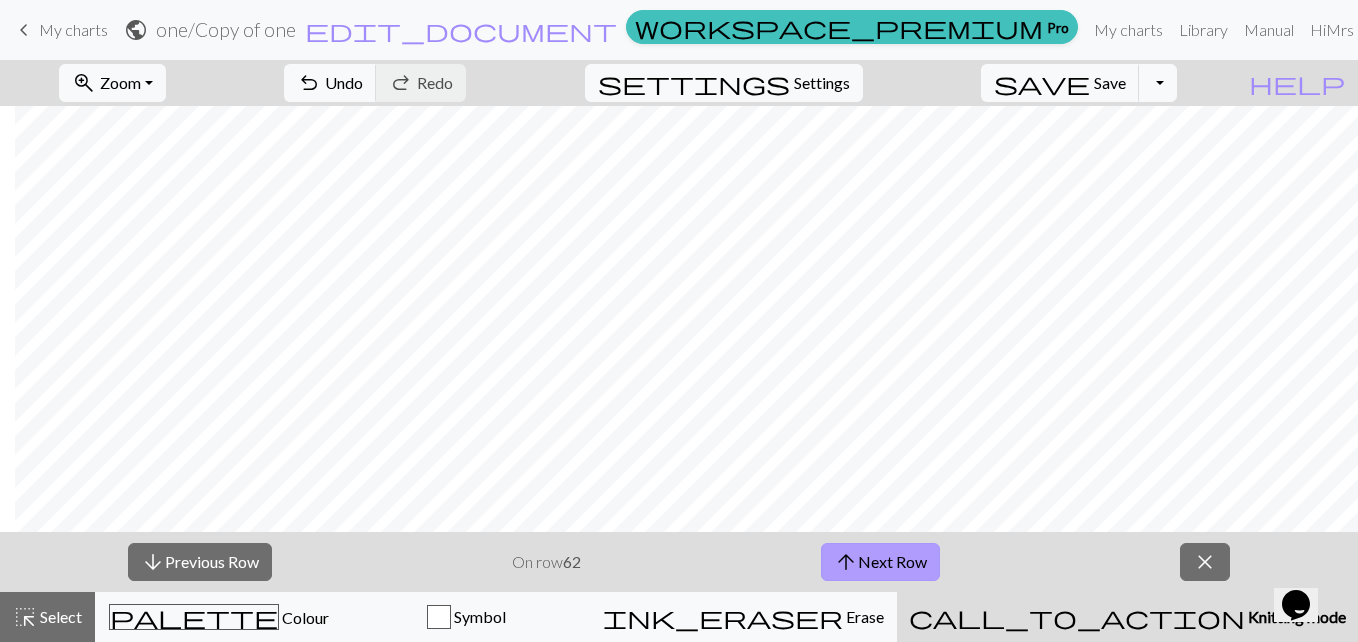 click on "arrow_upward  Next Row" at bounding box center (880, 562) 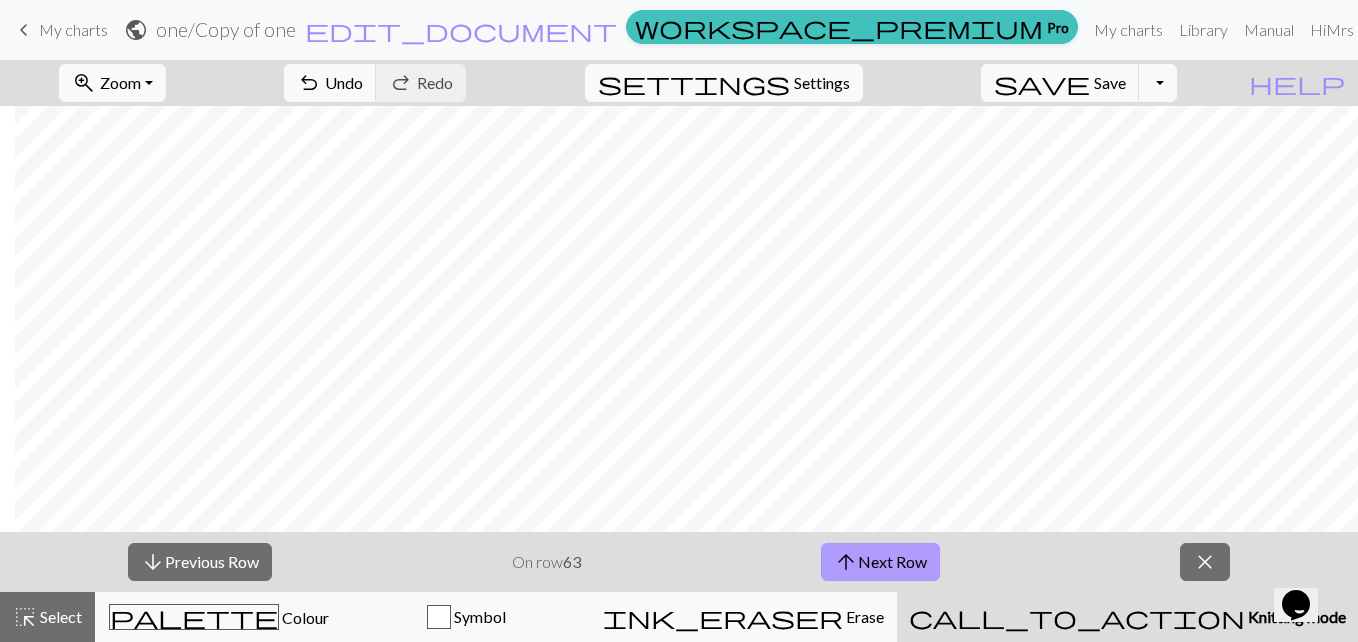 click on "arrow_upward  Next Row" at bounding box center (880, 562) 